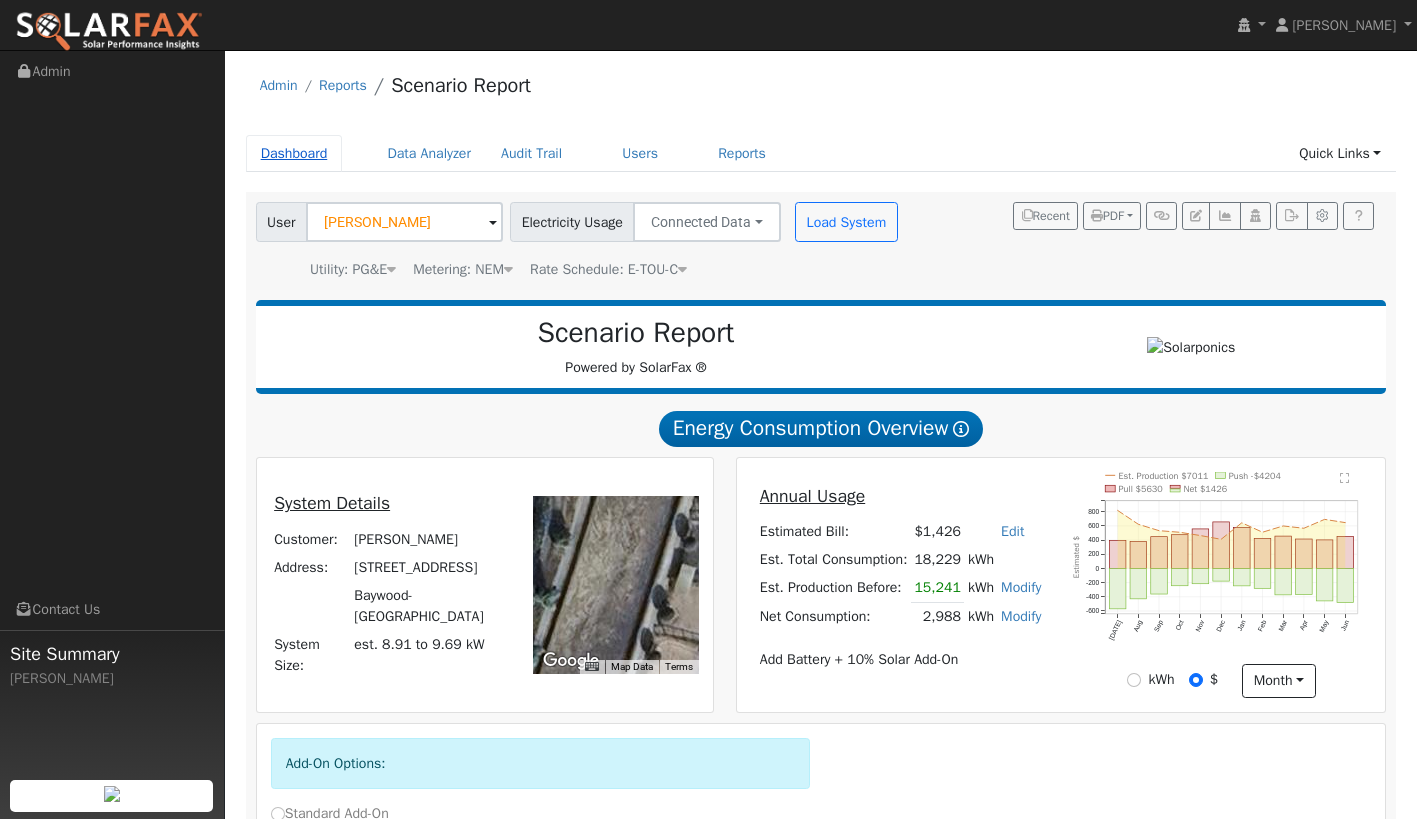 scroll, scrollTop: 0, scrollLeft: 0, axis: both 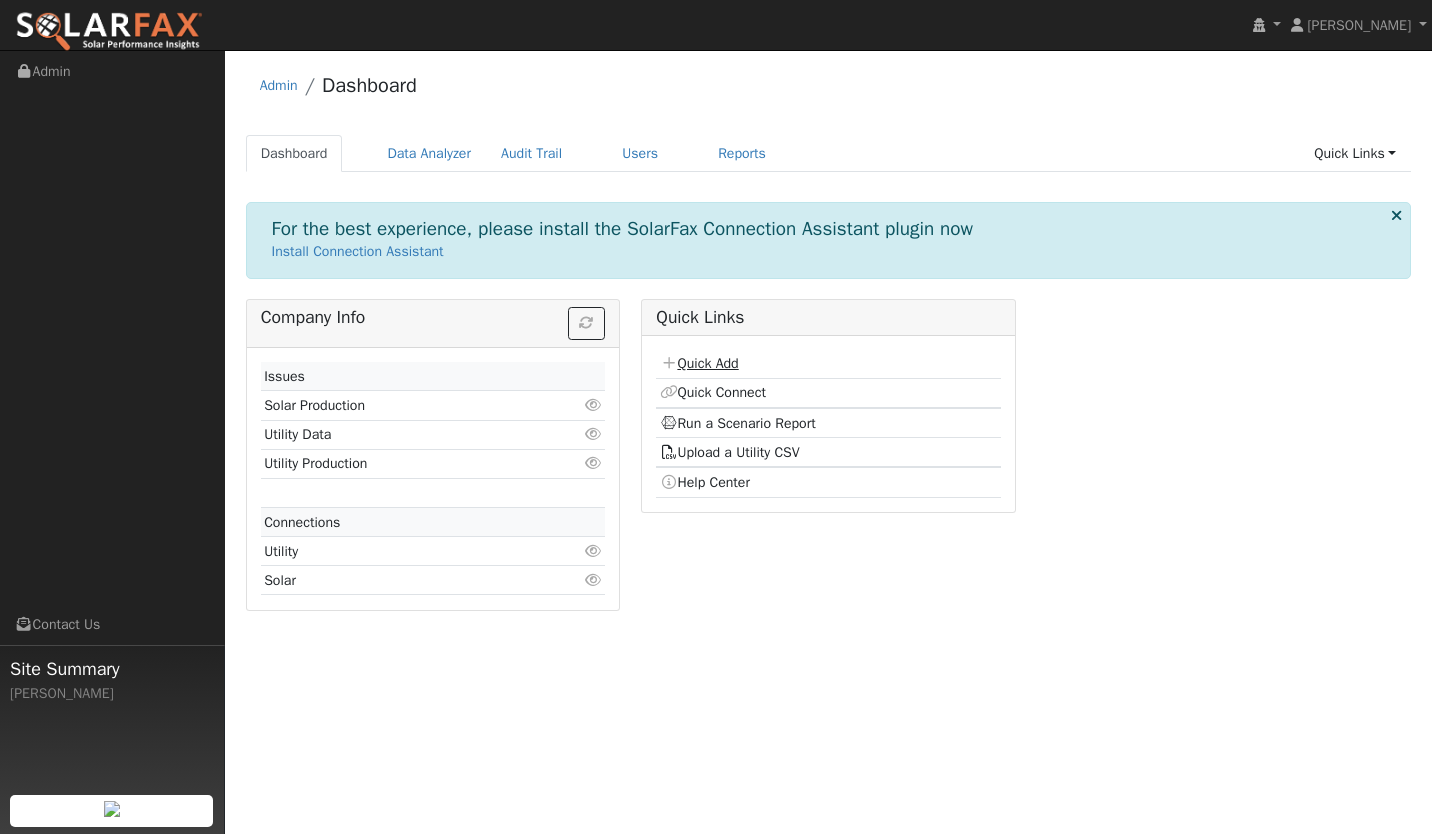 click on "Quick Add" at bounding box center [699, 363] 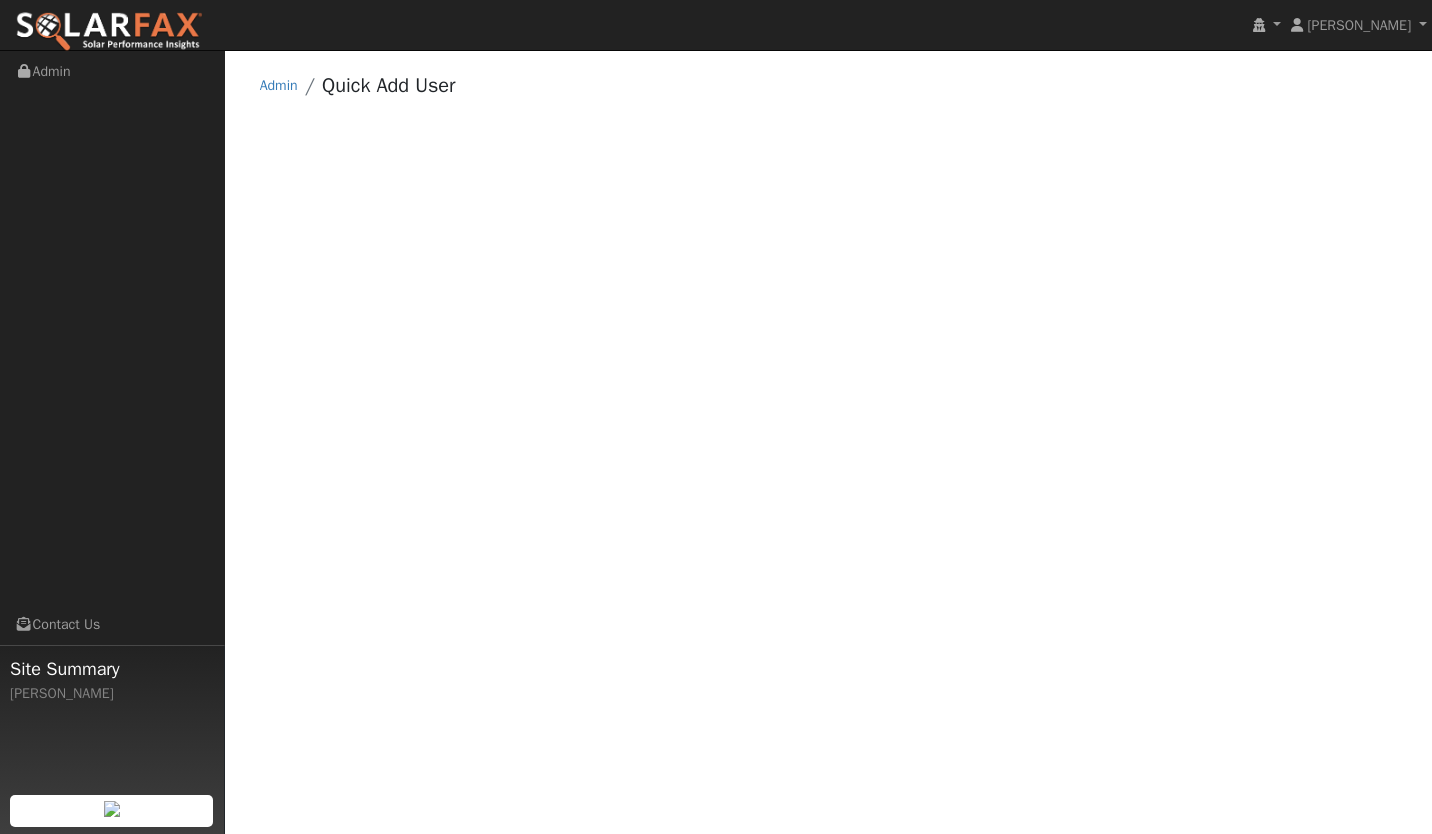 scroll, scrollTop: 0, scrollLeft: 0, axis: both 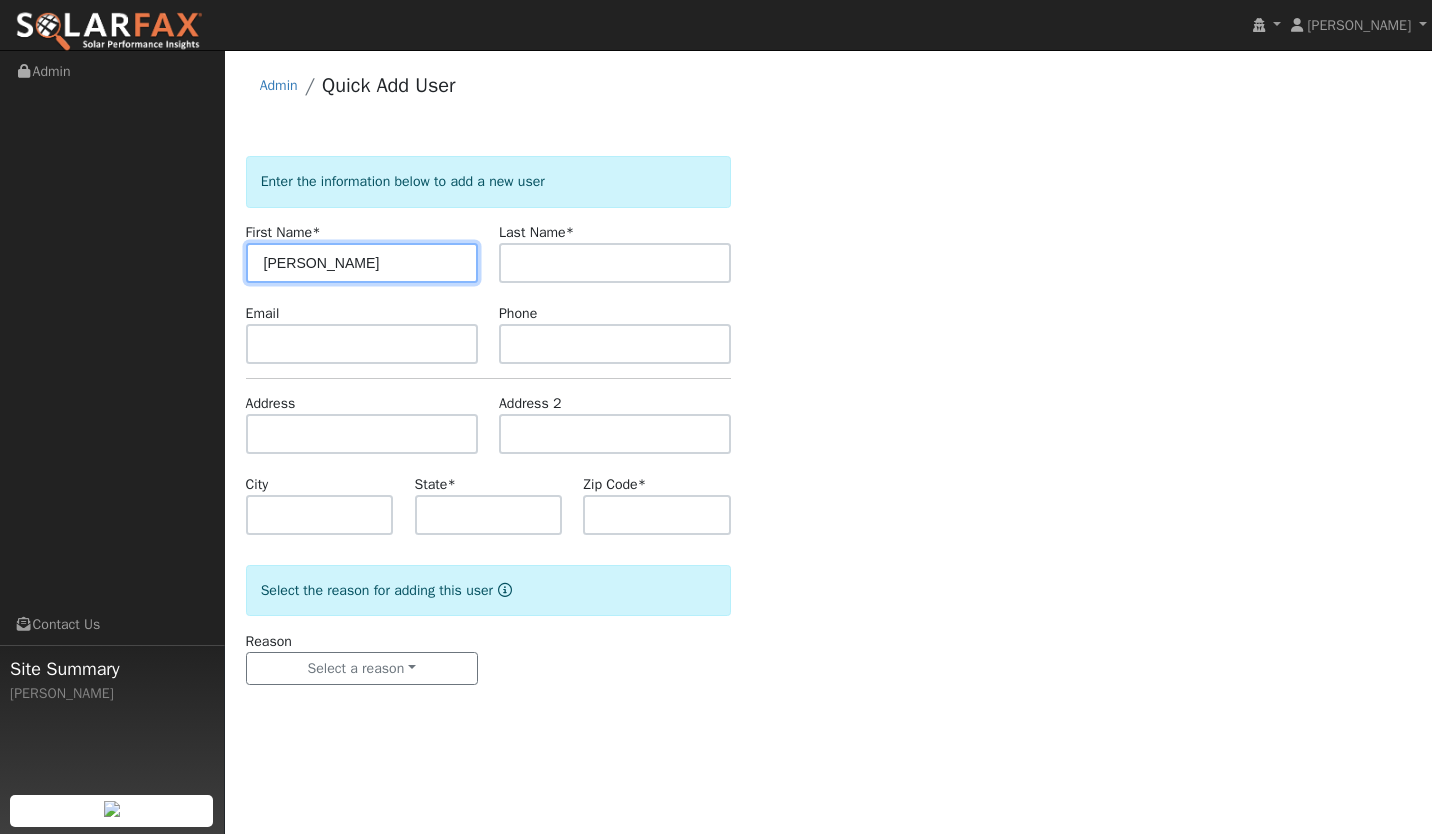 type on "[PERSON_NAME]" 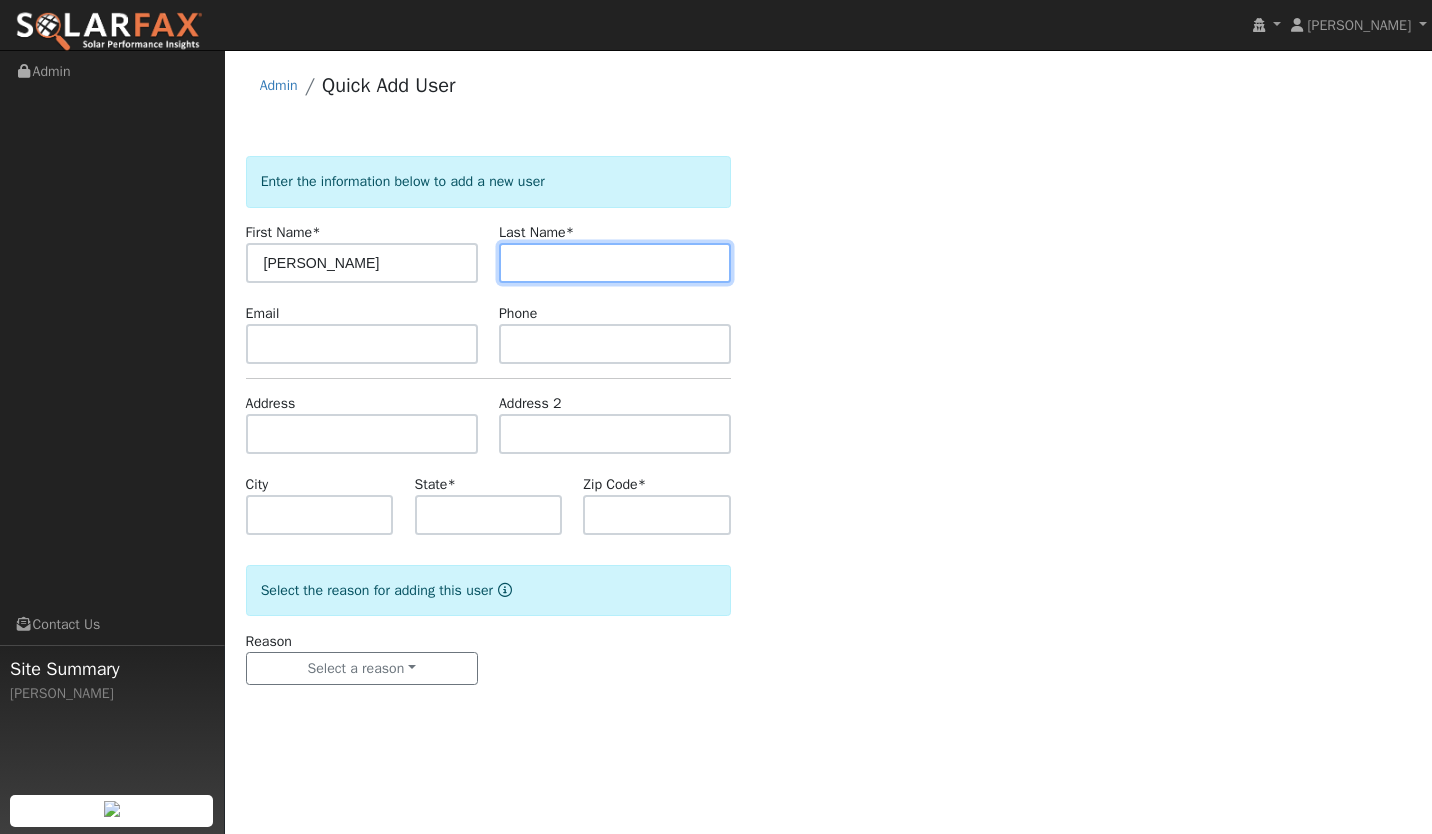 click at bounding box center (615, 263) 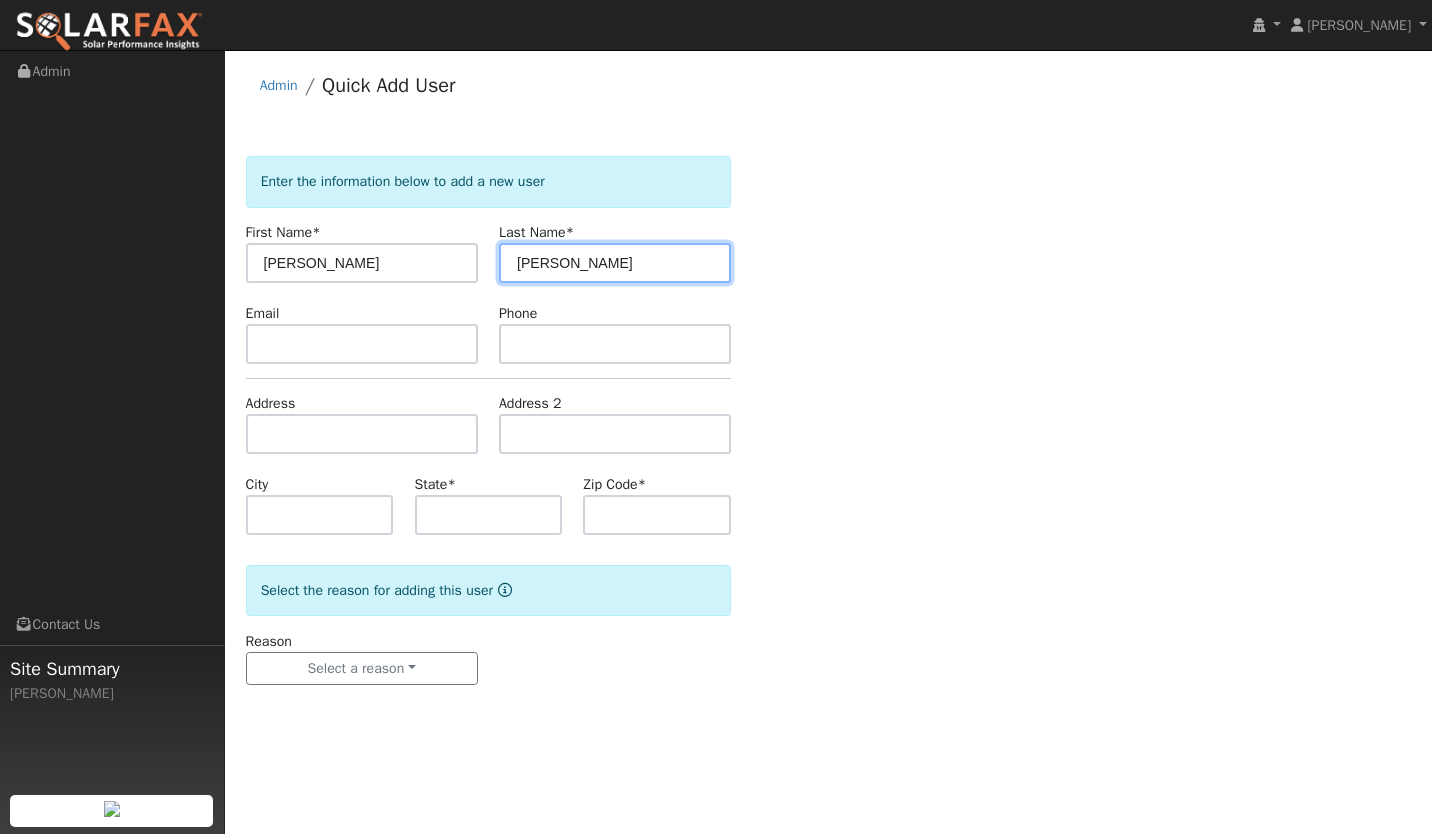 type on "[PERSON_NAME]" 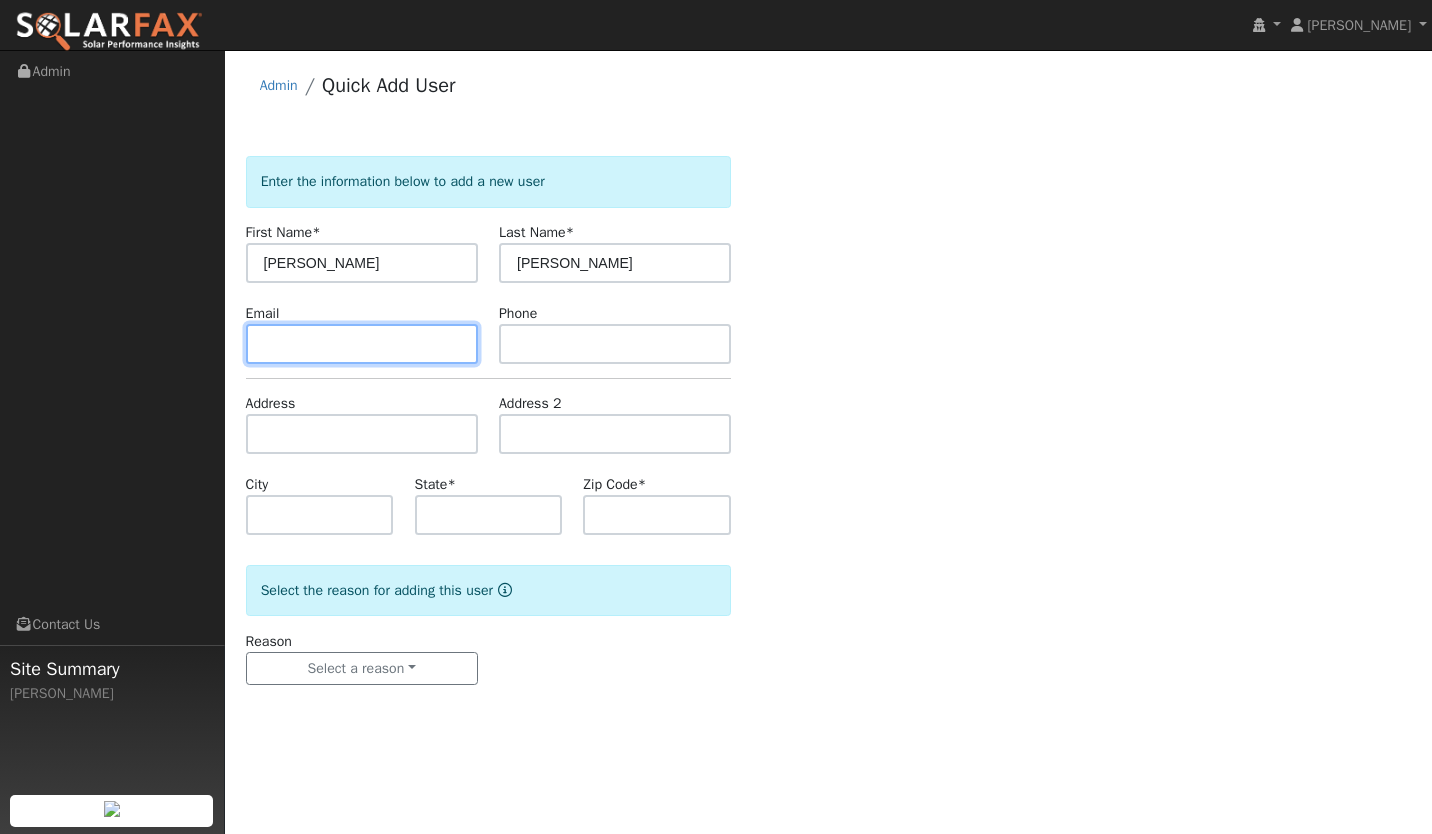 click at bounding box center [362, 344] 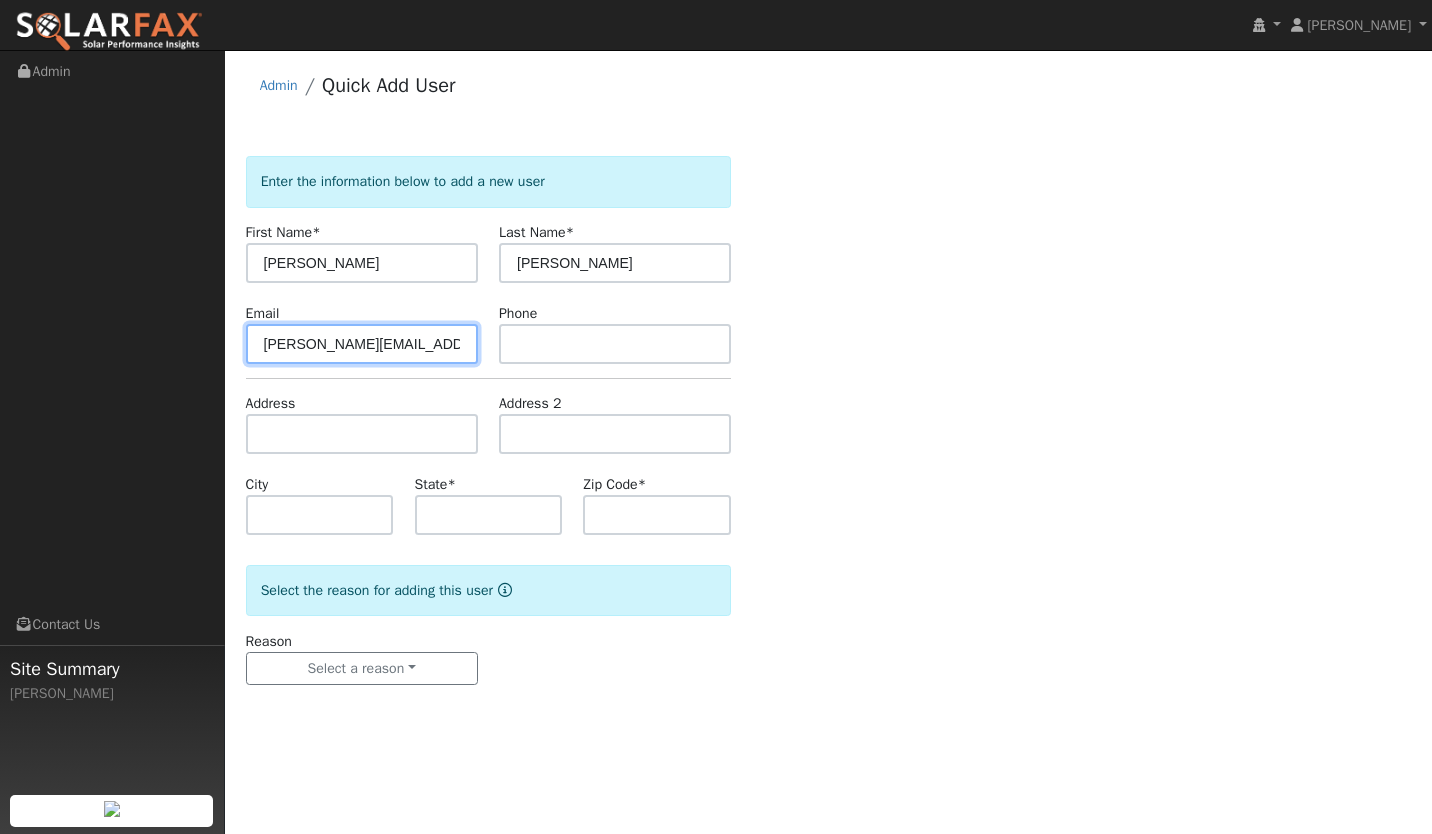 type on "[PERSON_NAME][EMAIL_ADDRESS][DOMAIN_NAME]" 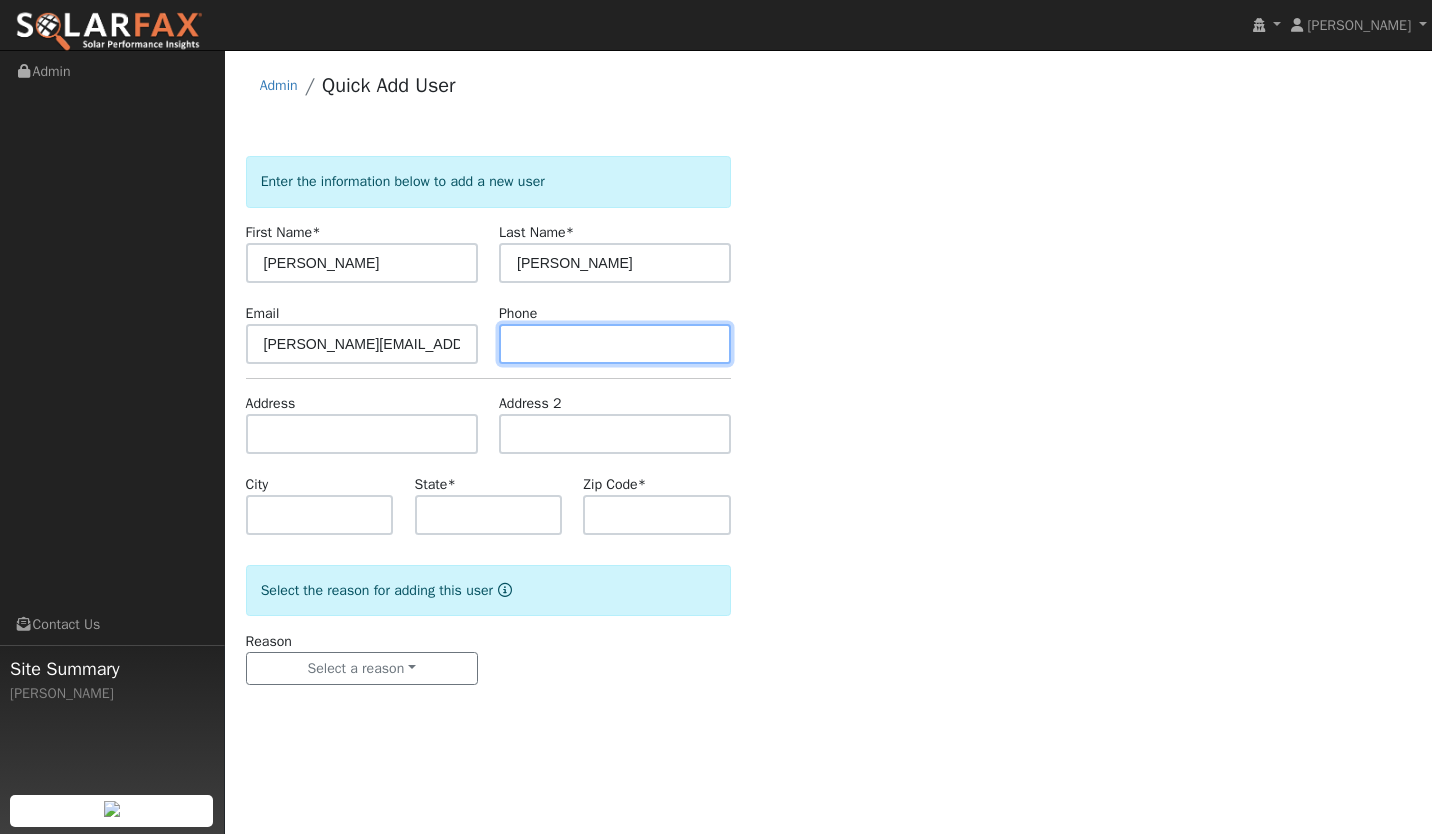 click at bounding box center (615, 344) 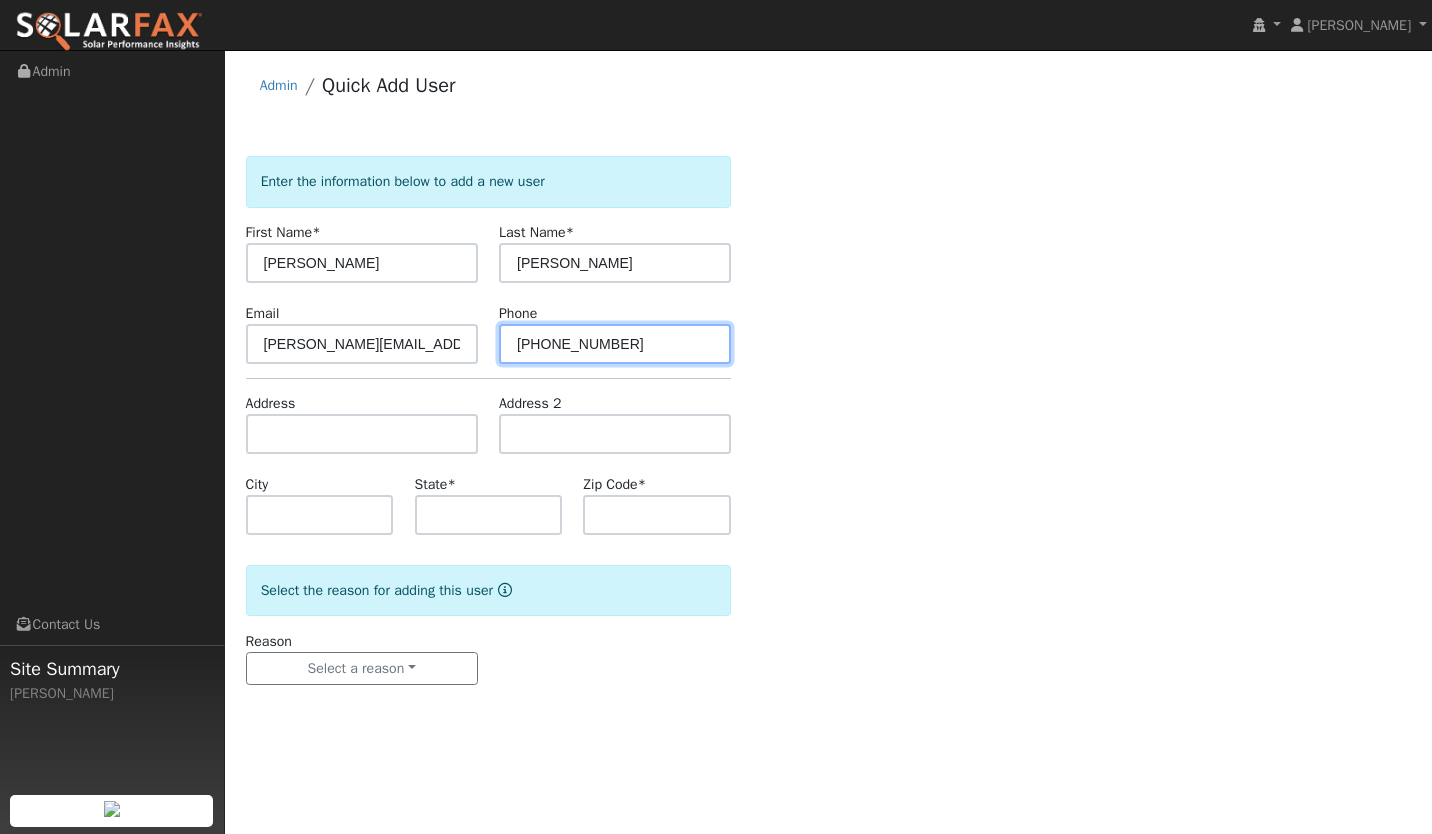 type on "[PHONE_NUMBER]" 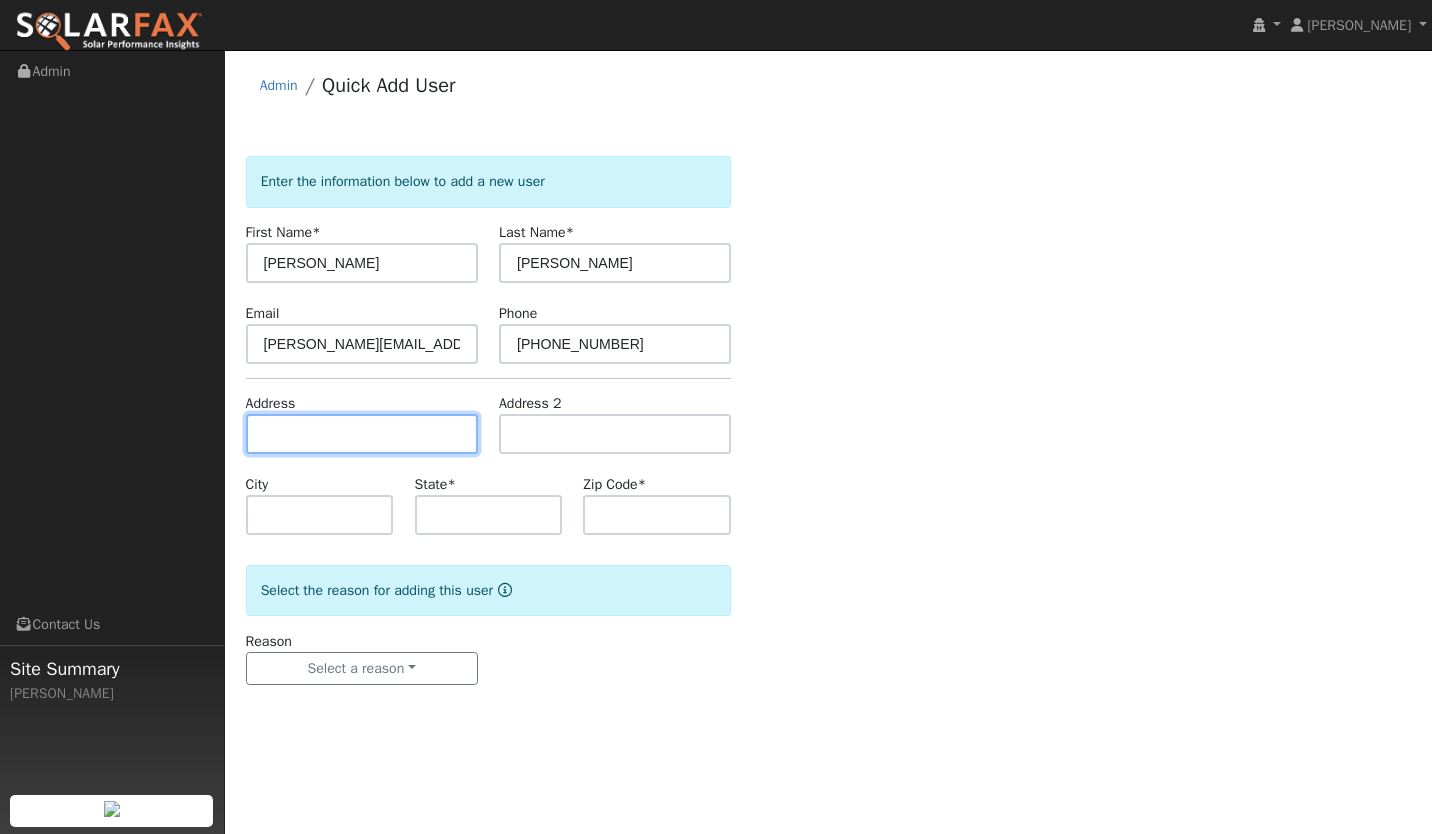 click at bounding box center (362, 434) 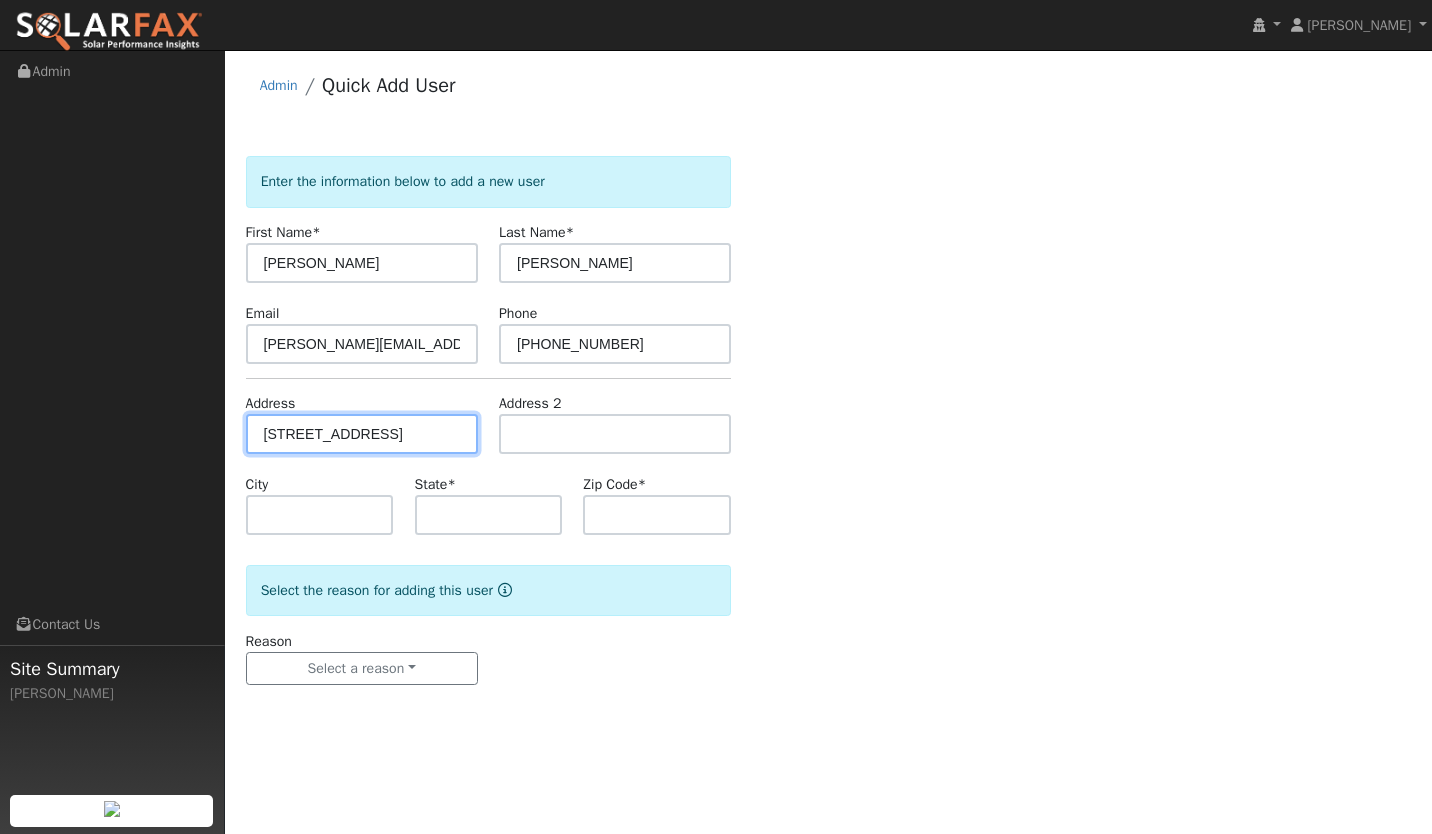 scroll, scrollTop: 0, scrollLeft: 20, axis: horizontal 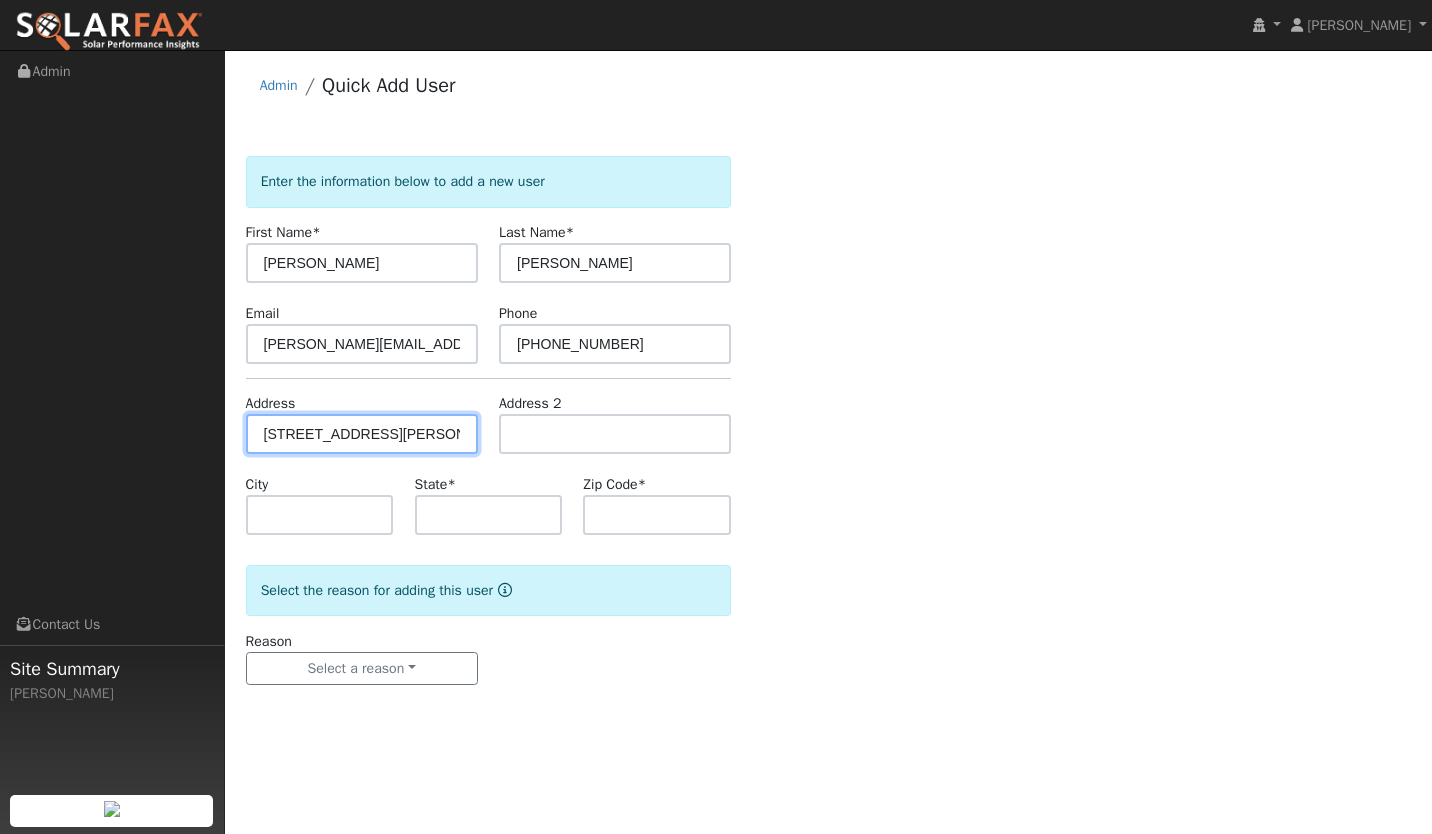 type on "2690 Hidden Valley Road" 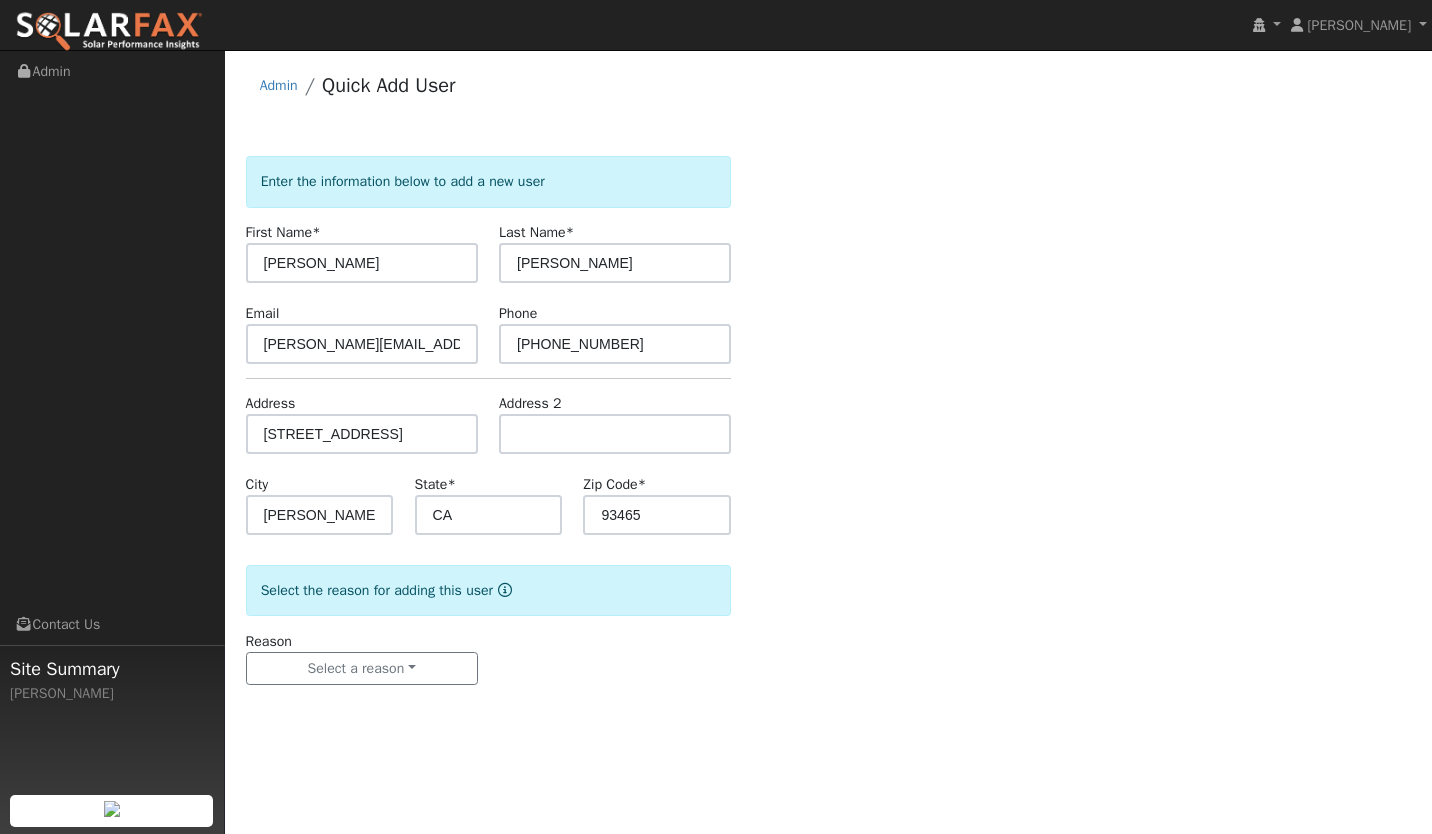 click on "Reason Select a reason New lead New customer adding solar New customer has solar" at bounding box center (361, 658) 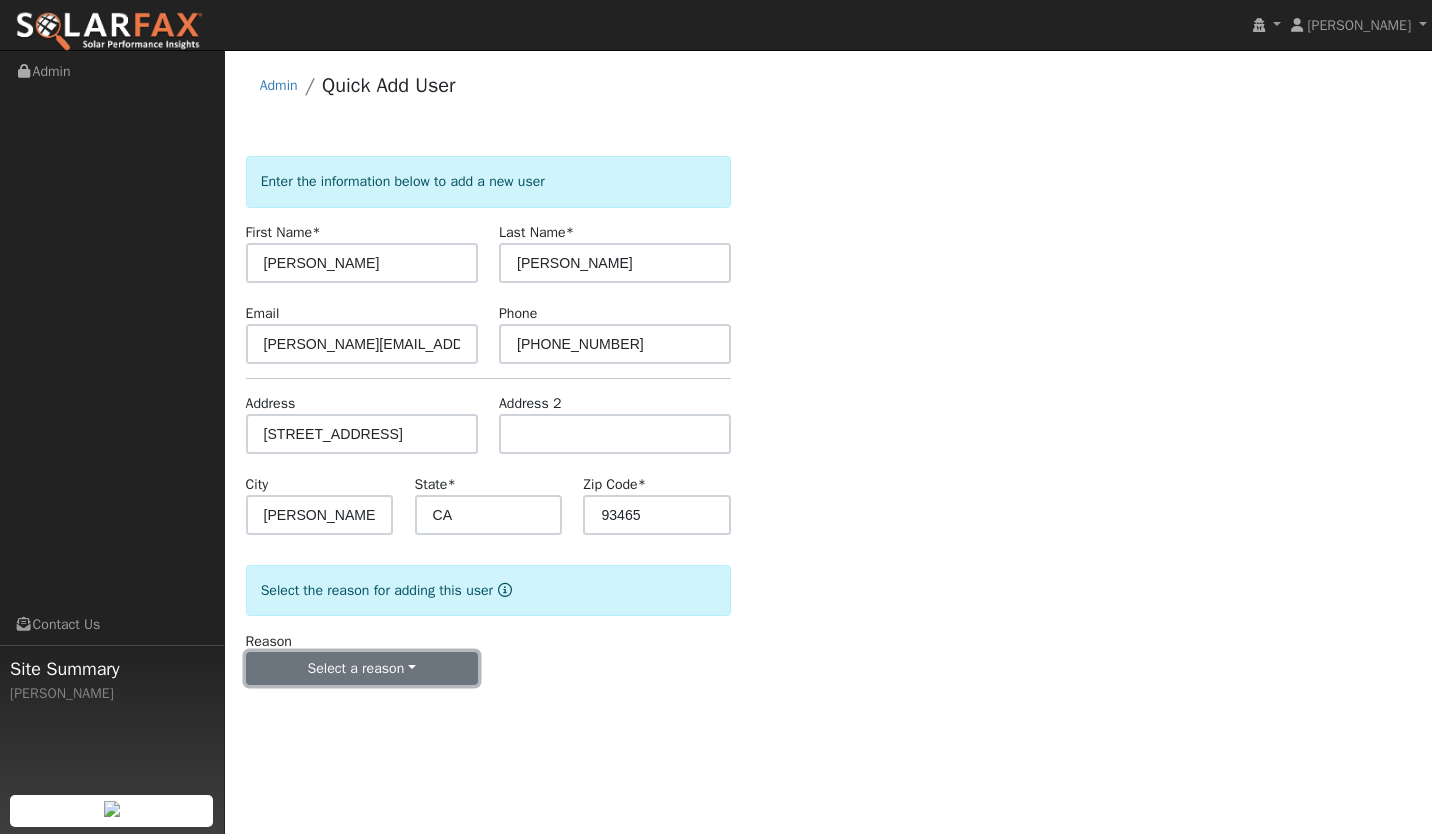 click on "Select a reason" at bounding box center [362, 669] 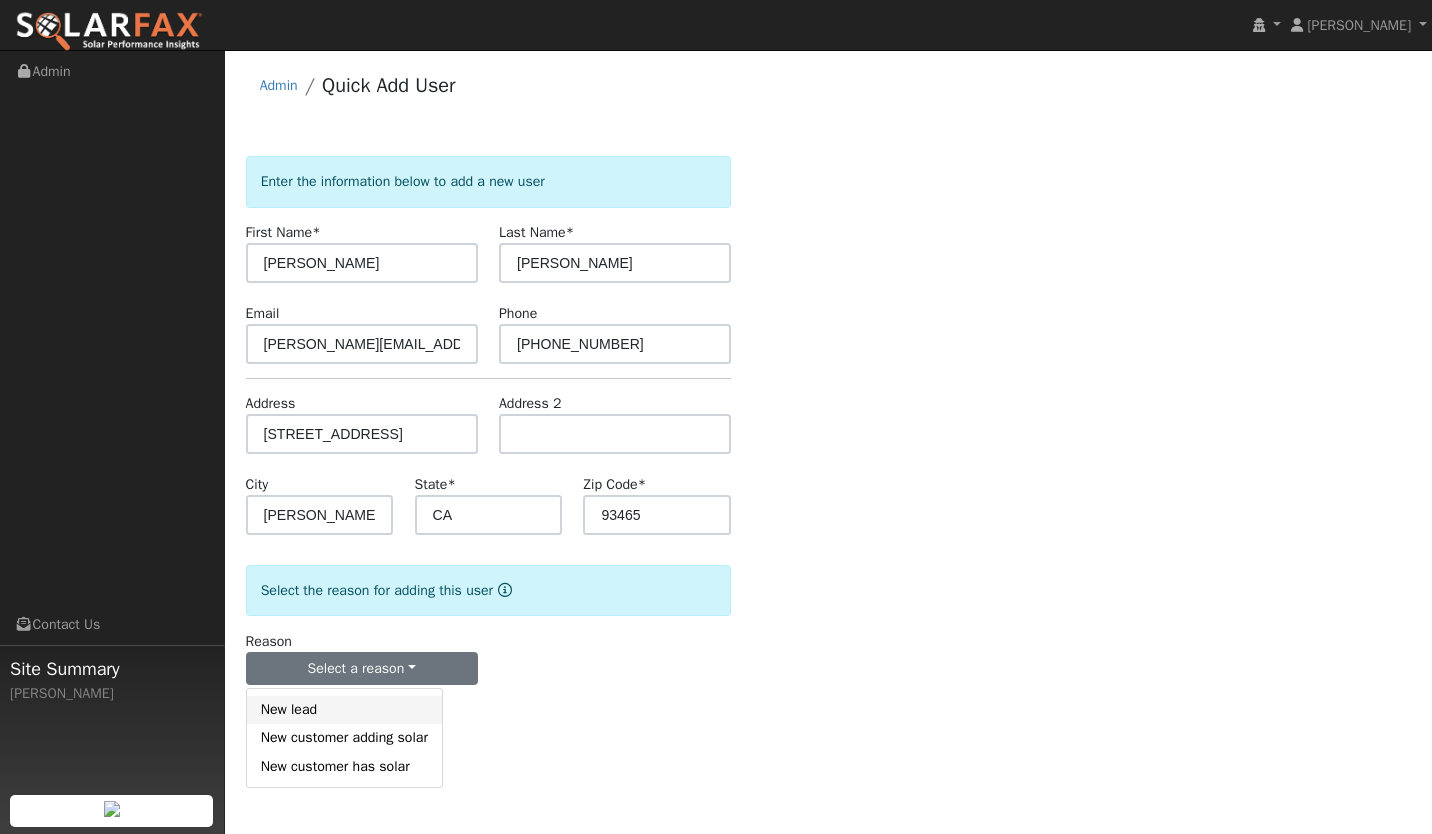 click on "New lead" at bounding box center [344, 710] 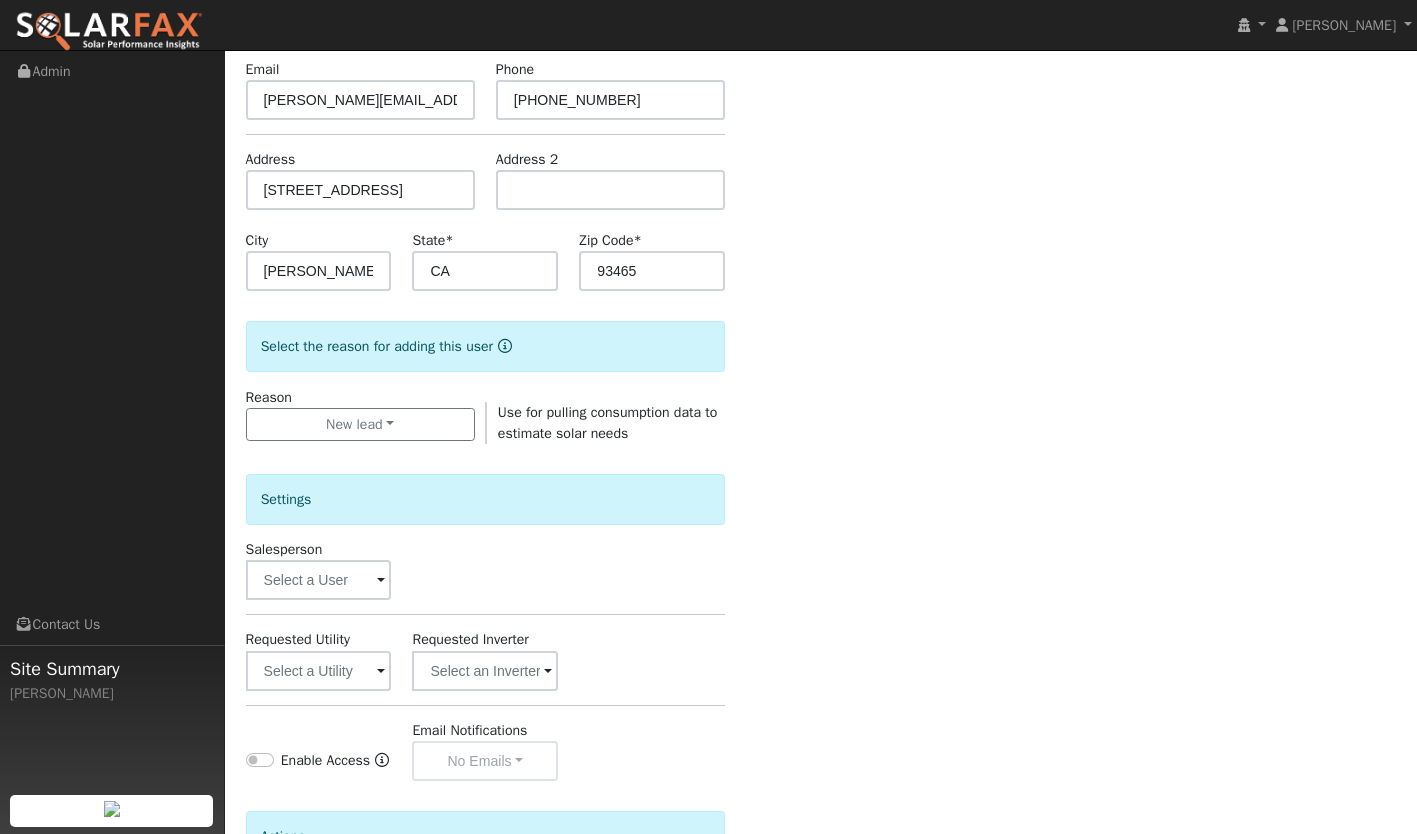scroll, scrollTop: 245, scrollLeft: 0, axis: vertical 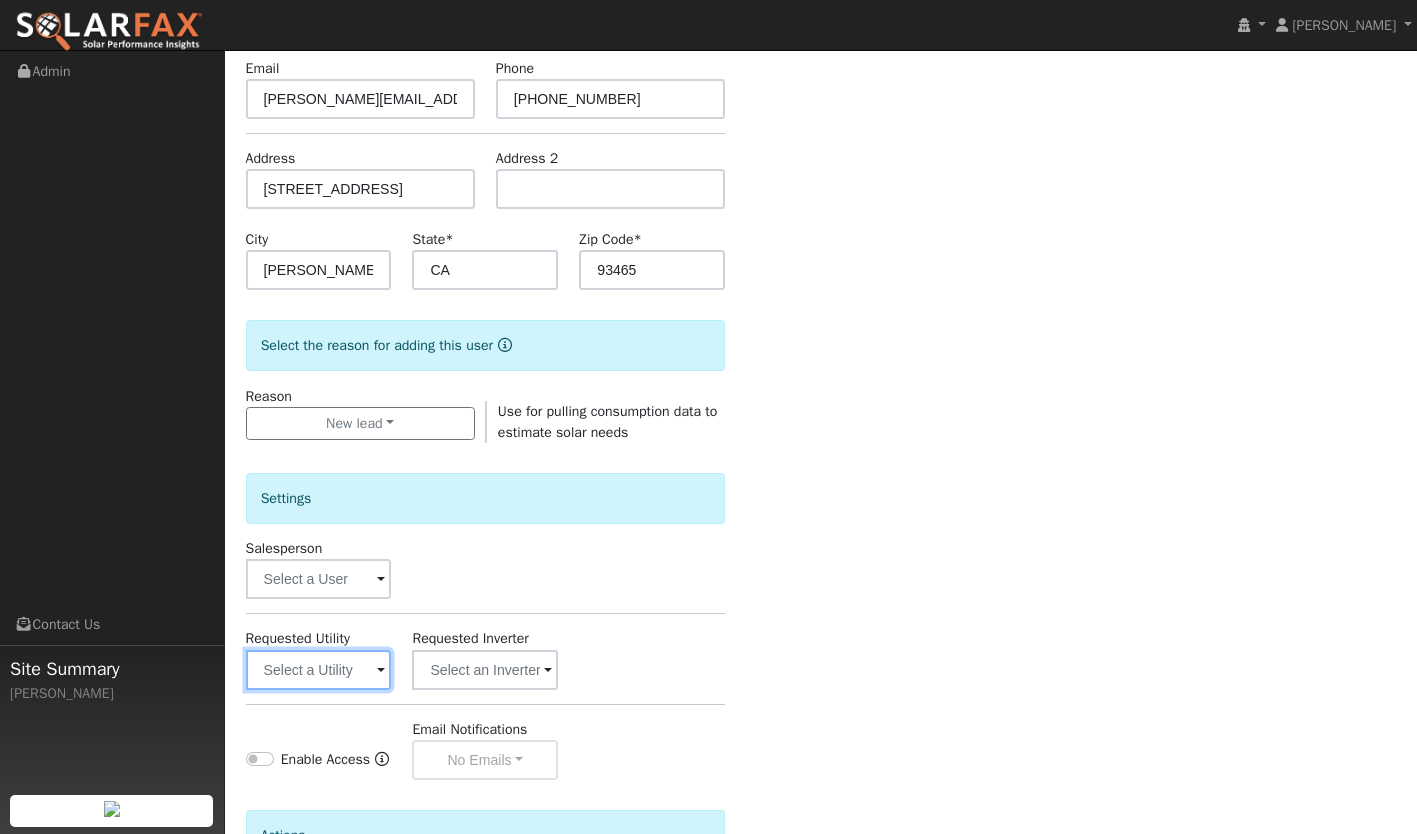 click at bounding box center (319, 670) 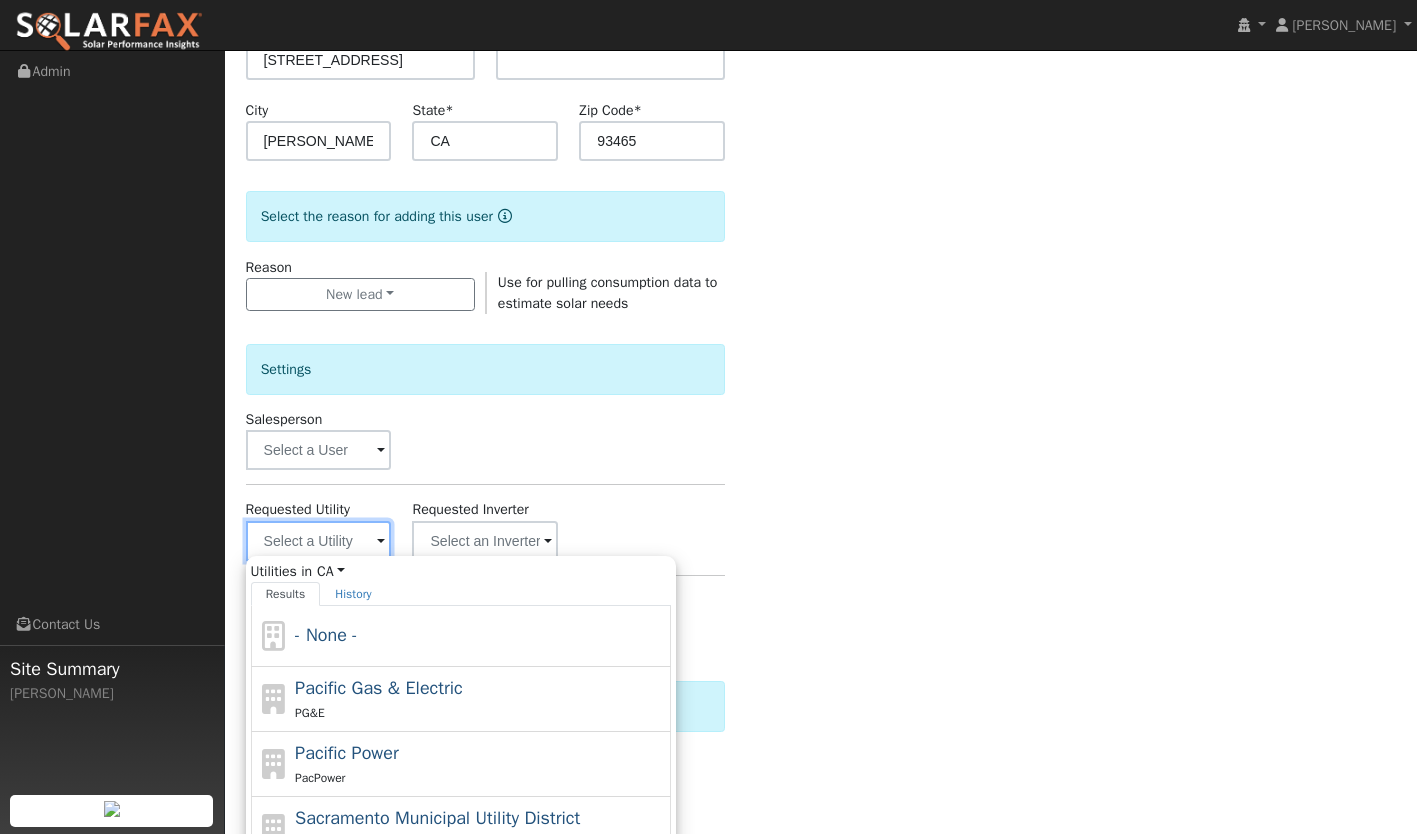 scroll, scrollTop: 390, scrollLeft: 0, axis: vertical 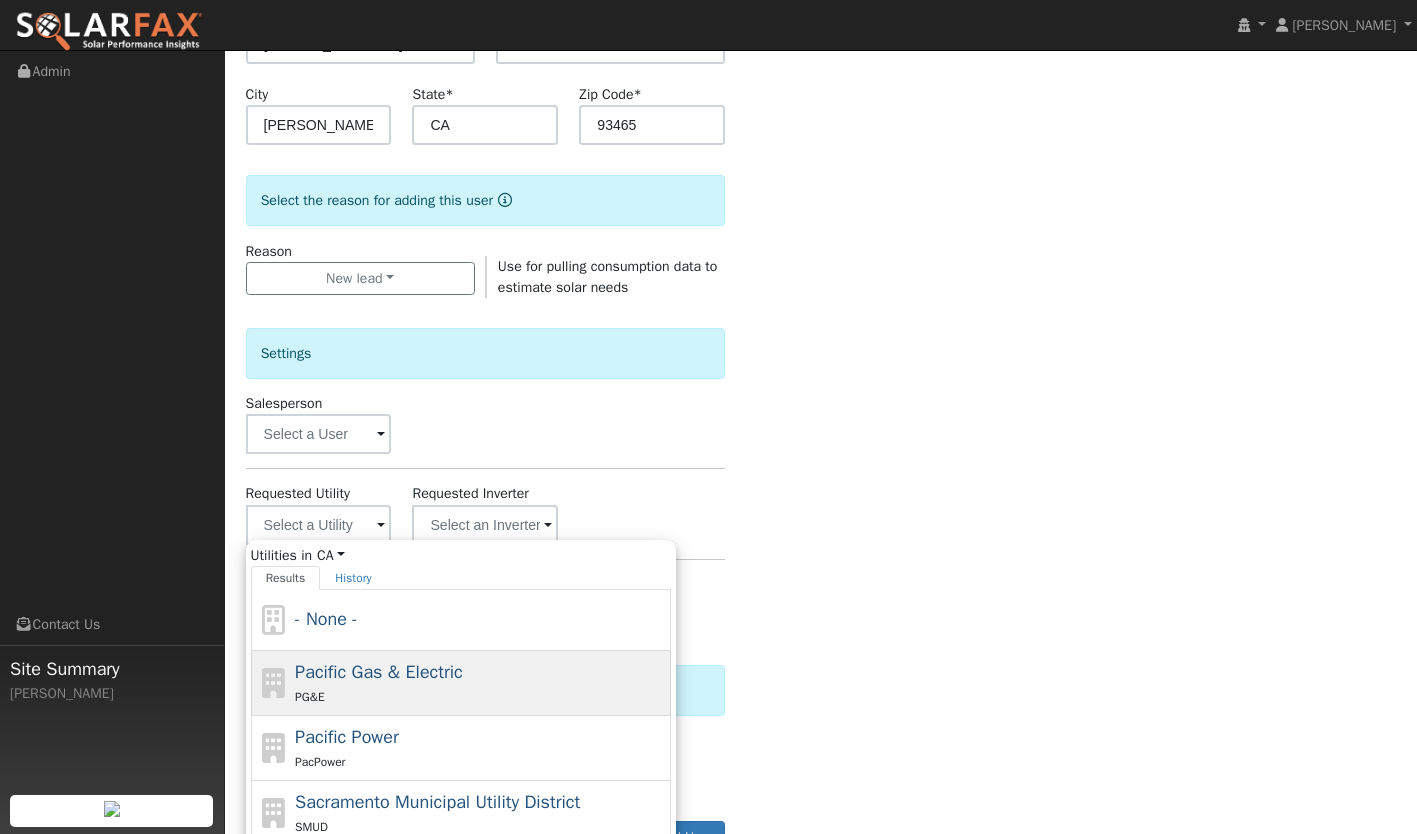 click on "Pacific Gas & Electric" at bounding box center [379, 672] 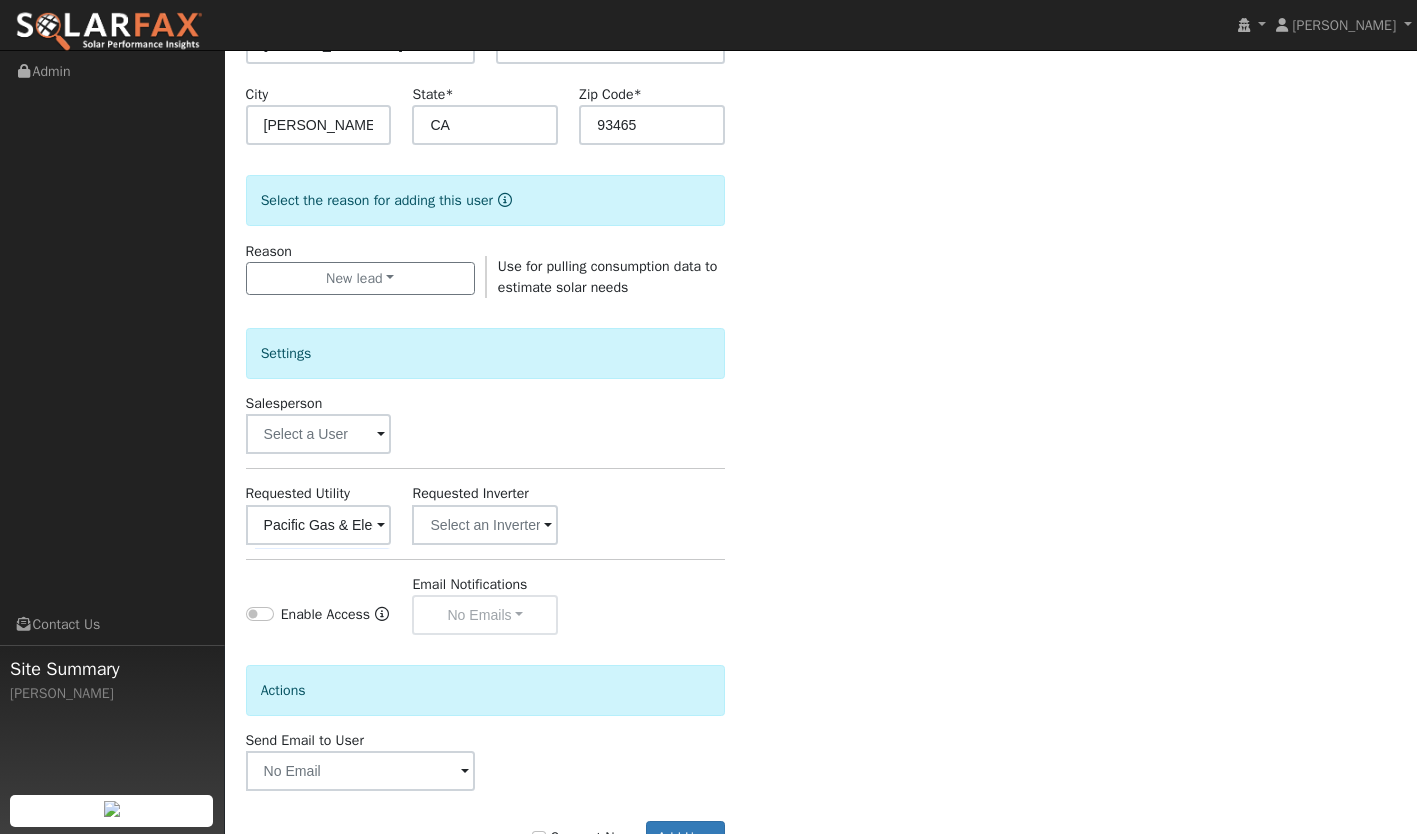 scroll, scrollTop: 461, scrollLeft: 0, axis: vertical 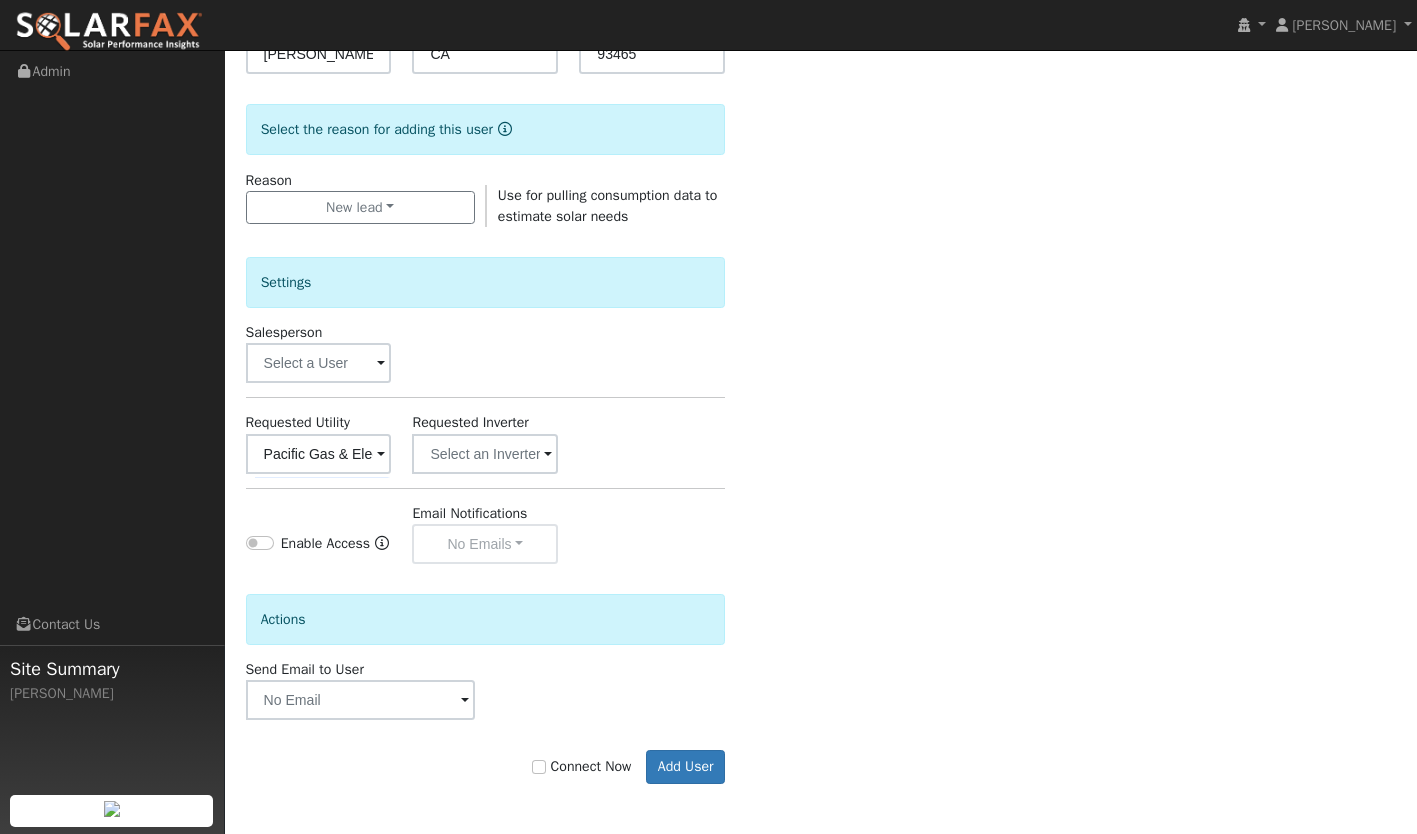 click on "Connect Now" at bounding box center (582, 766) 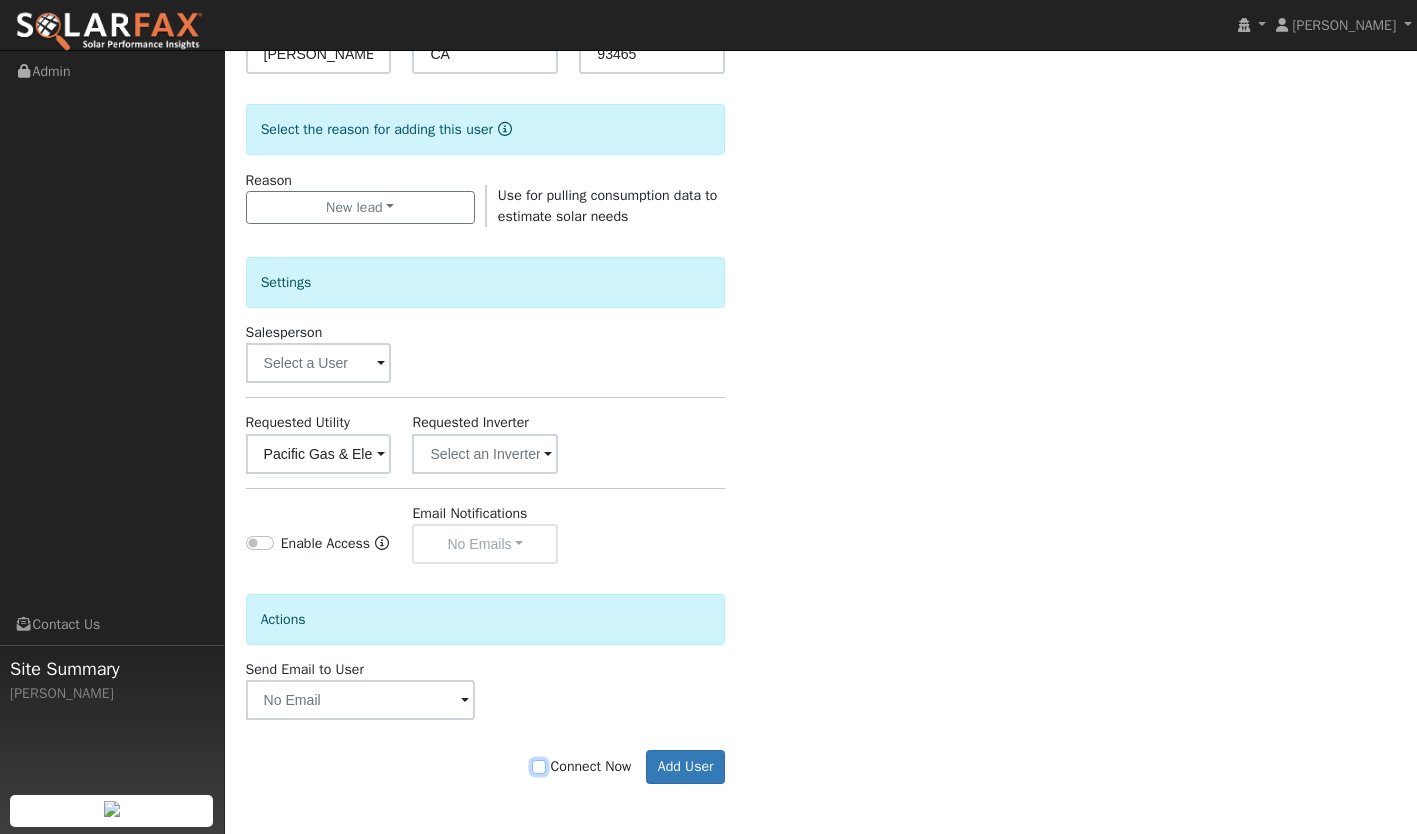 click on "Connect Now" at bounding box center (539, 767) 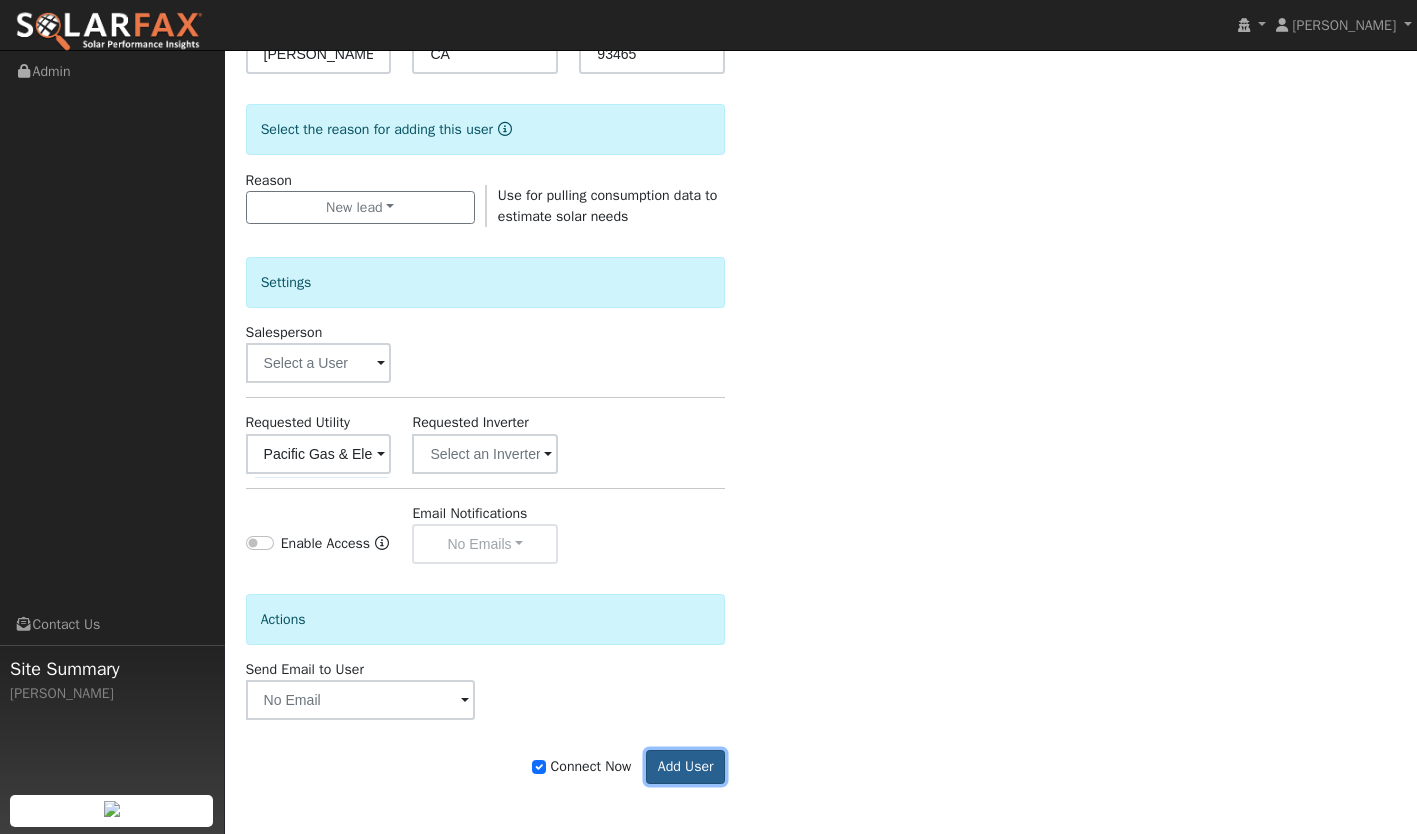 click on "Add User" at bounding box center [685, 767] 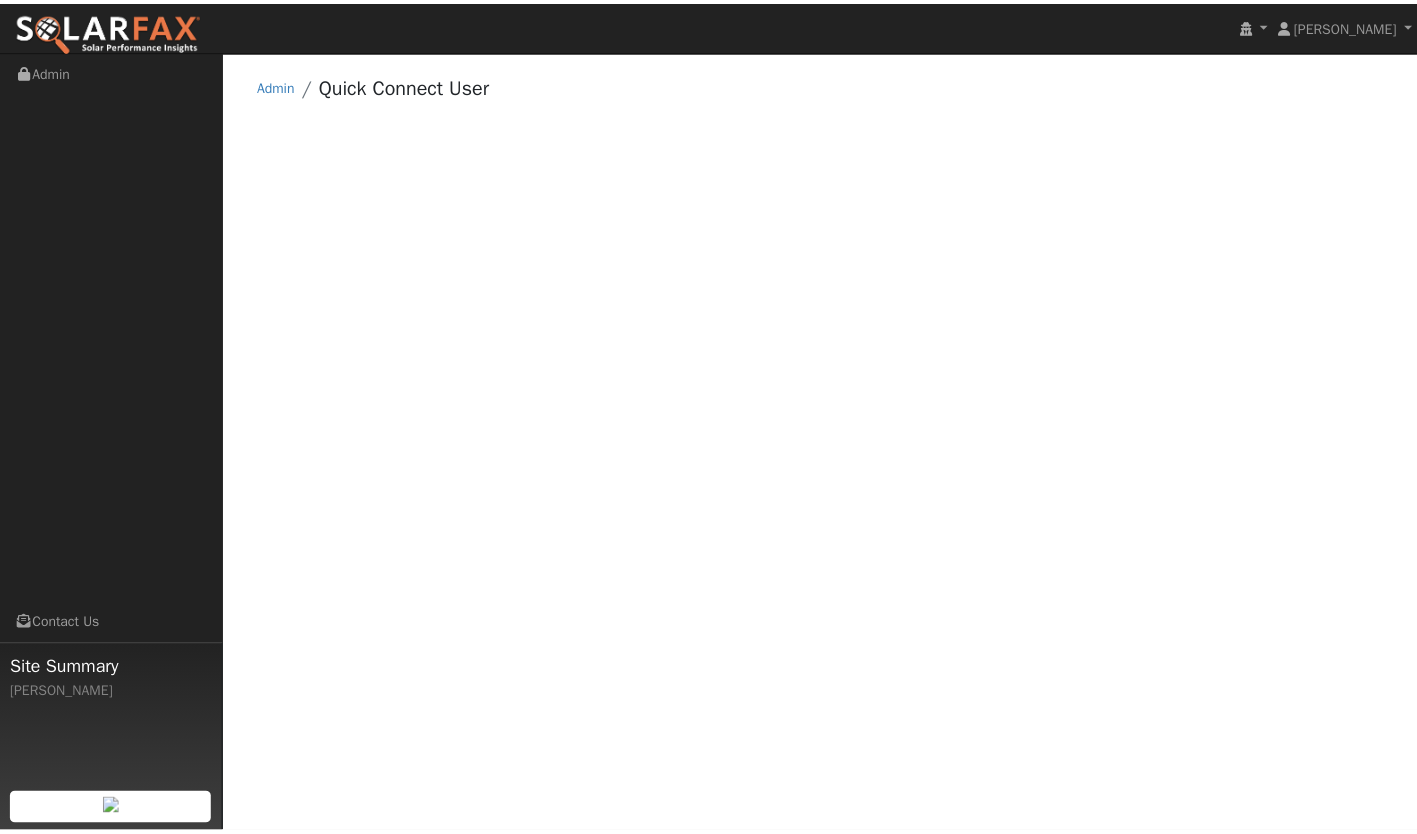 scroll, scrollTop: 0, scrollLeft: 0, axis: both 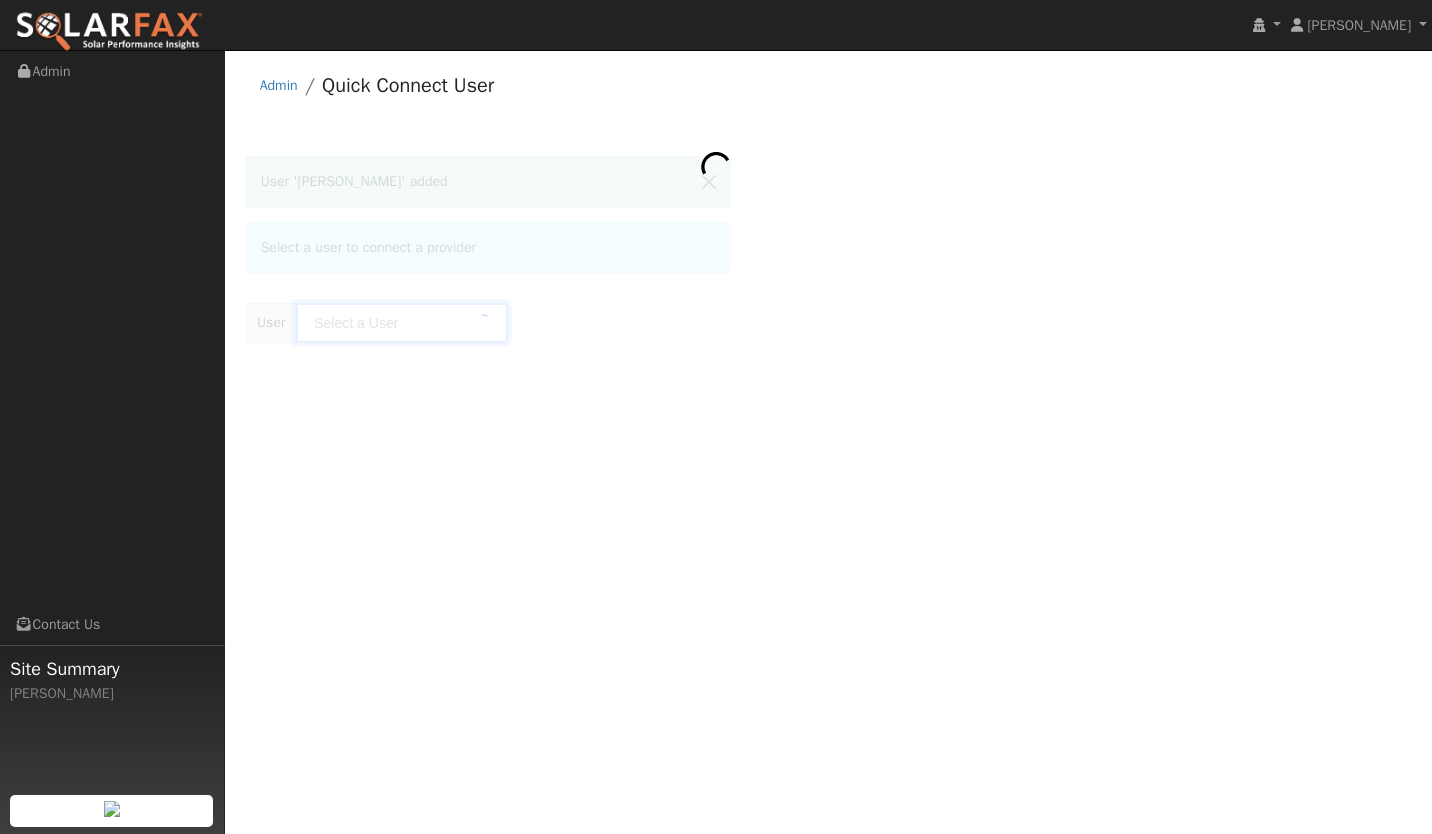 type on "Dan Baum" 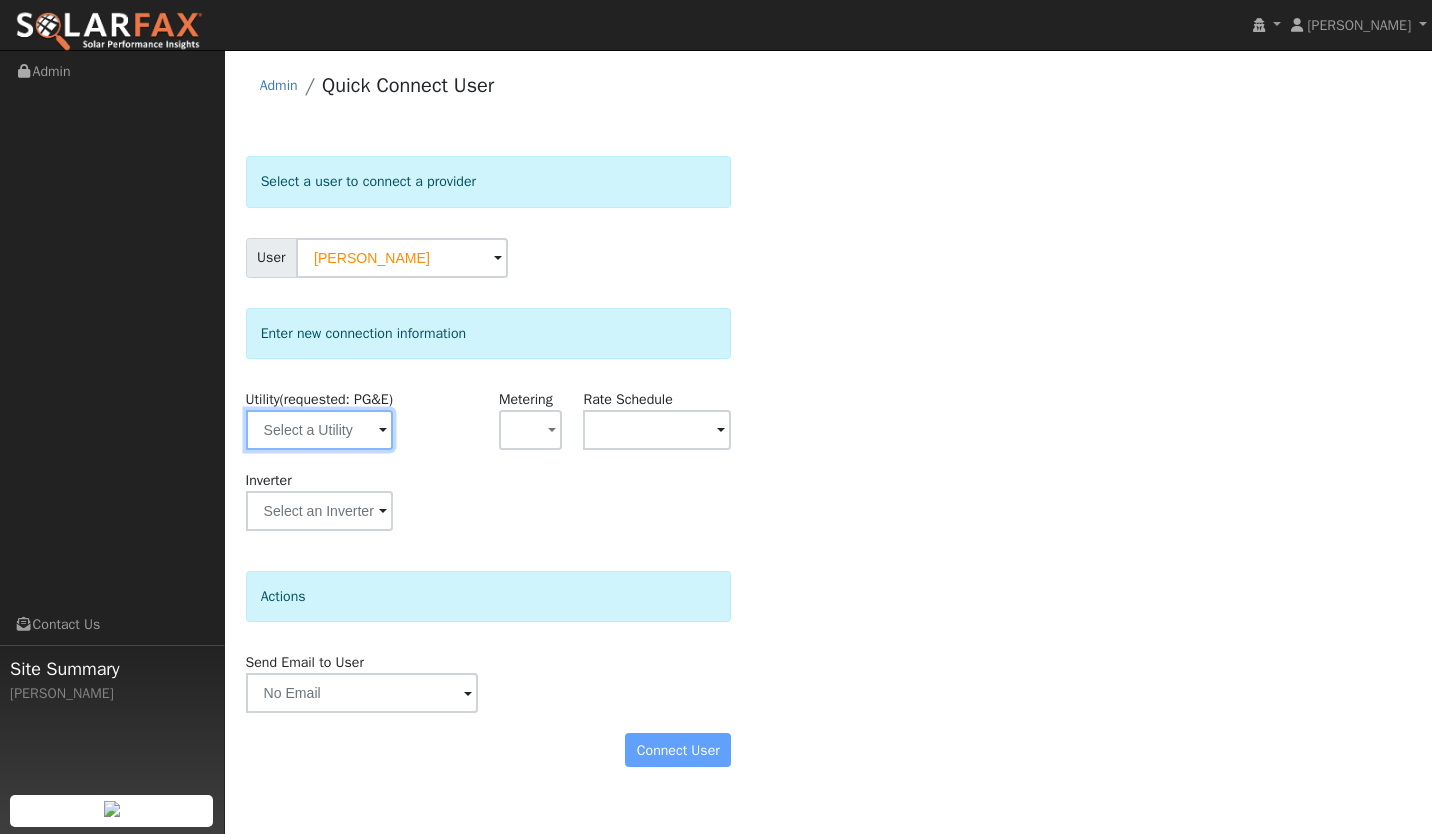 click at bounding box center [320, 430] 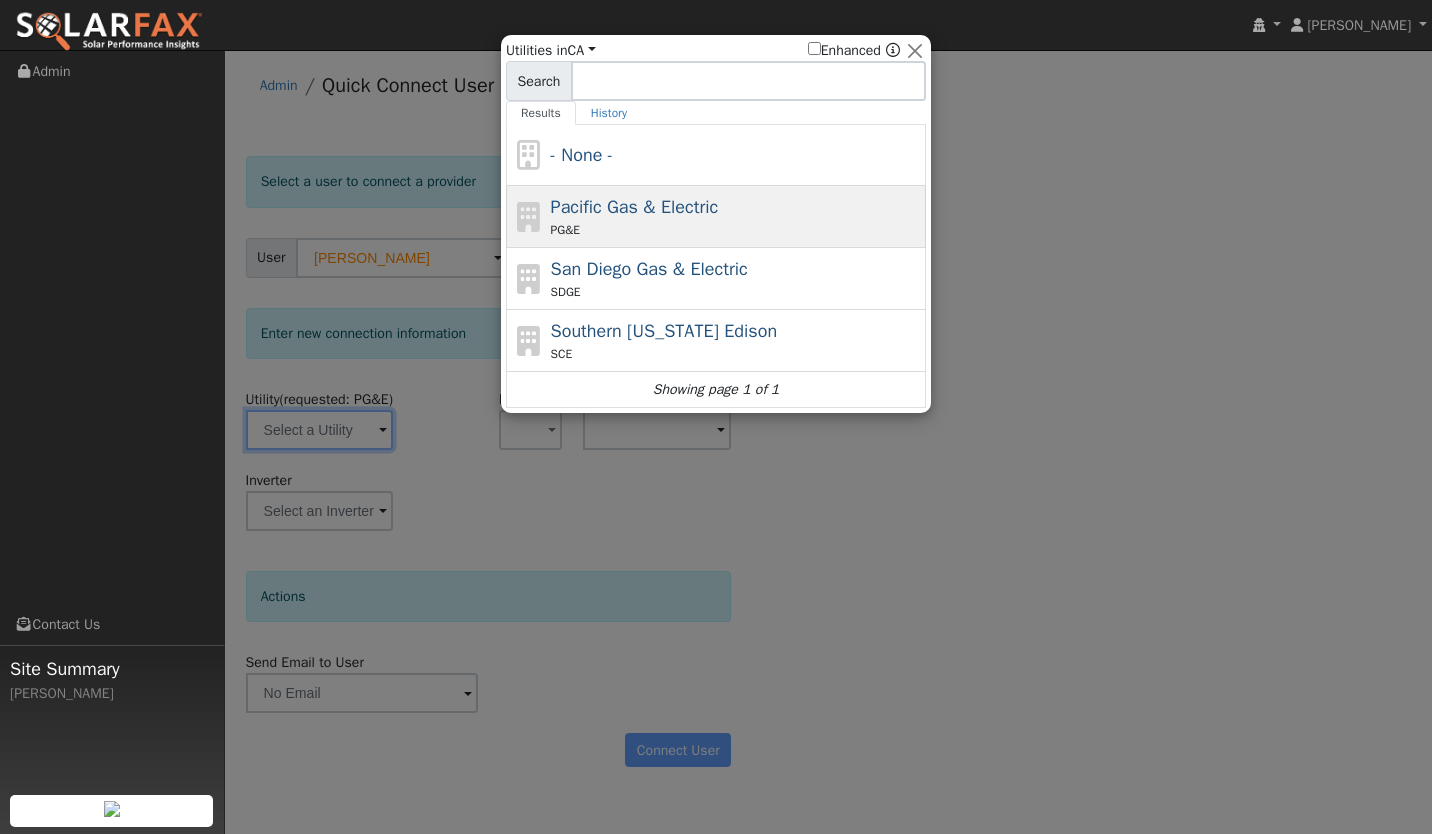 click on "Pacific Gas & Electric PG&E" at bounding box center (736, 216) 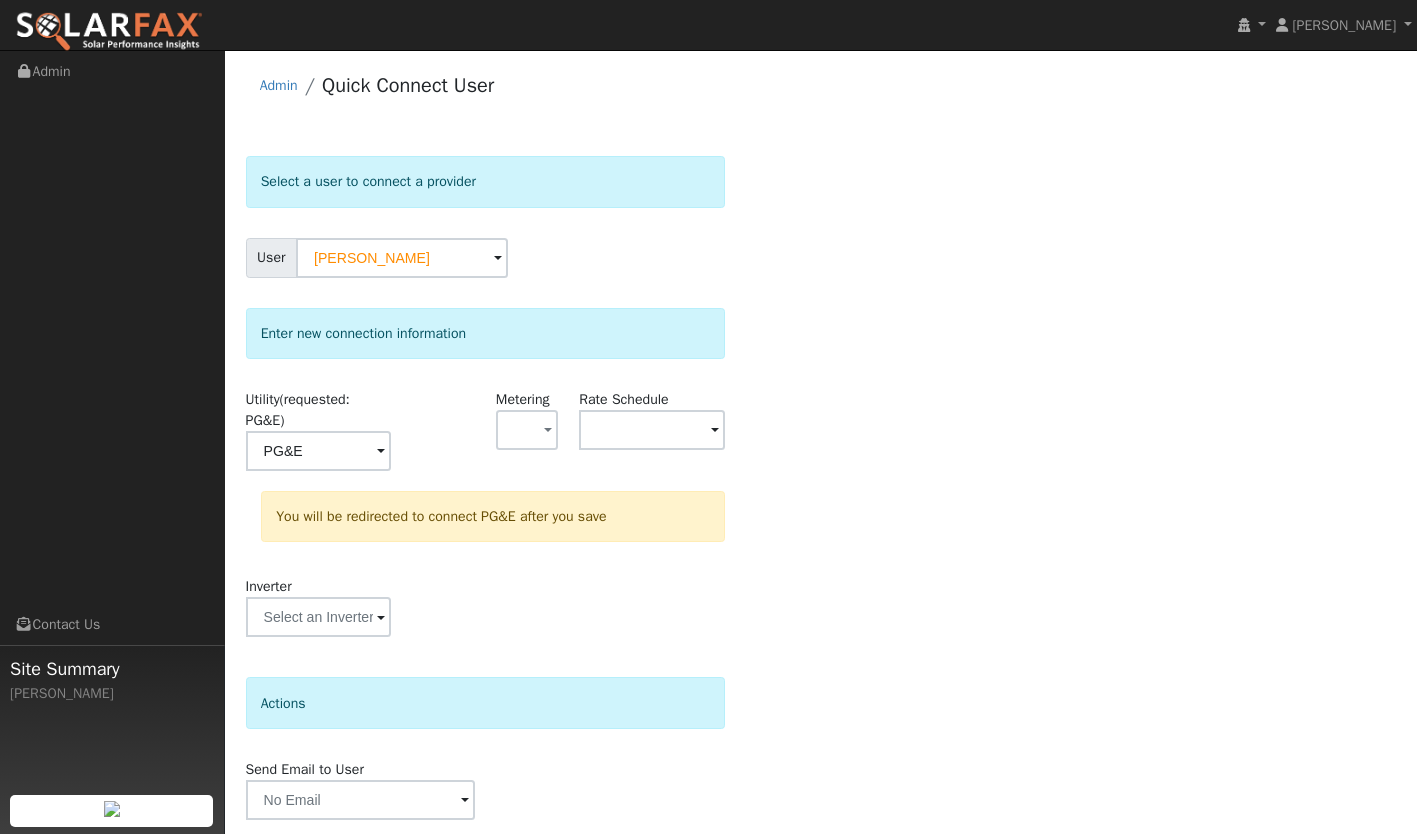 scroll, scrollTop: 69, scrollLeft: 0, axis: vertical 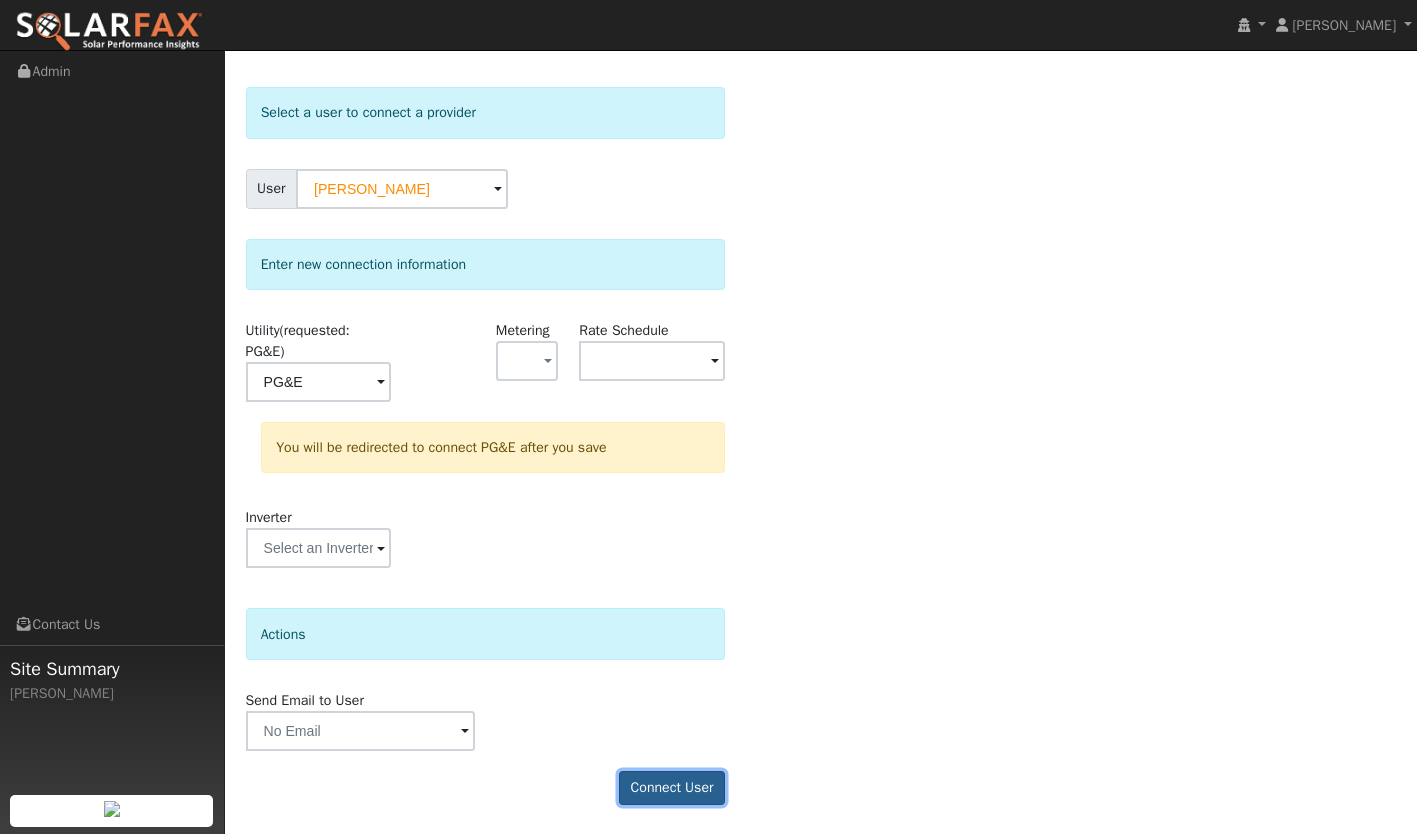click on "Connect User" at bounding box center (672, 788) 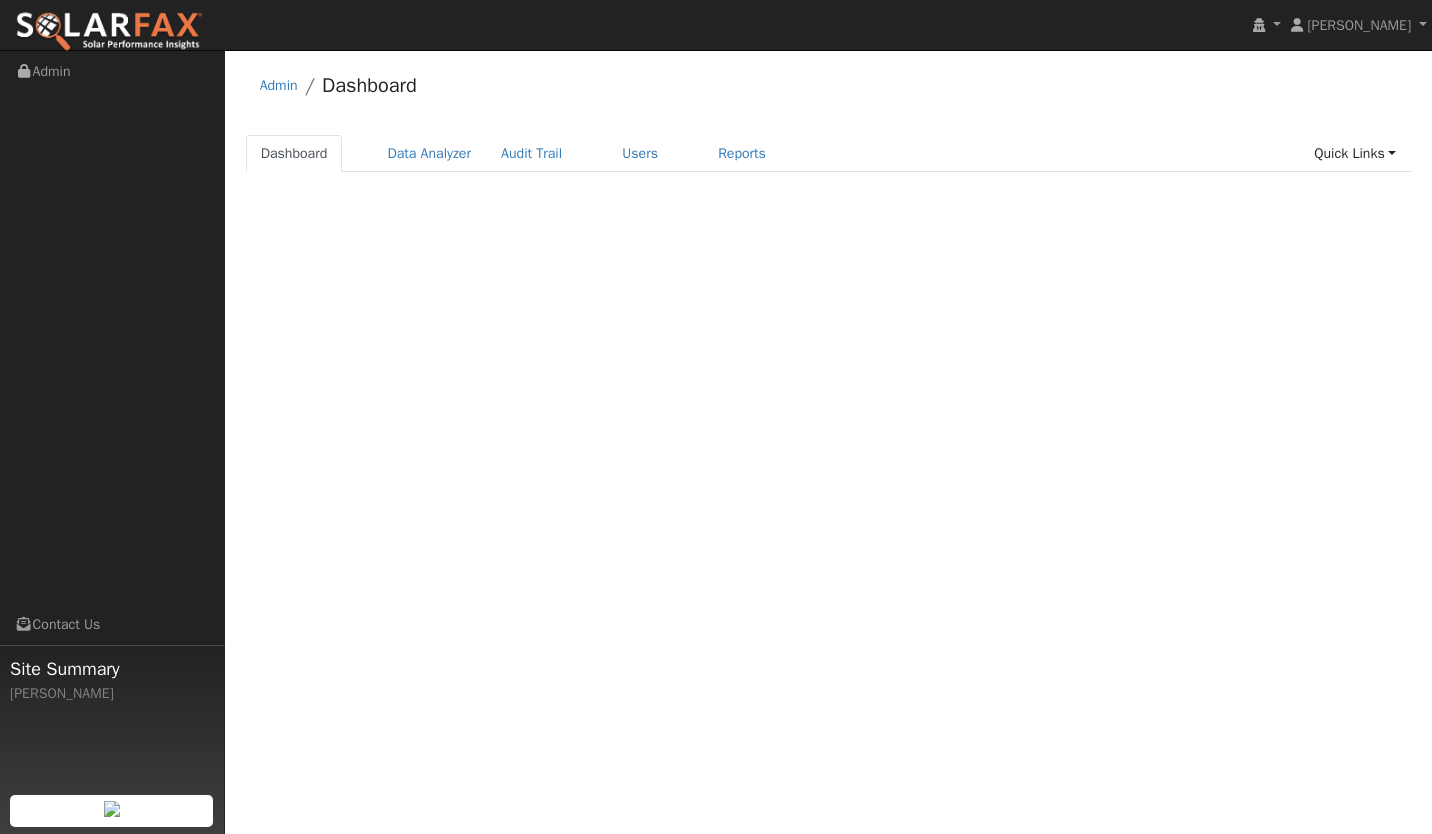 scroll, scrollTop: 0, scrollLeft: 0, axis: both 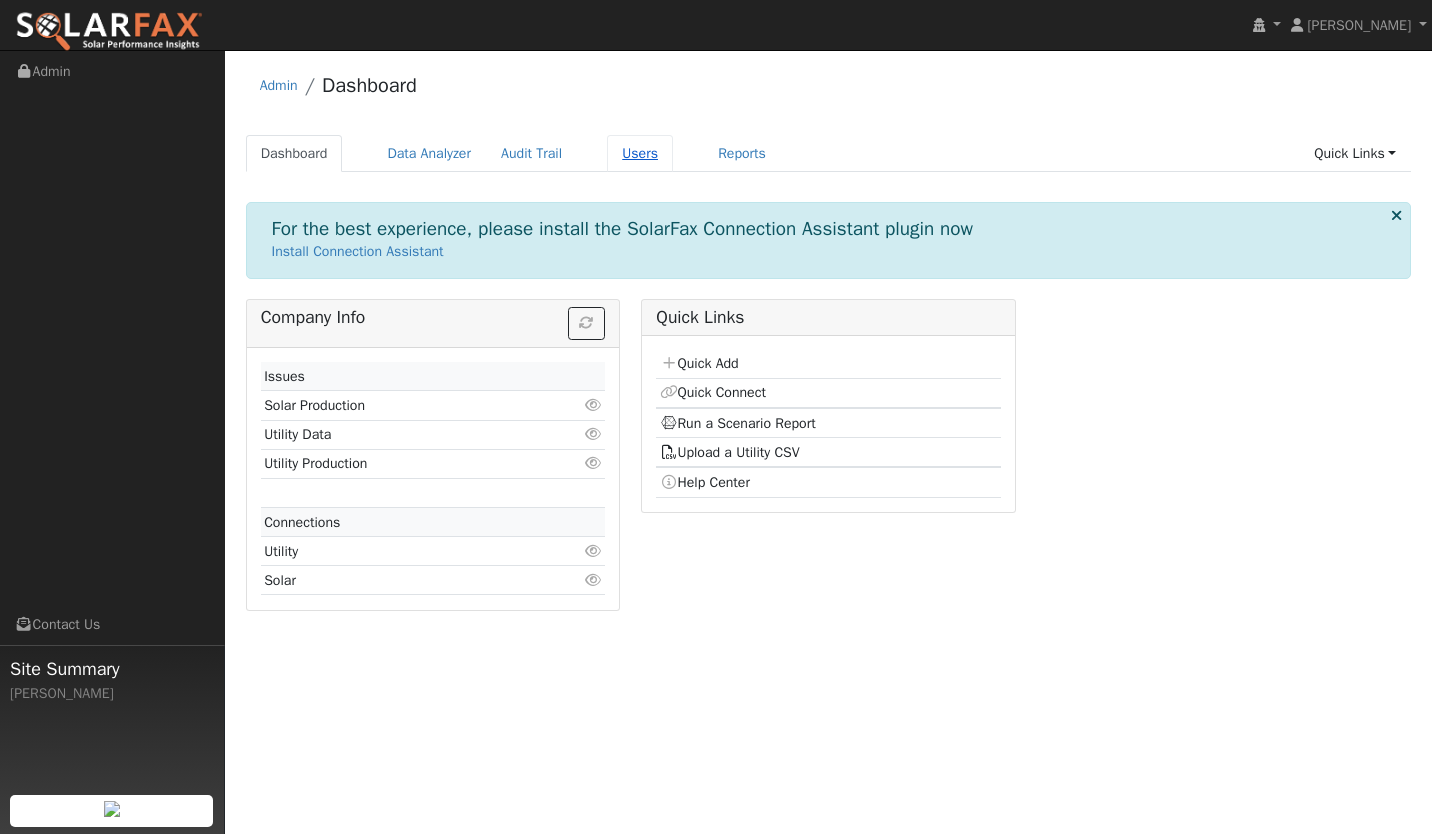 click on "Users" at bounding box center (640, 153) 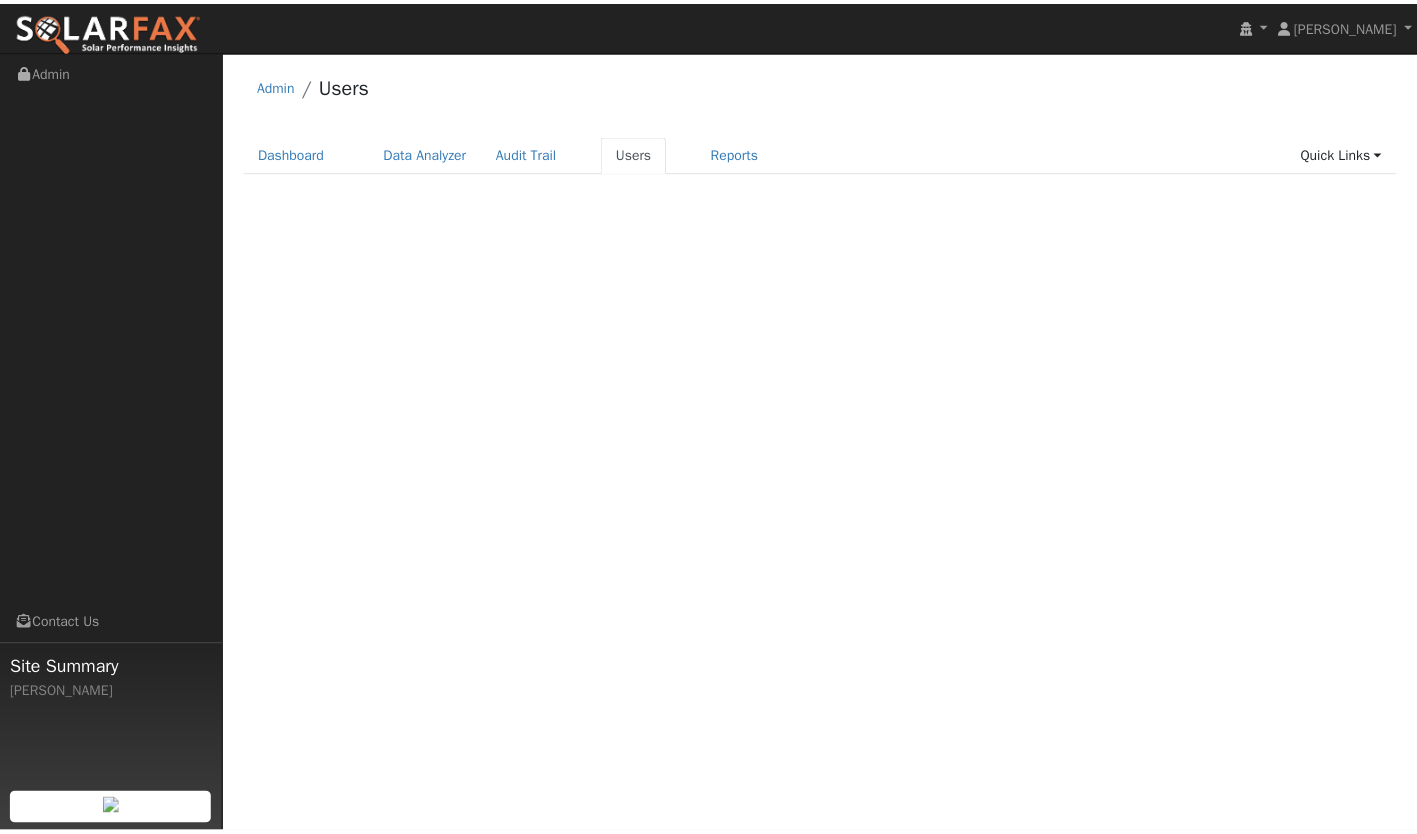 scroll, scrollTop: 0, scrollLeft: 0, axis: both 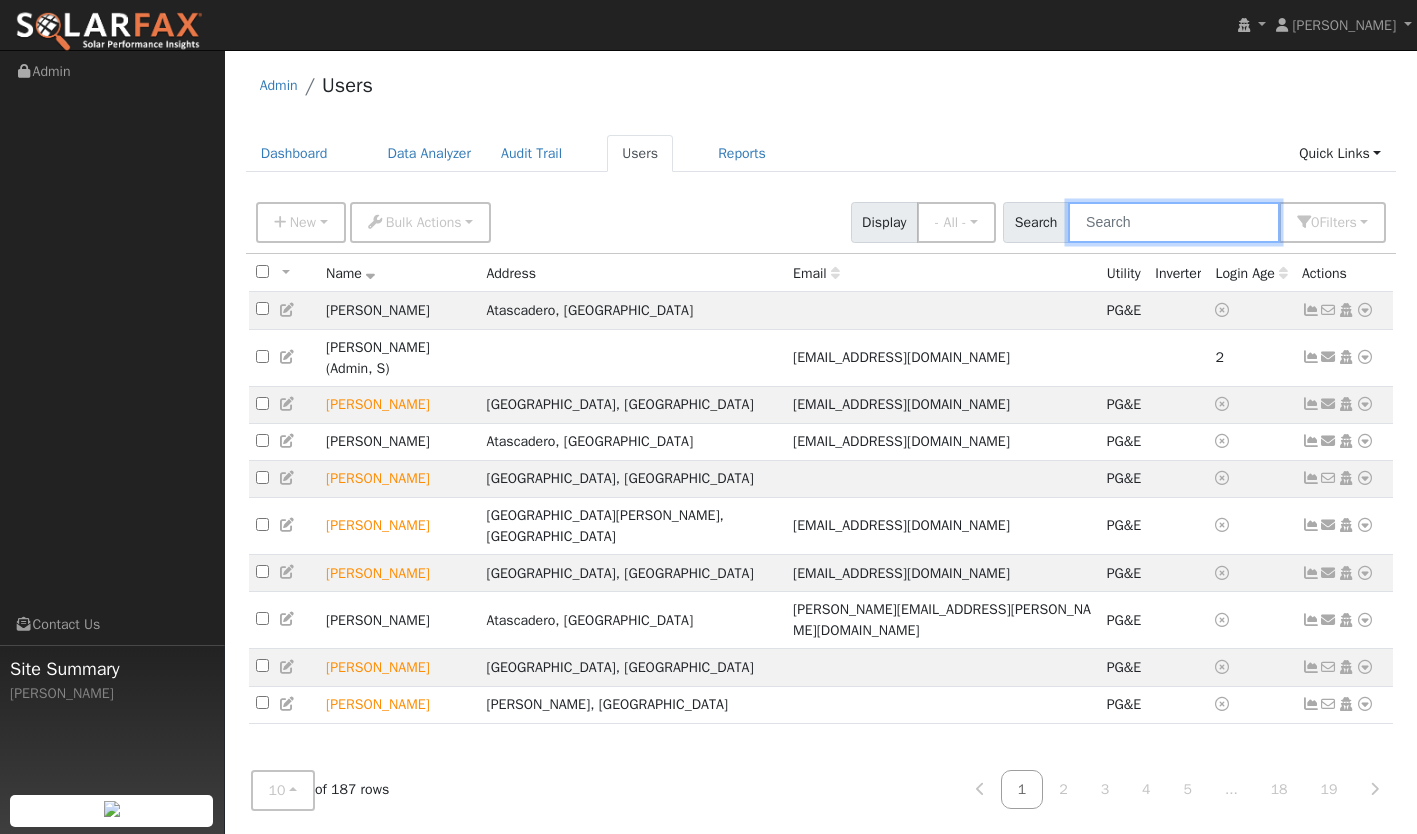 click at bounding box center (1174, 222) 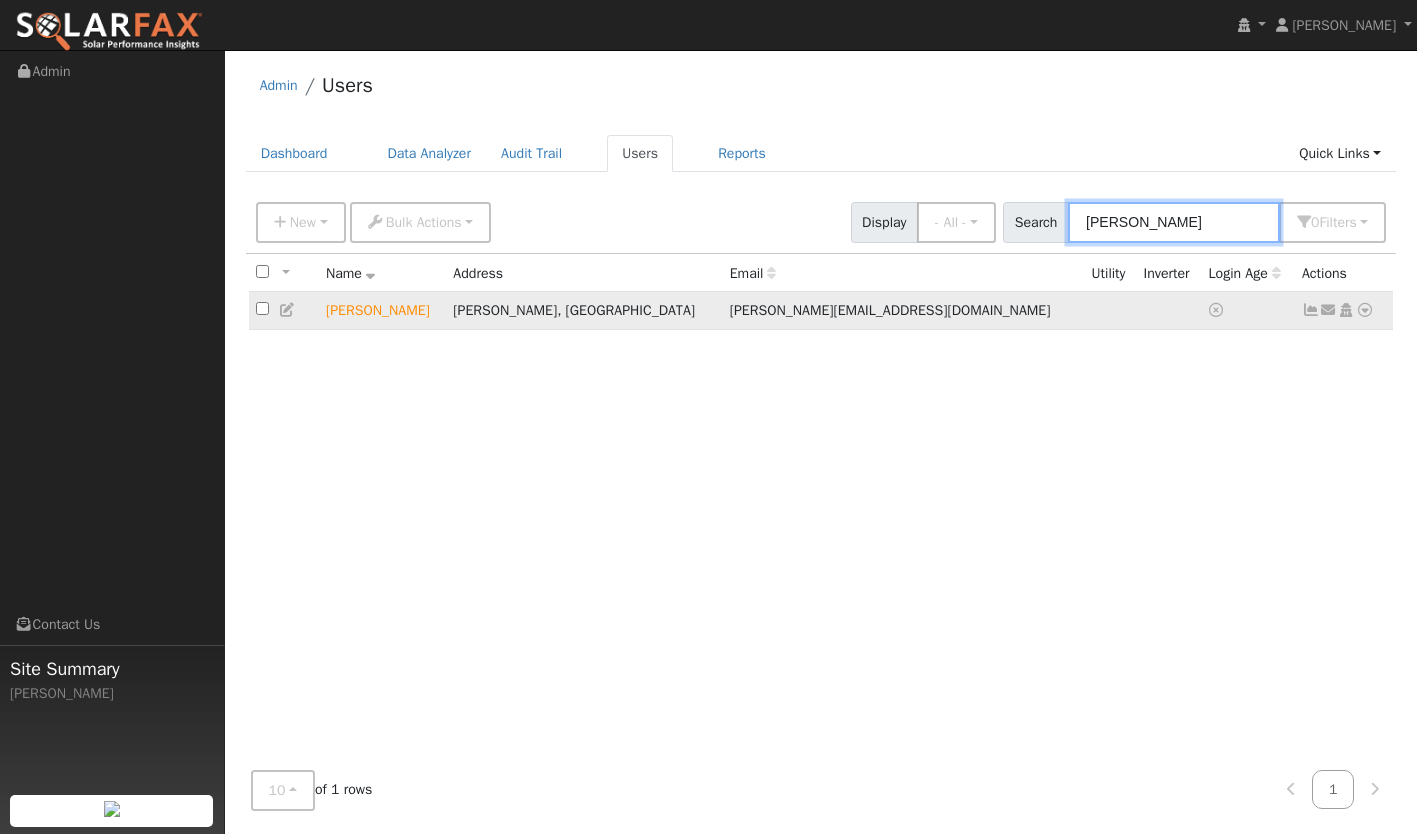 type on "dan baum" 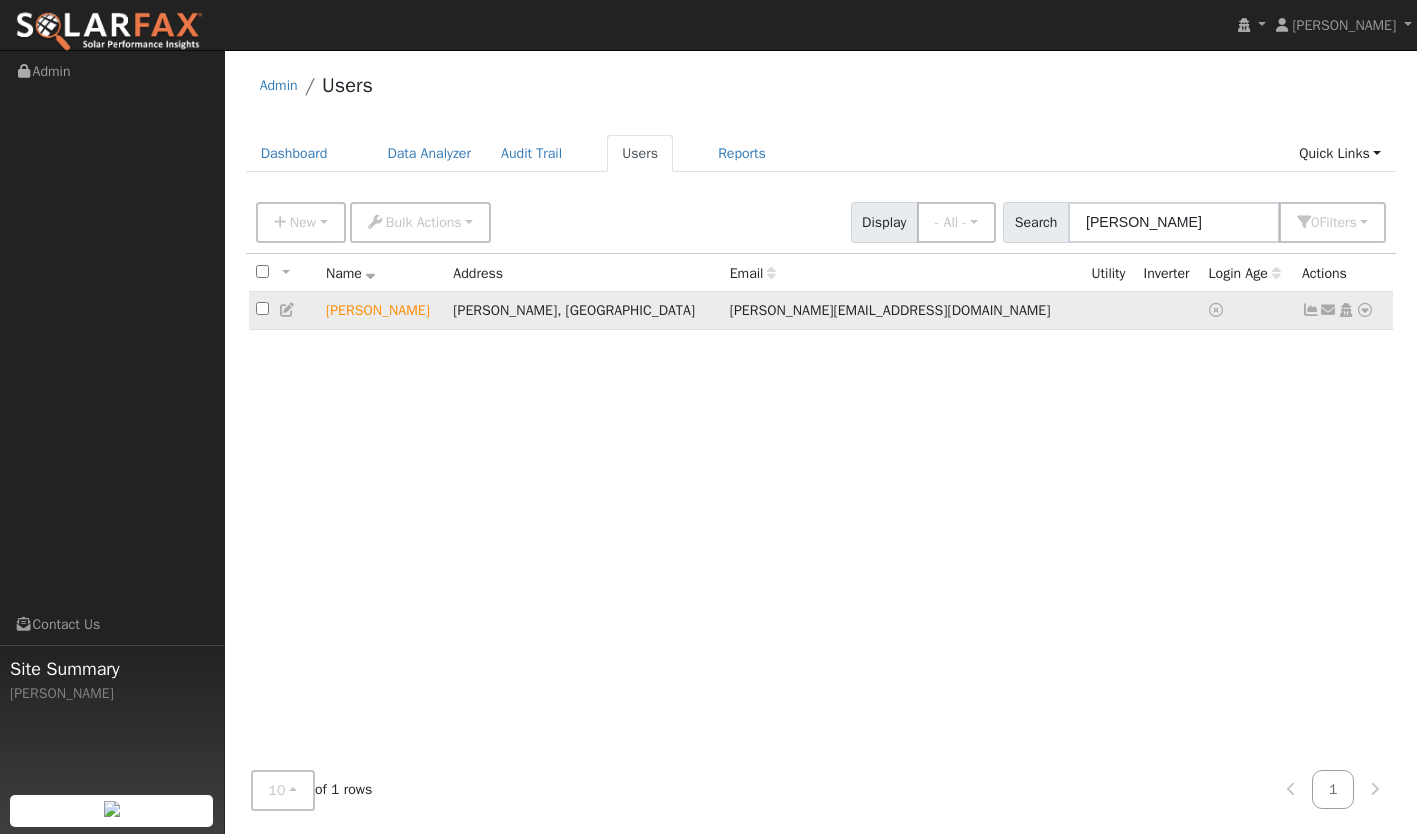 click at bounding box center (1365, 310) 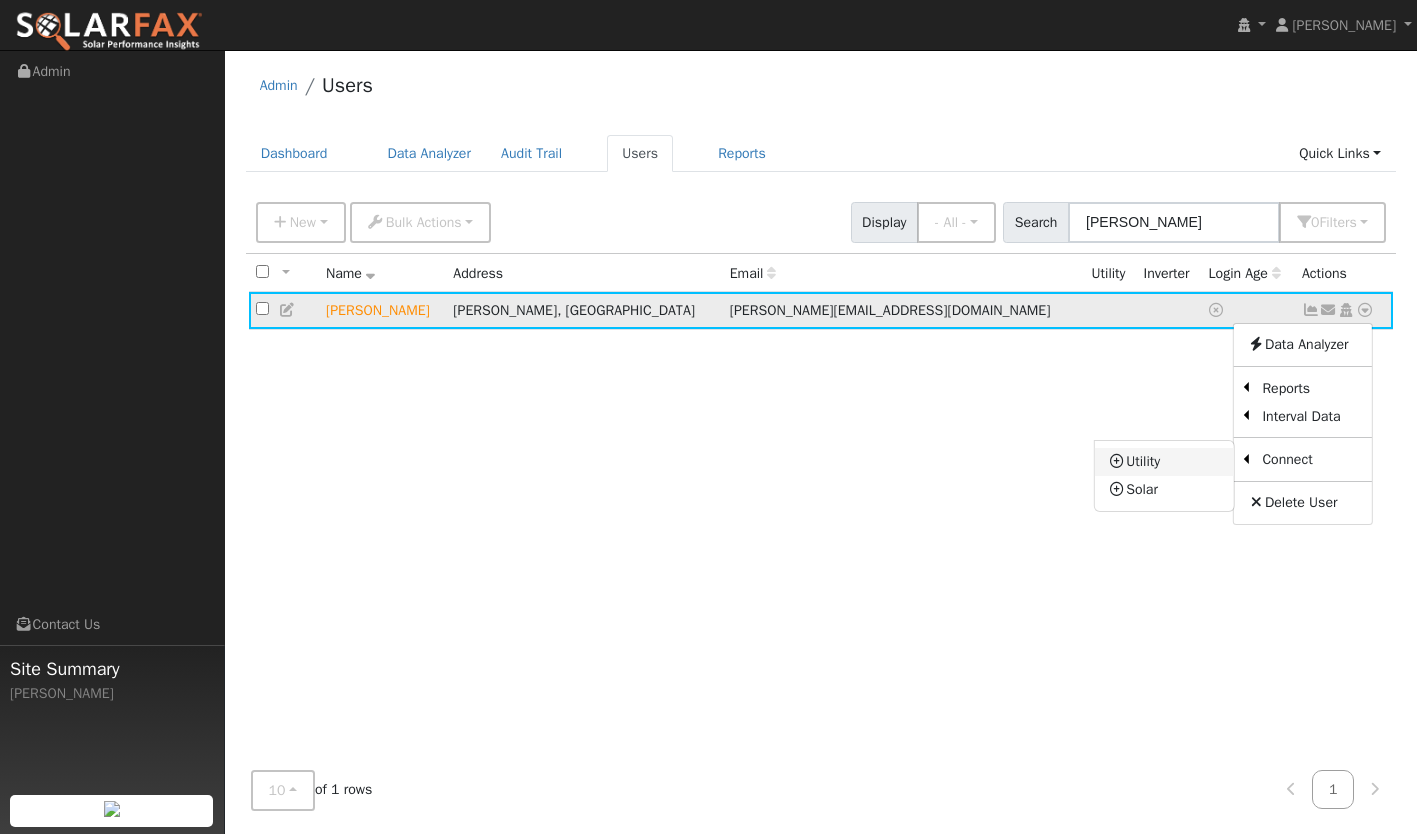 click on "Utility" at bounding box center (1164, 462) 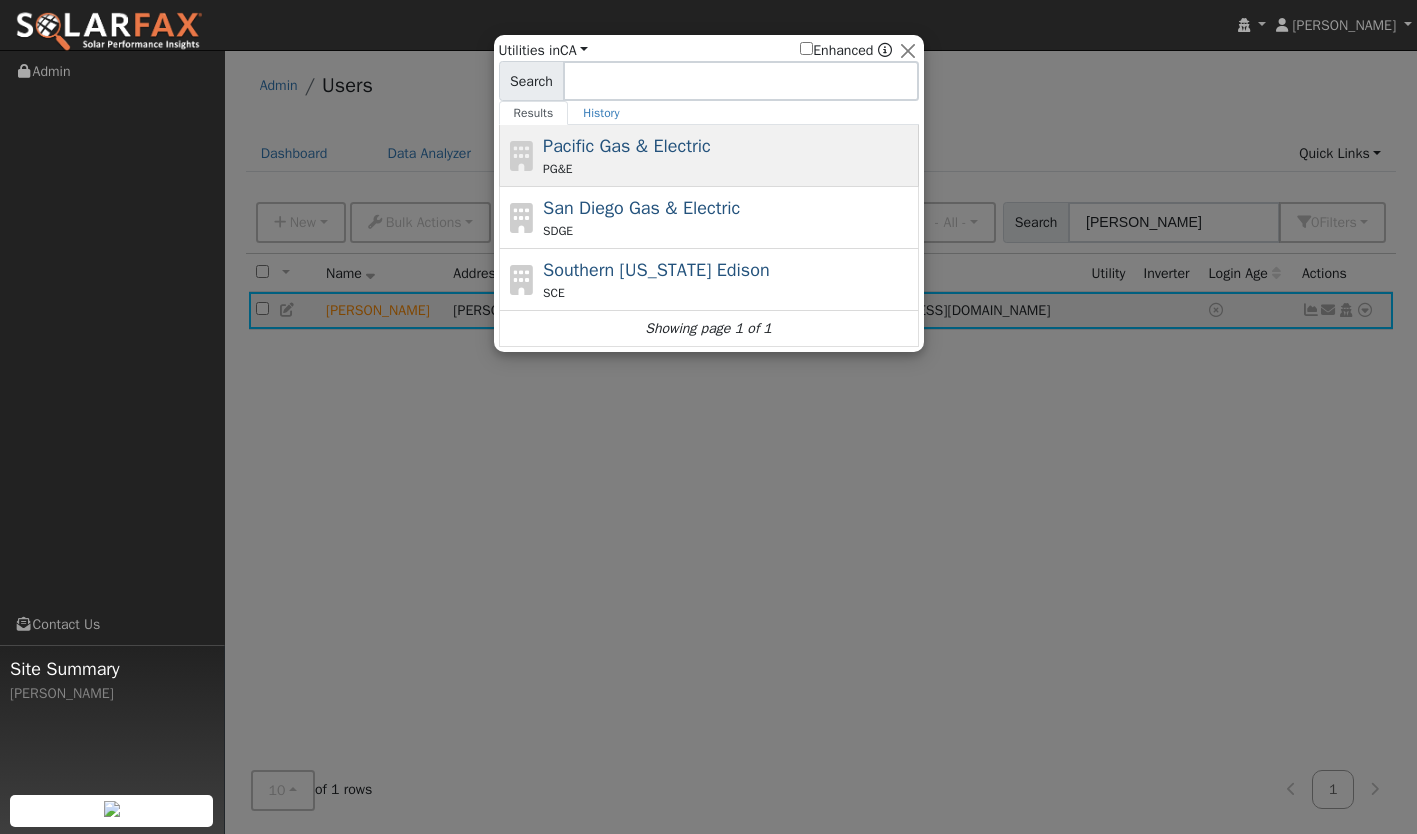 click on "PG&E" at bounding box center [728, 169] 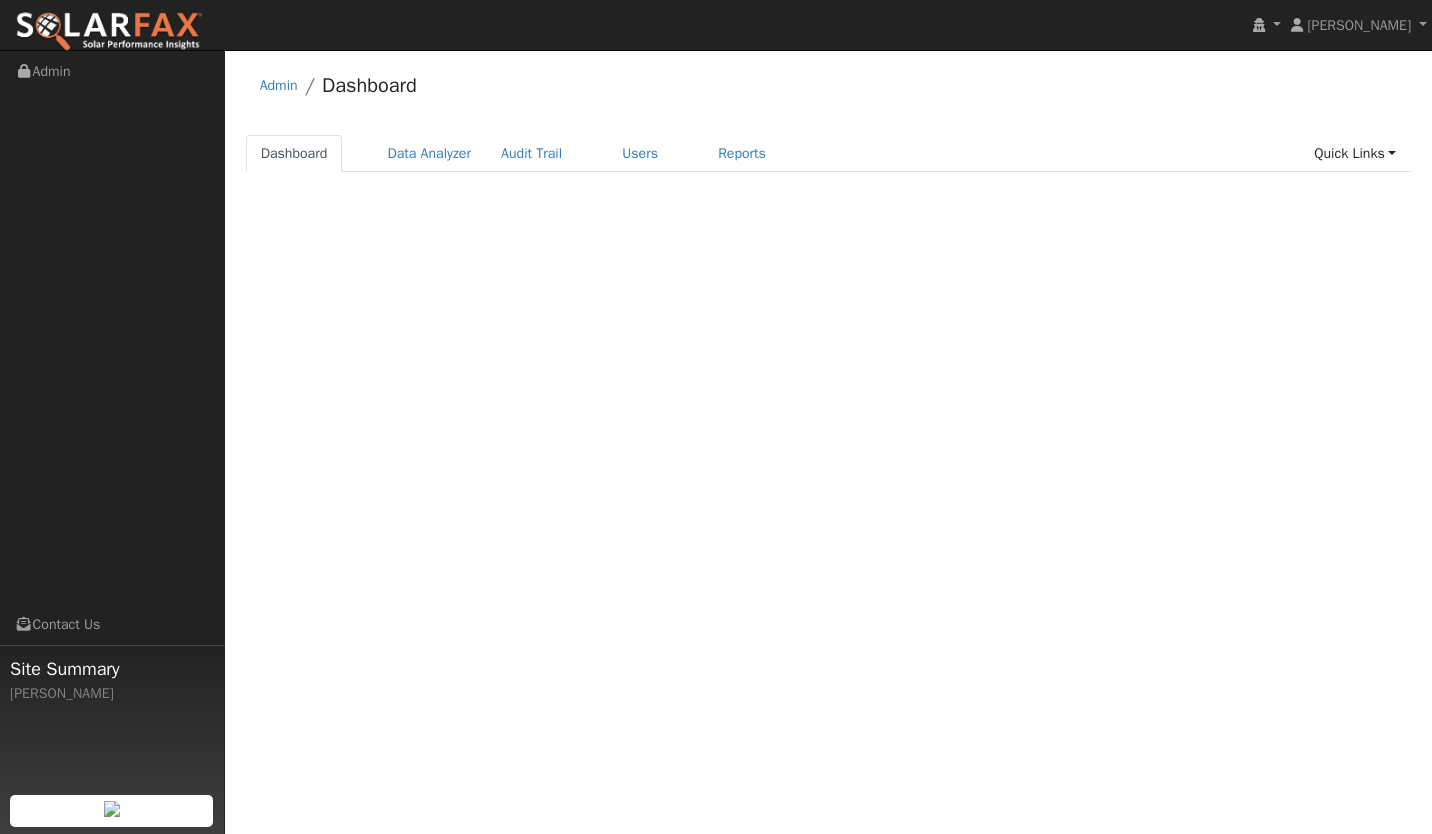 scroll, scrollTop: 0, scrollLeft: 0, axis: both 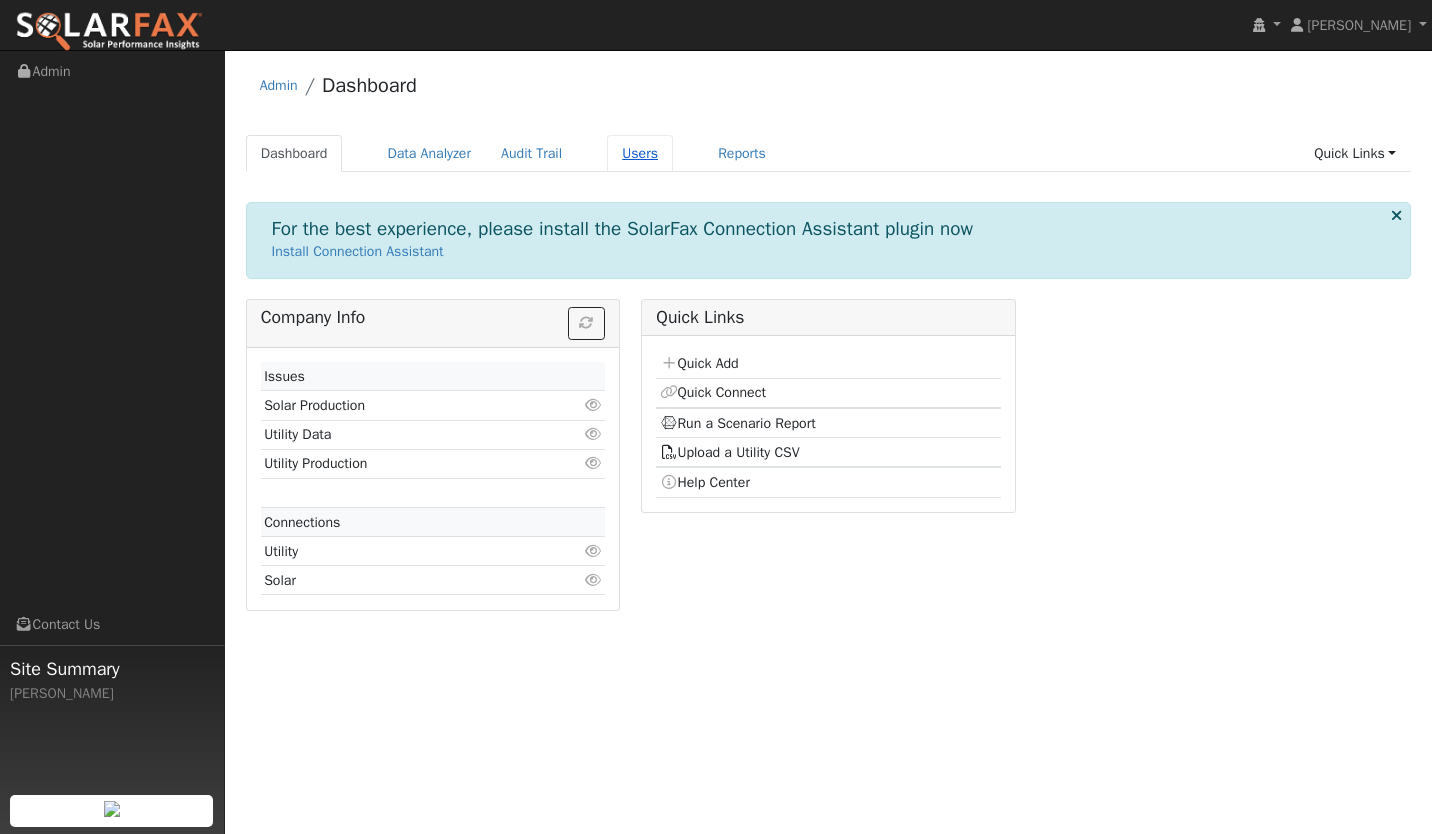 click on "Users" at bounding box center [640, 153] 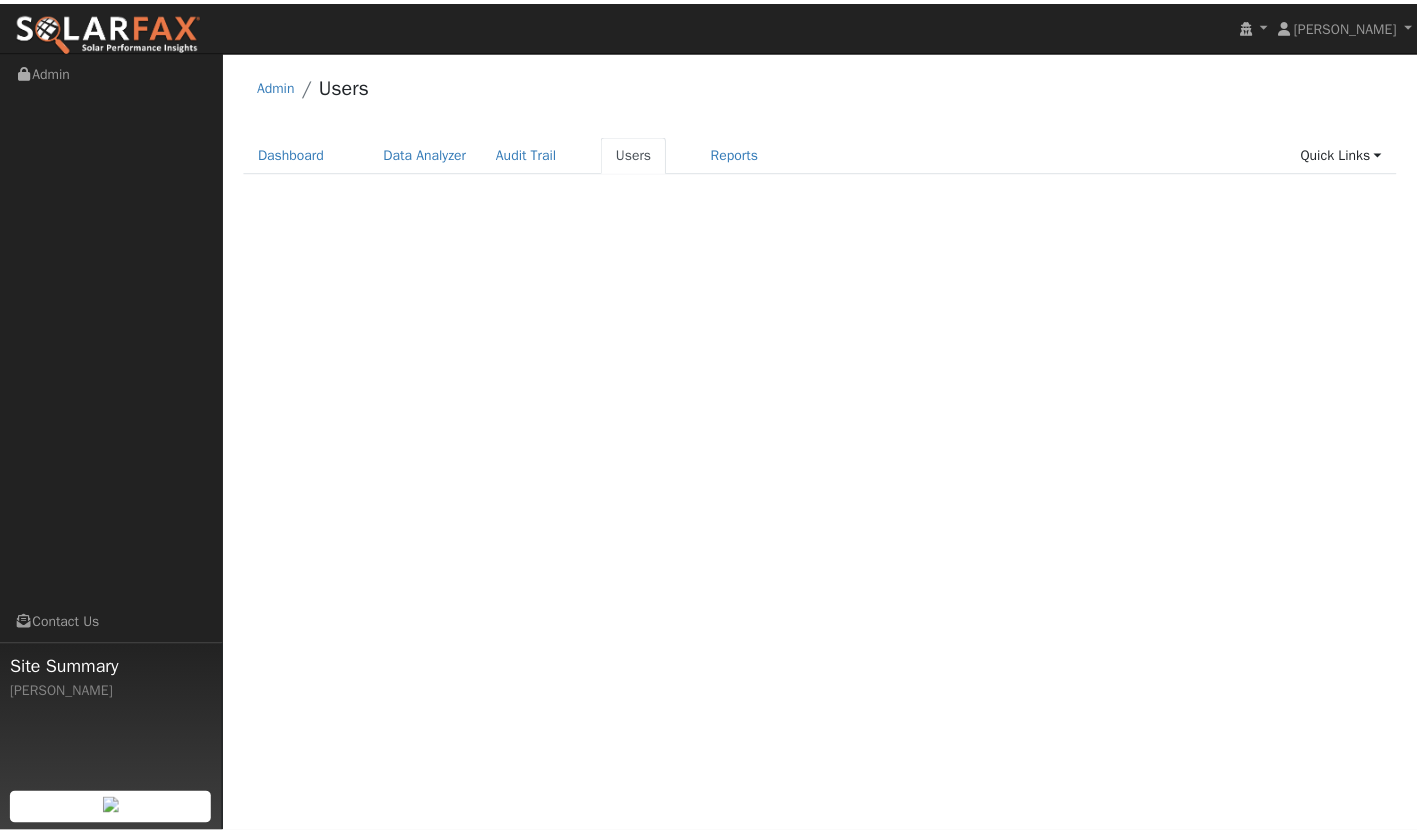 scroll, scrollTop: 0, scrollLeft: 0, axis: both 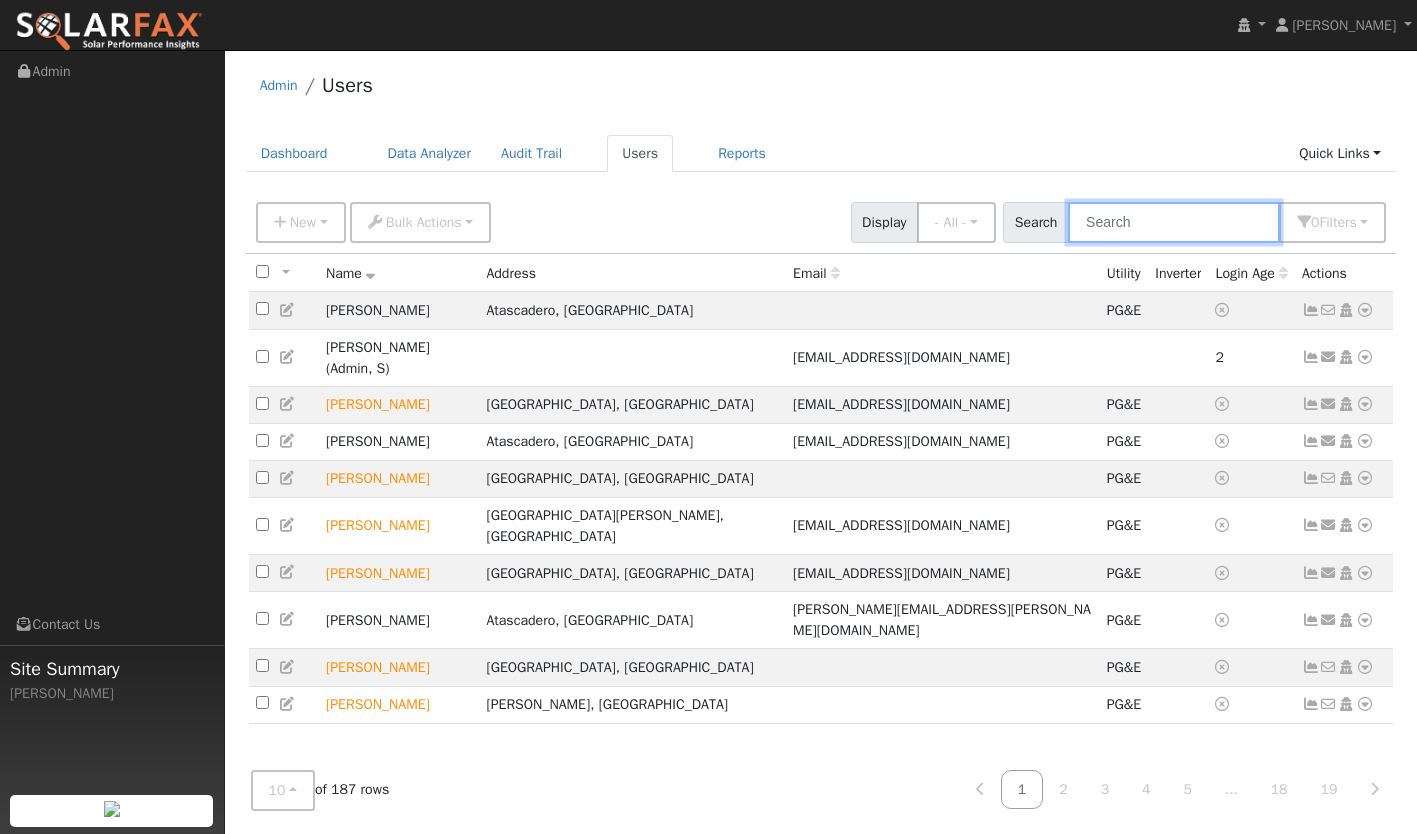 click at bounding box center [1174, 222] 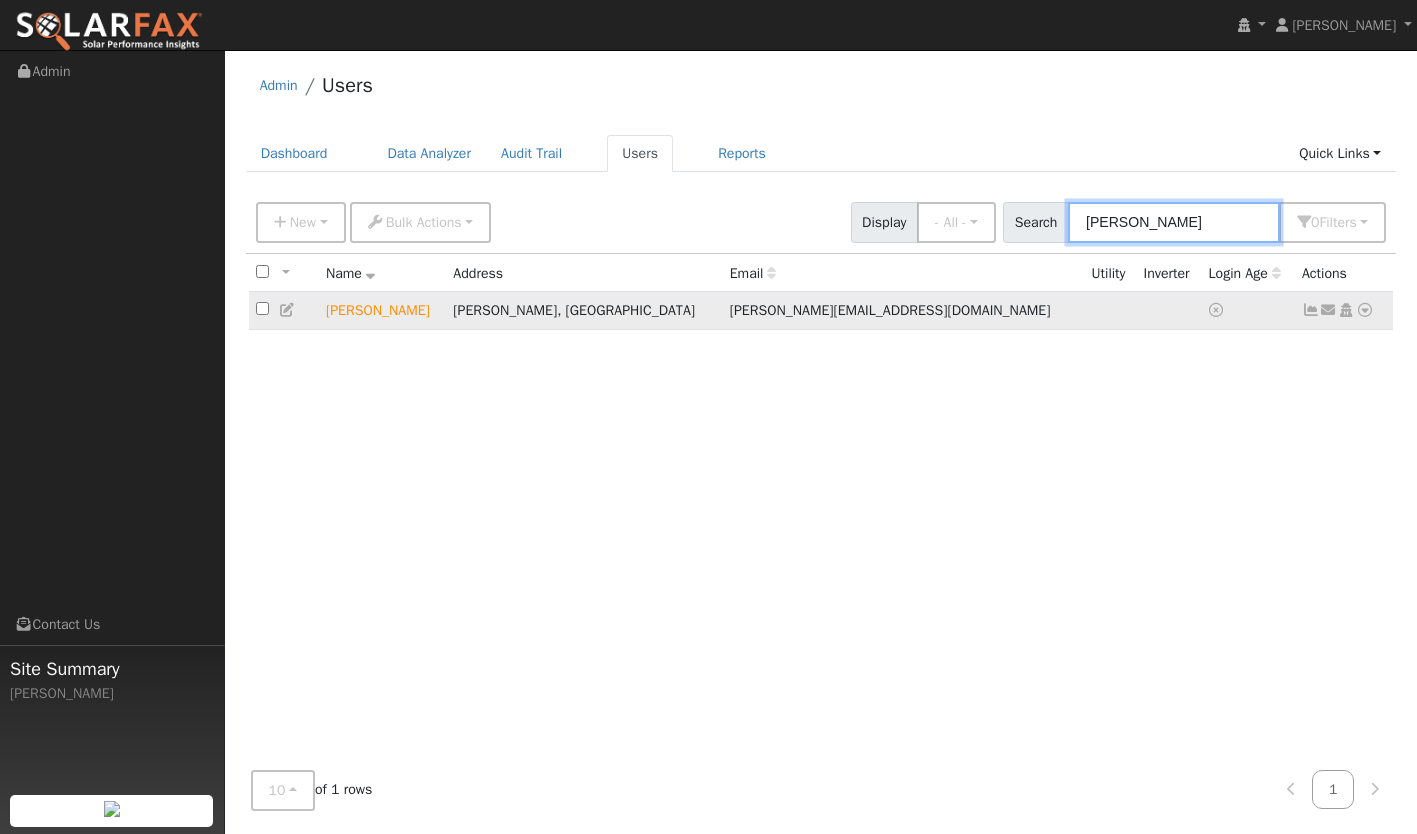 type on "[PERSON_NAME]" 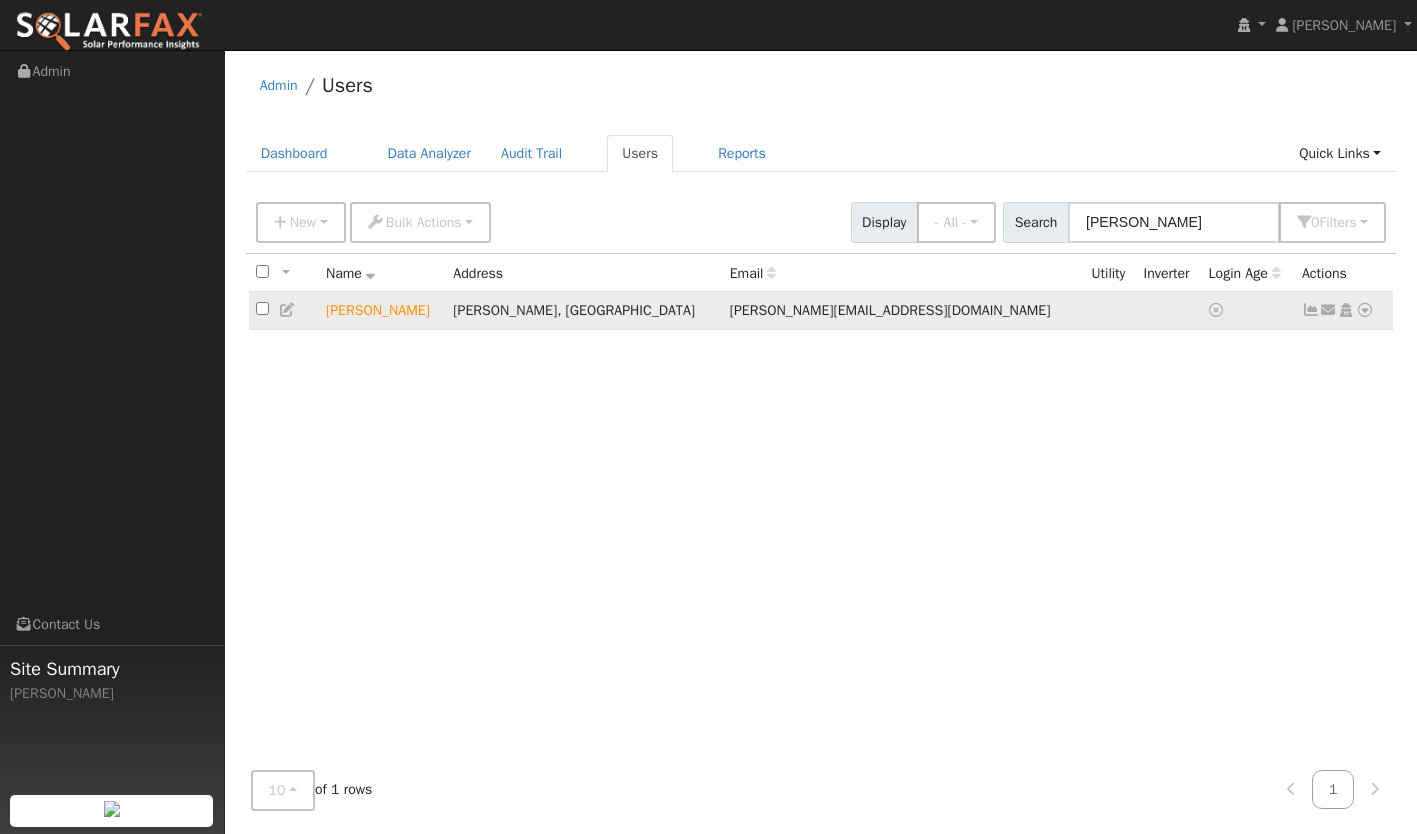 click at bounding box center (1365, 310) 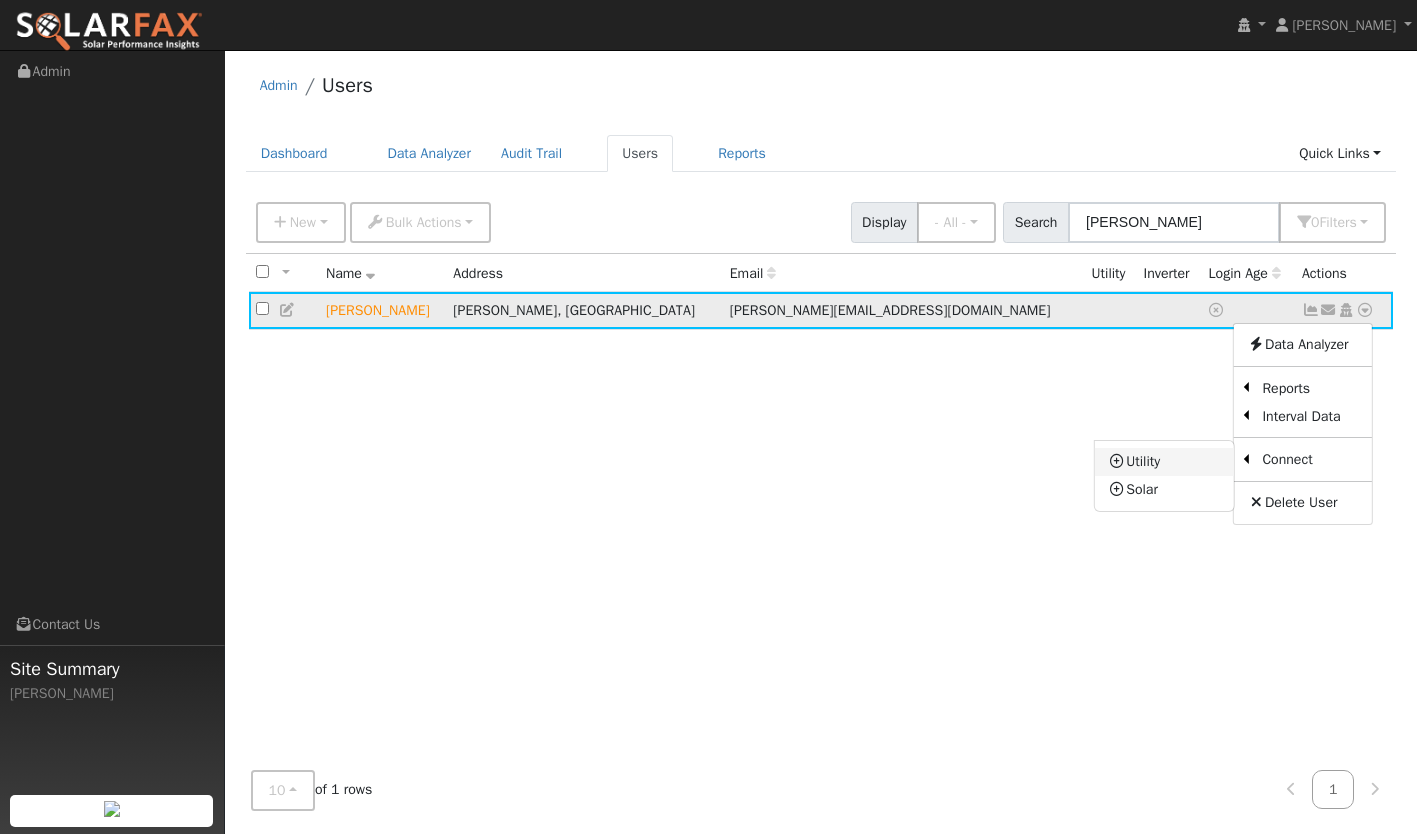 click on "Utility" at bounding box center [1164, 462] 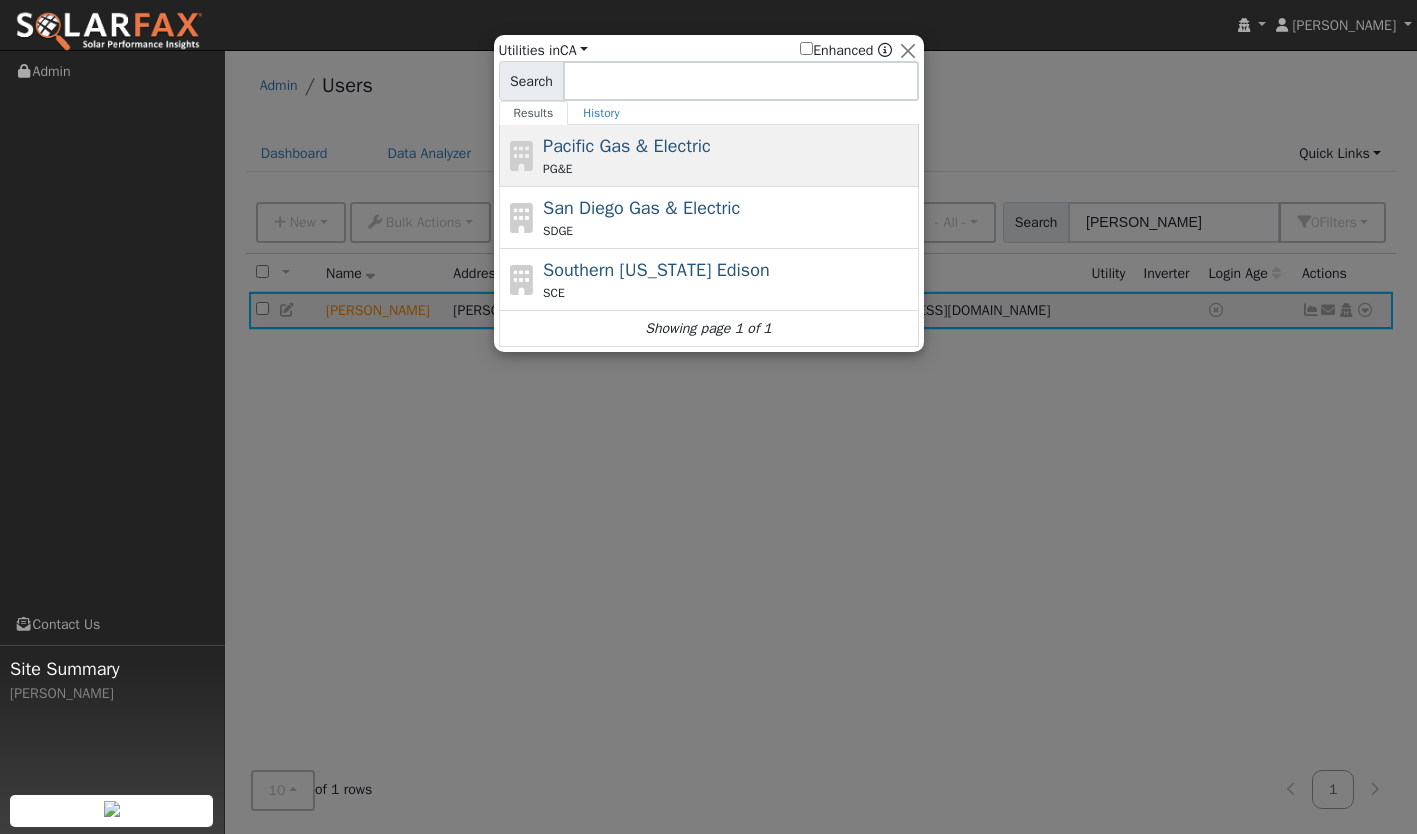 click on "Pacific Gas & Electric" at bounding box center (627, 146) 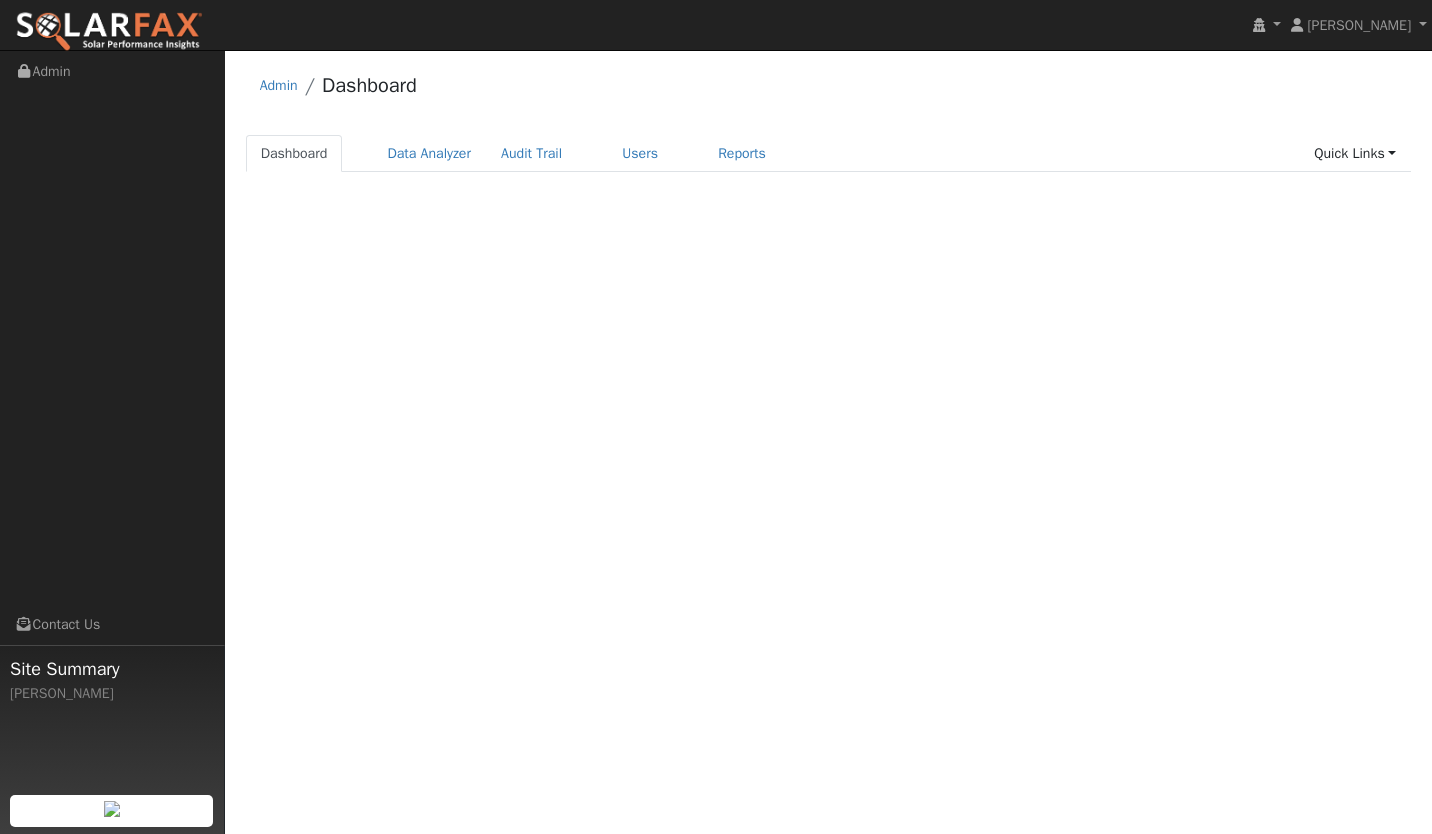 scroll, scrollTop: 0, scrollLeft: 0, axis: both 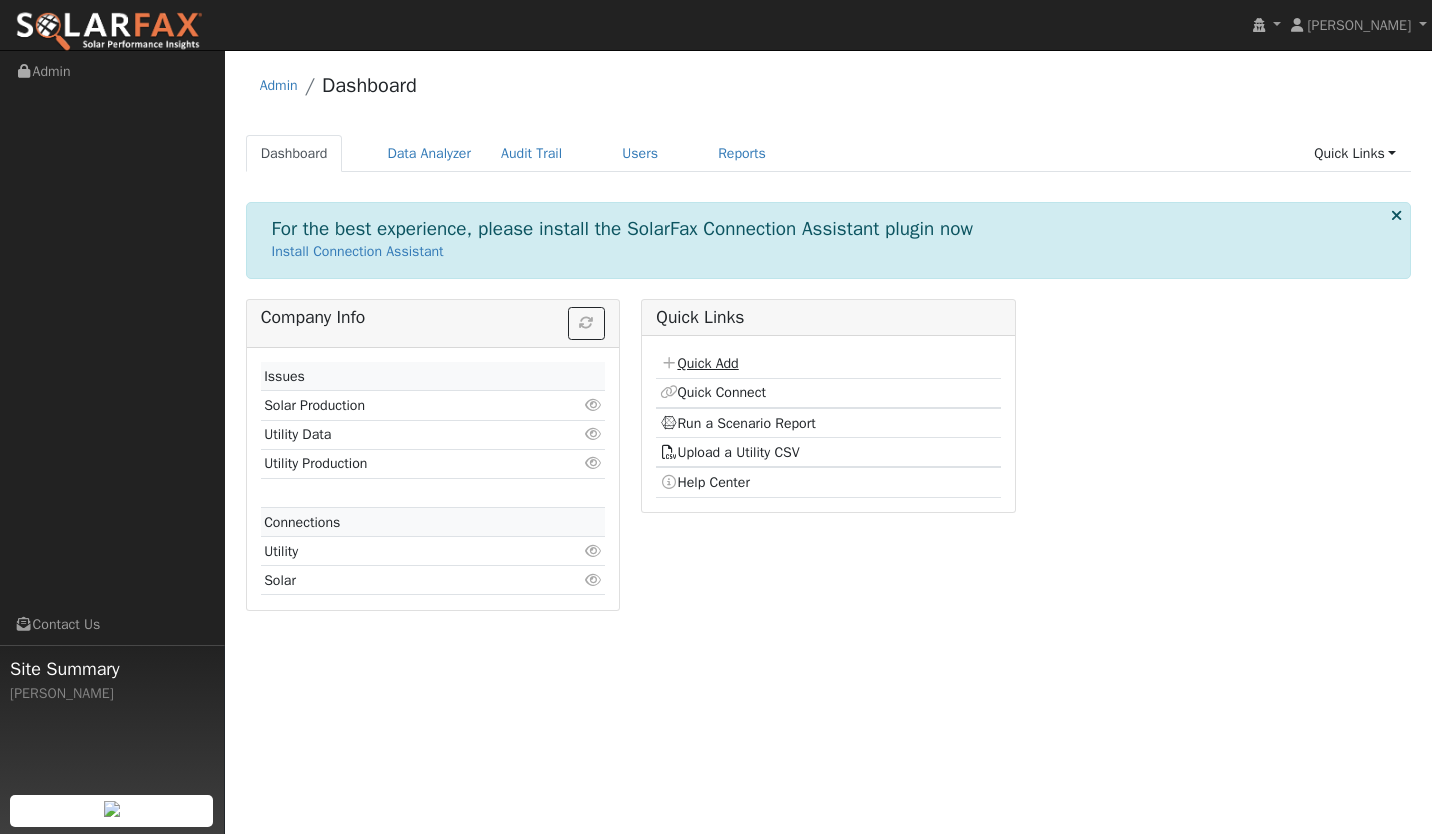 click on "Quick Add" at bounding box center [699, 363] 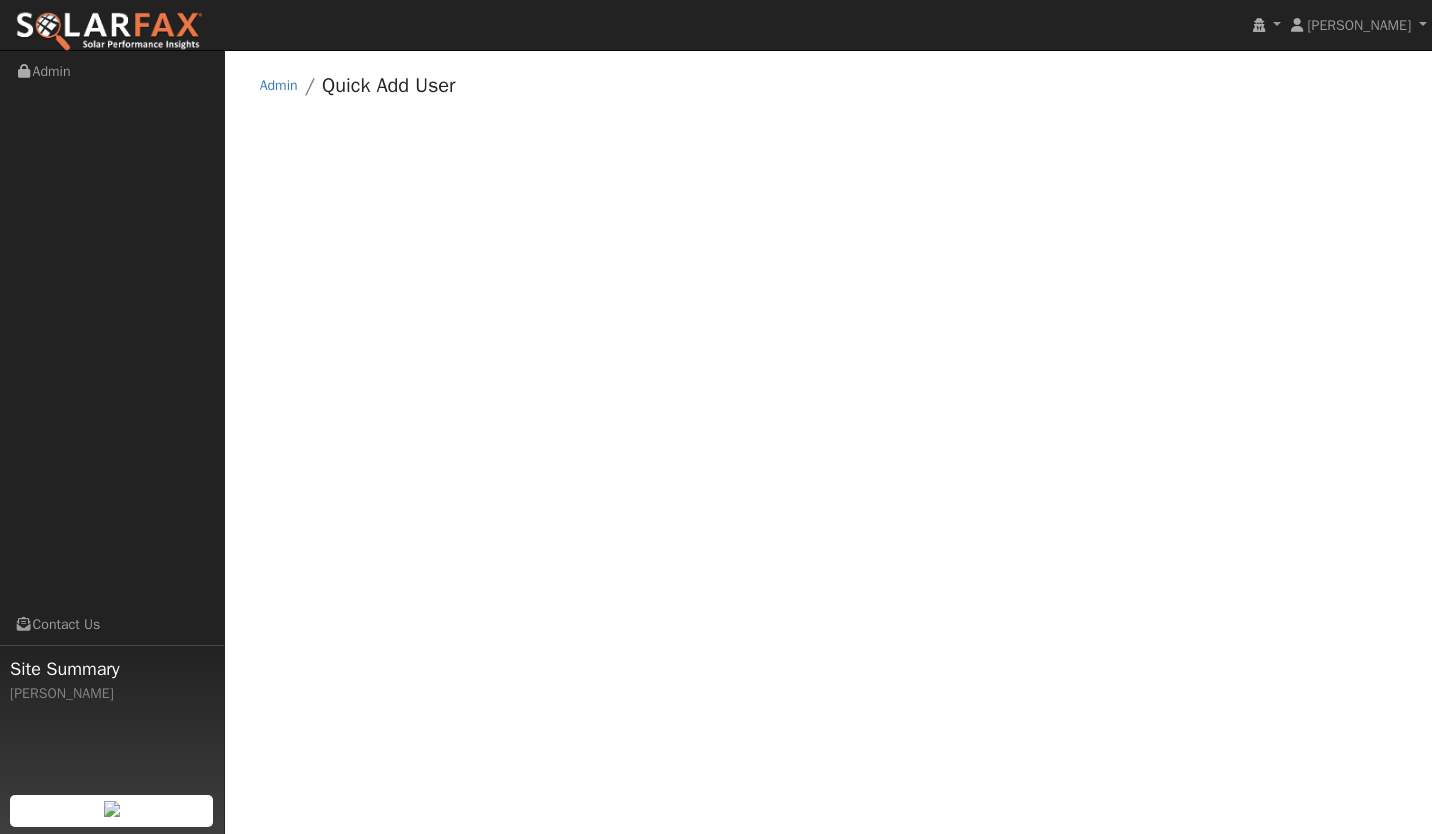 scroll, scrollTop: 0, scrollLeft: 0, axis: both 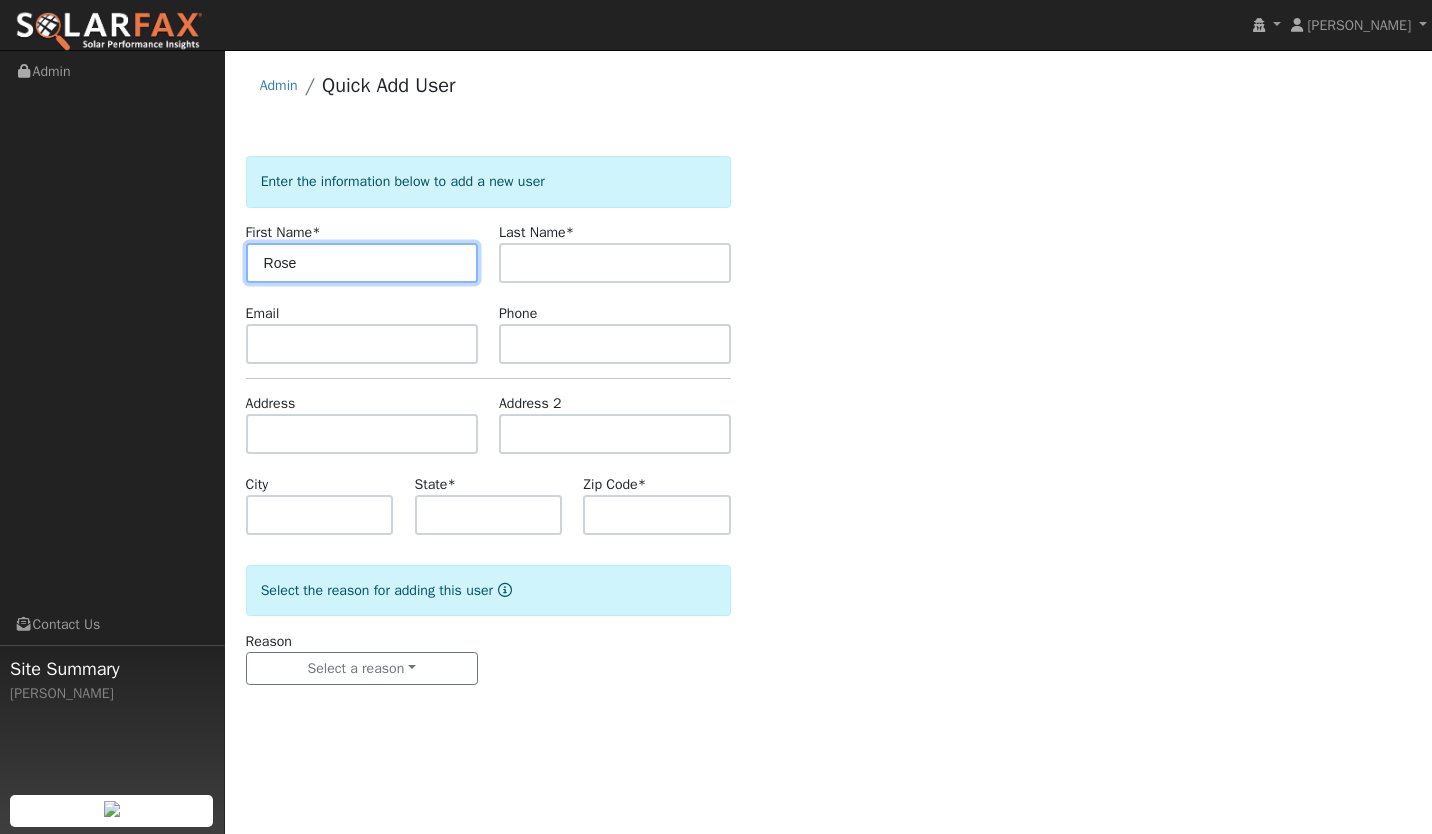 type on "Rose" 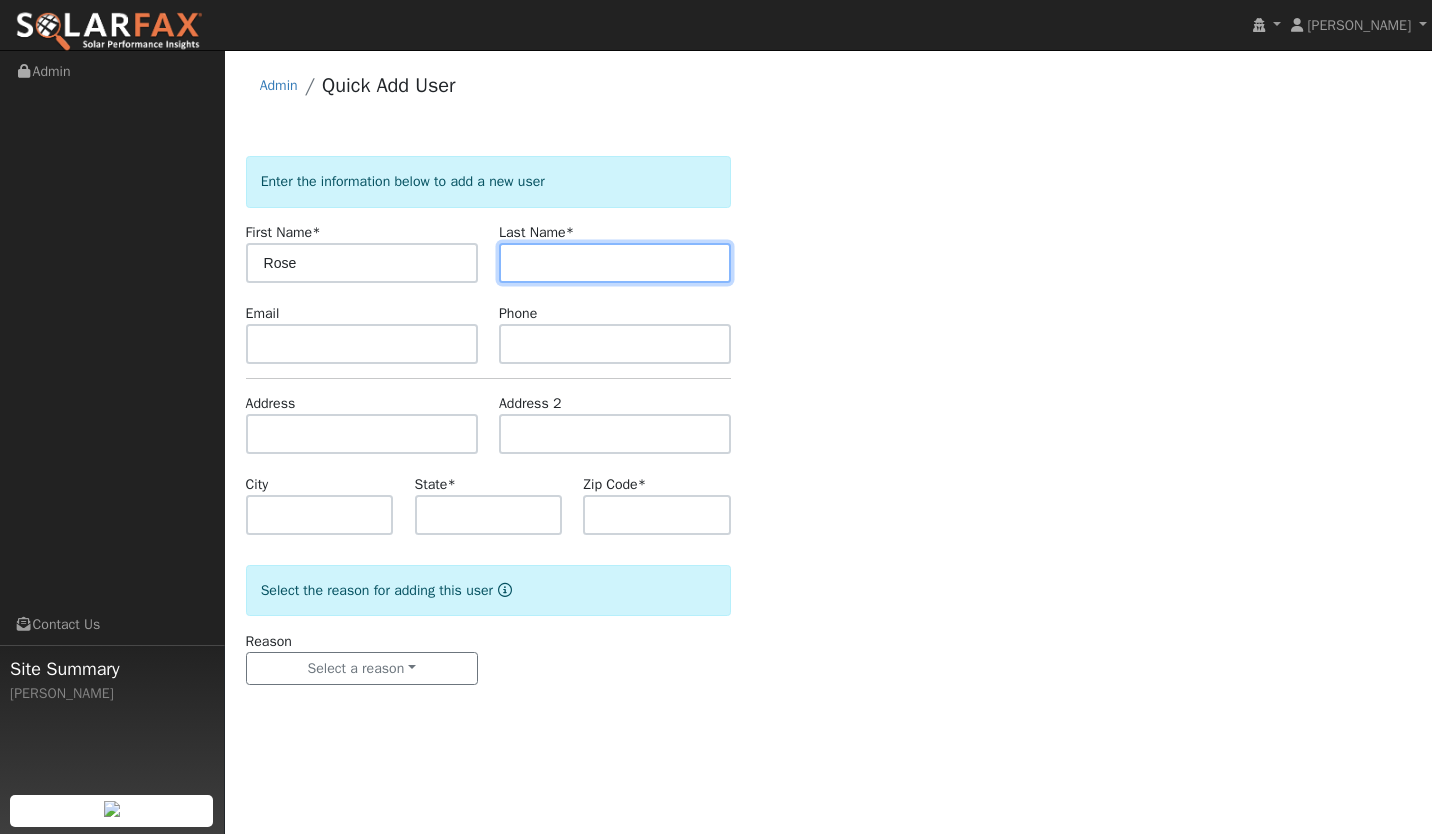 click at bounding box center (615, 263) 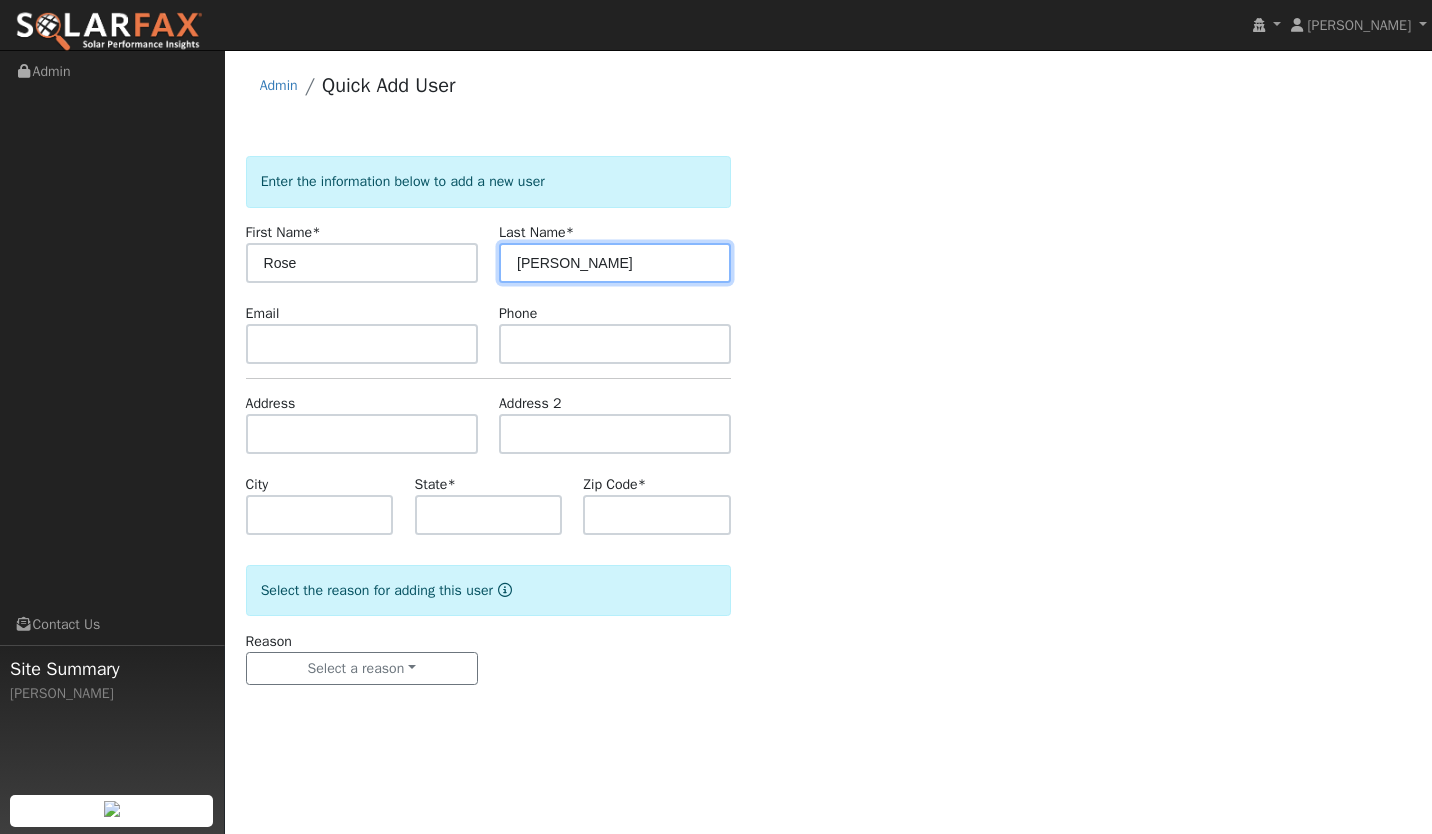 type on "Ancheta" 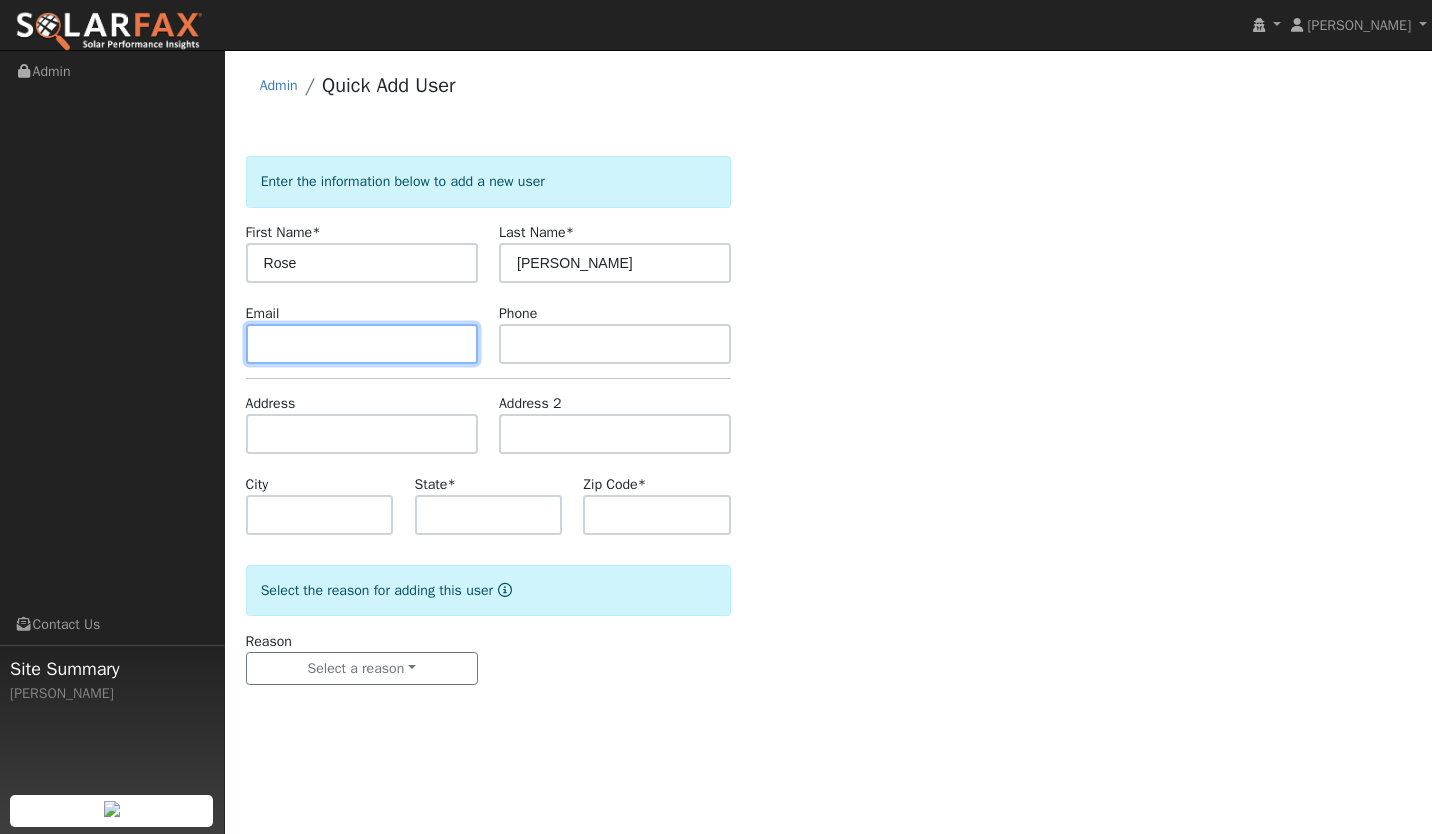 click at bounding box center (362, 344) 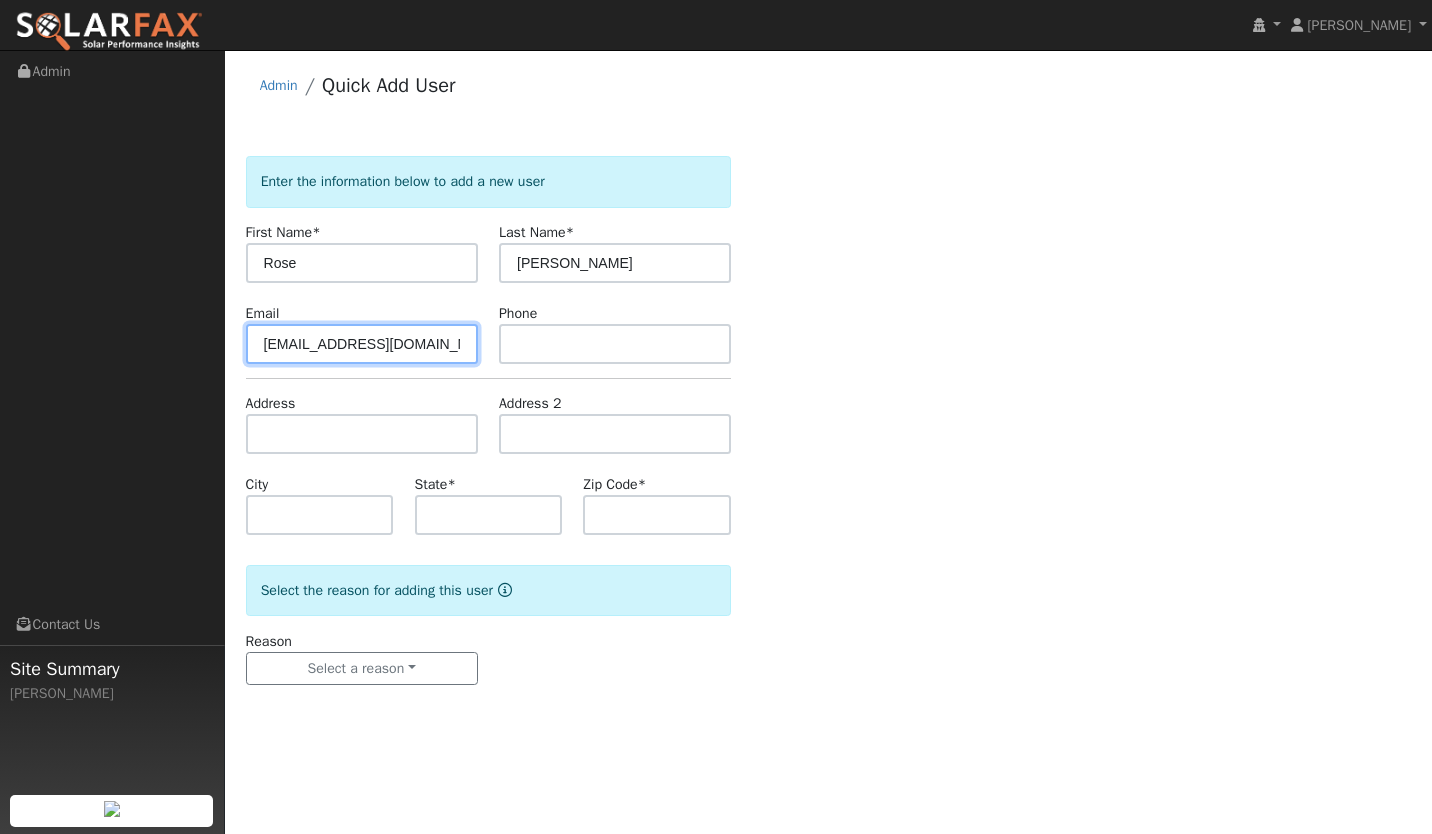 type on "rbancheta@hotmail.com" 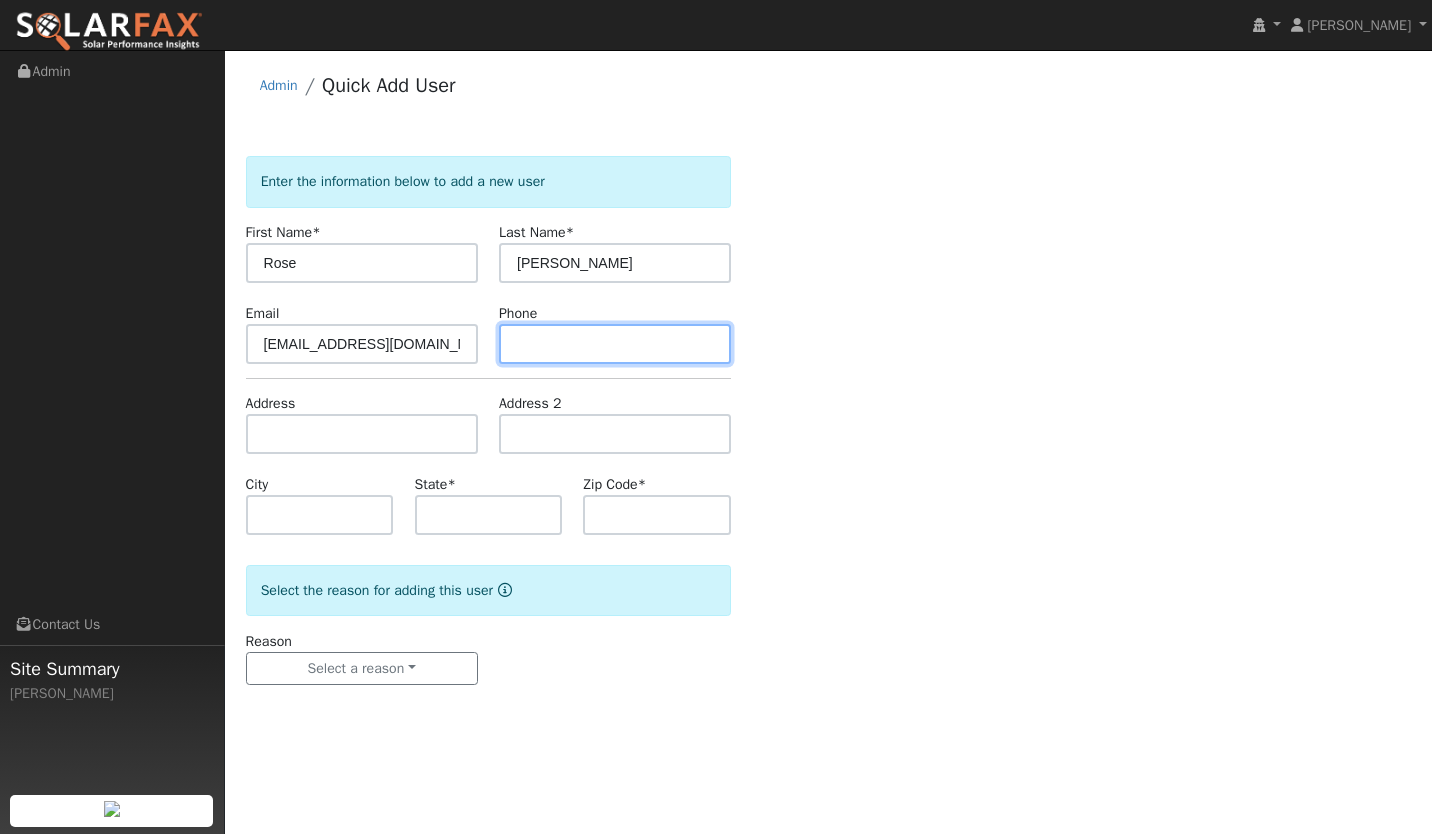 click at bounding box center (615, 344) 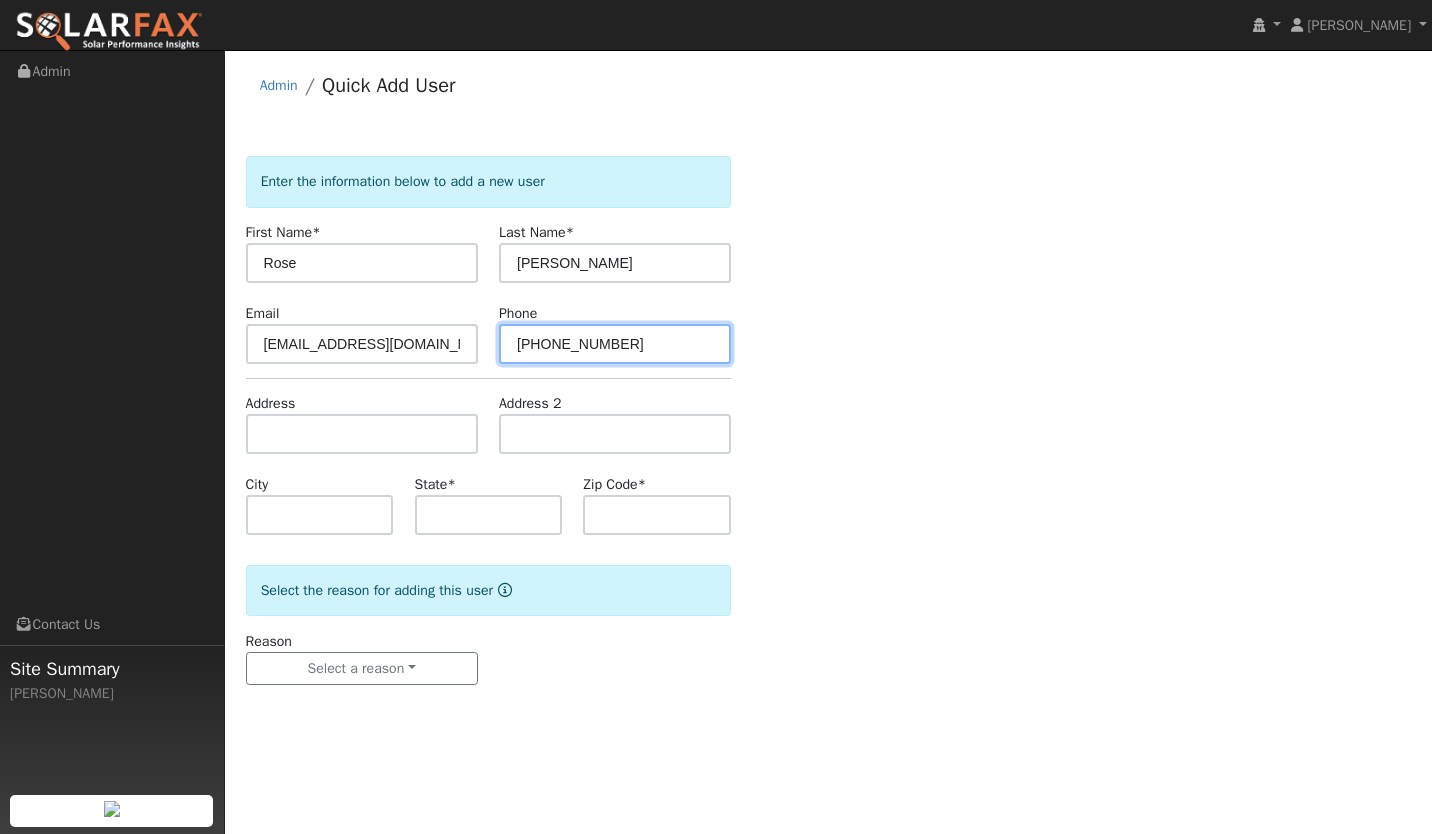 type on "805-407-8087" 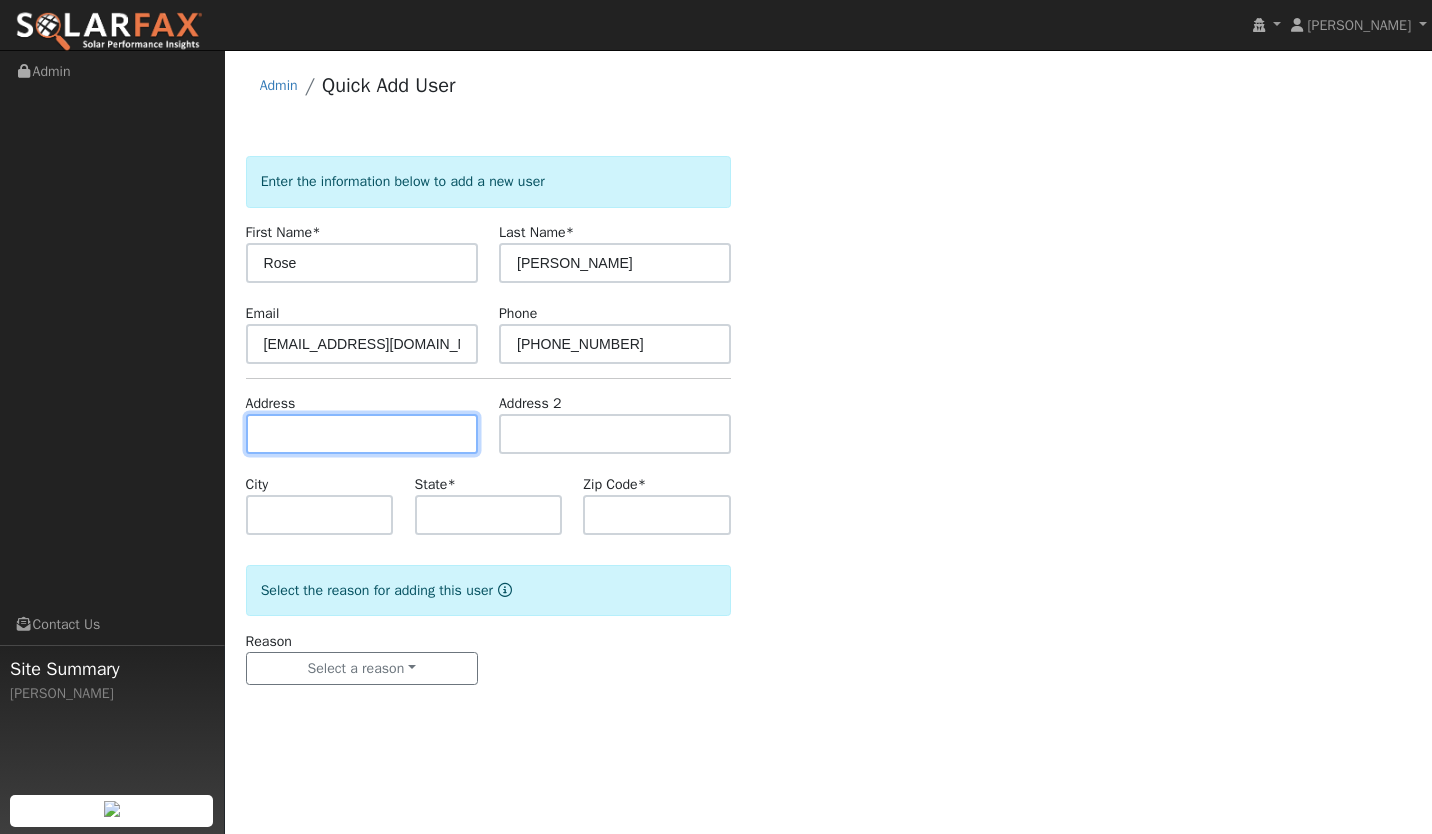 click at bounding box center (362, 434) 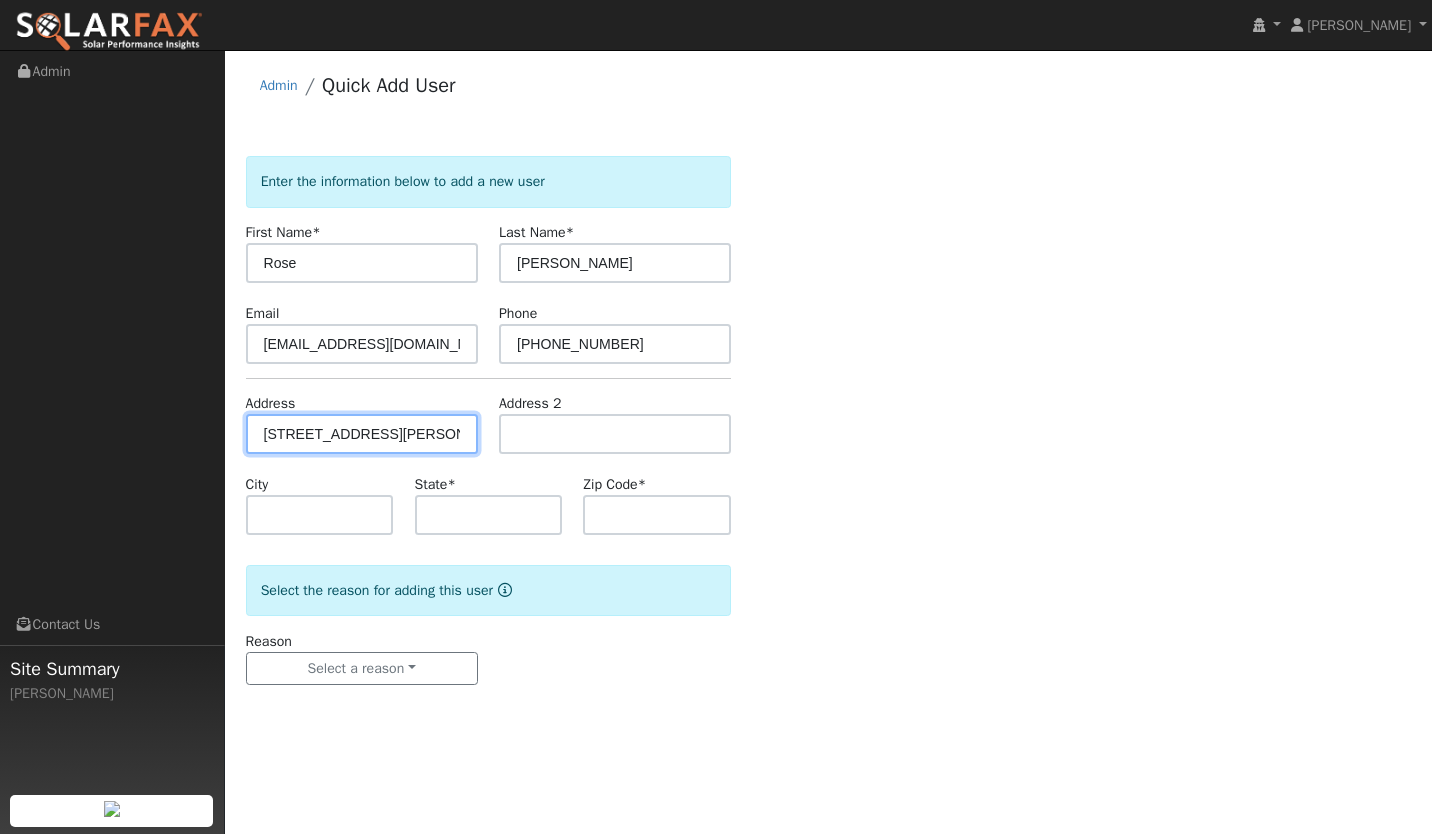 scroll, scrollTop: 0, scrollLeft: 98, axis: horizontal 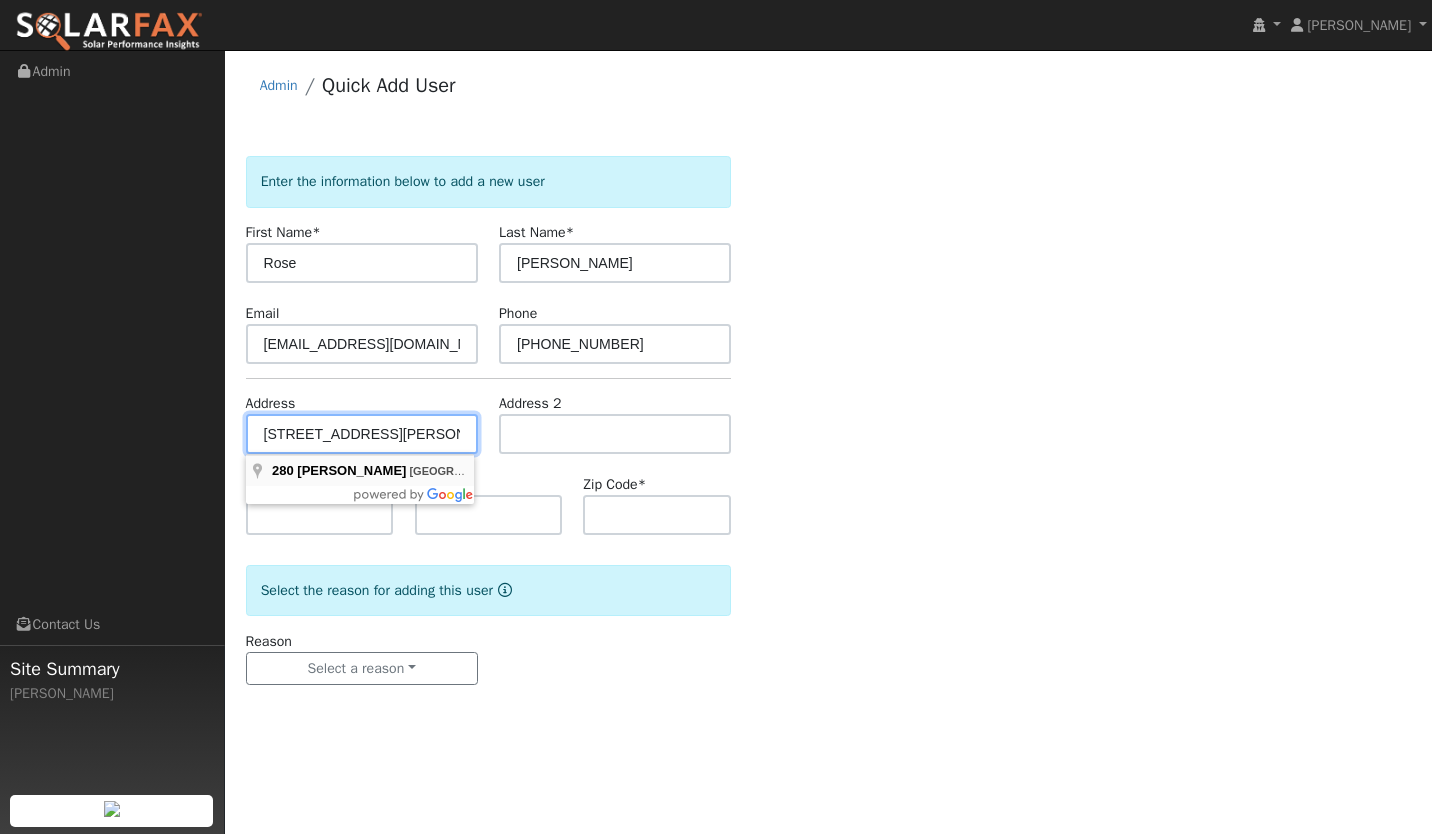 type on "280 Machado Lane" 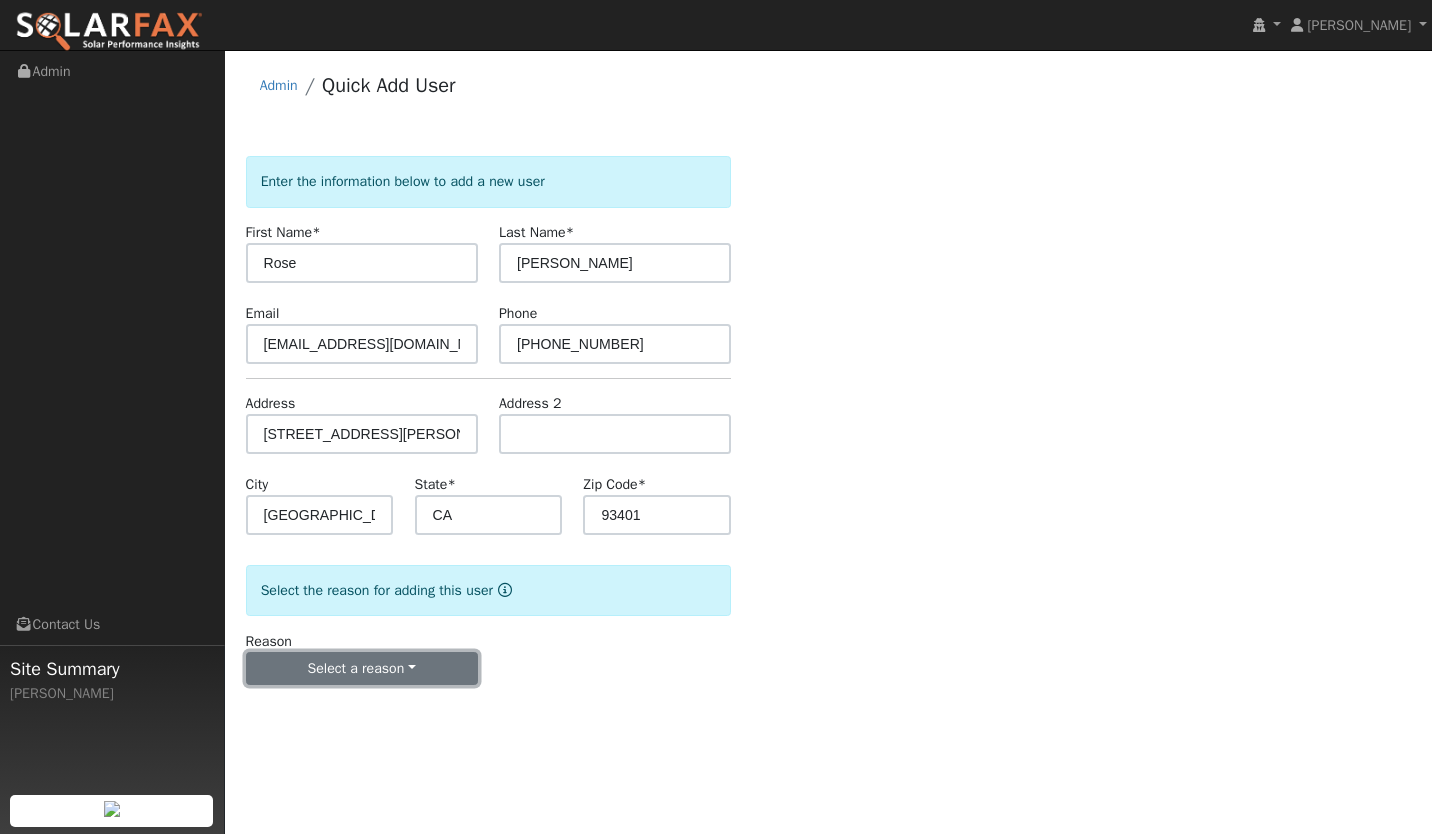 click on "Select a reason" at bounding box center [362, 669] 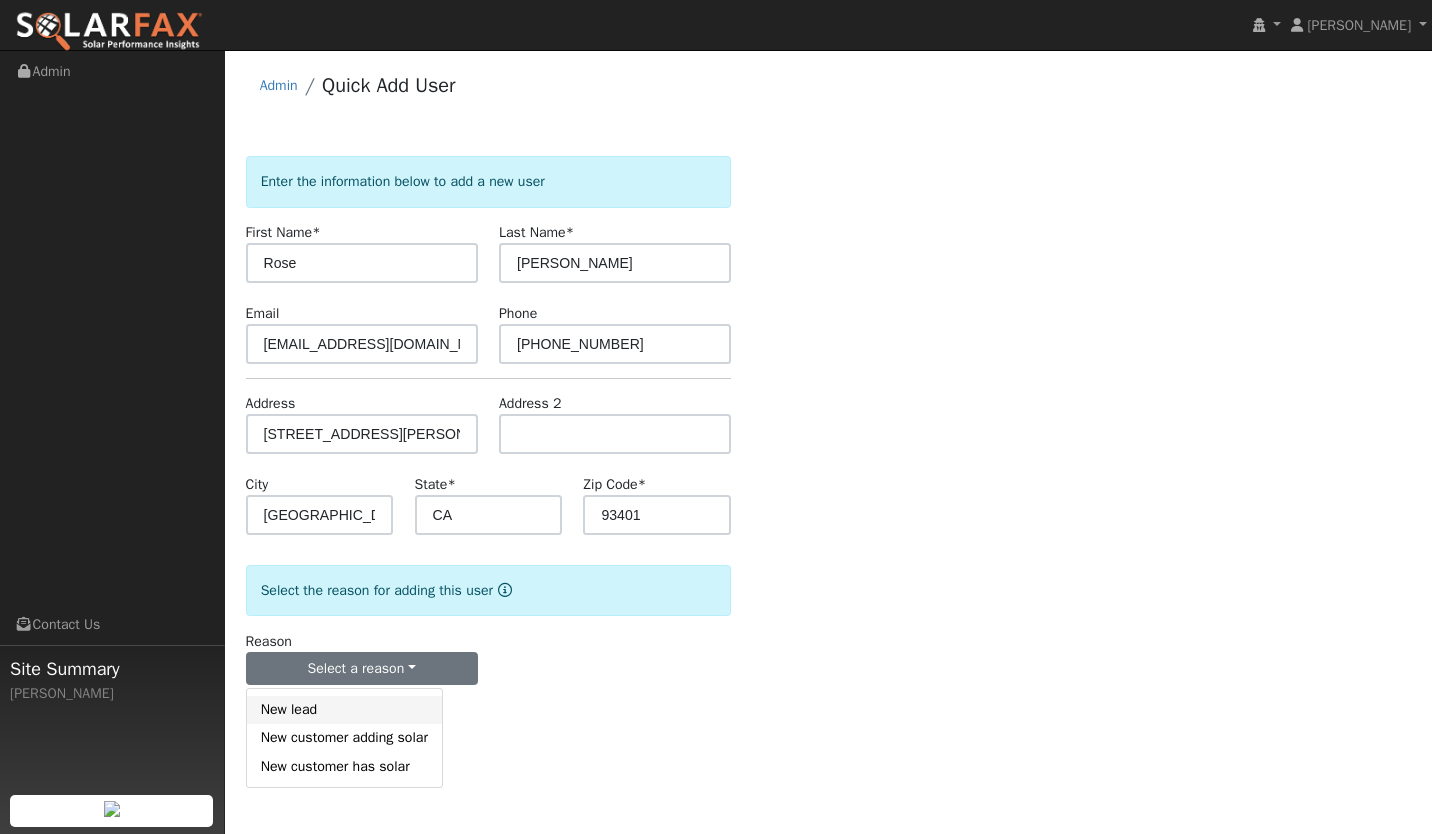 click on "New lead" at bounding box center [344, 710] 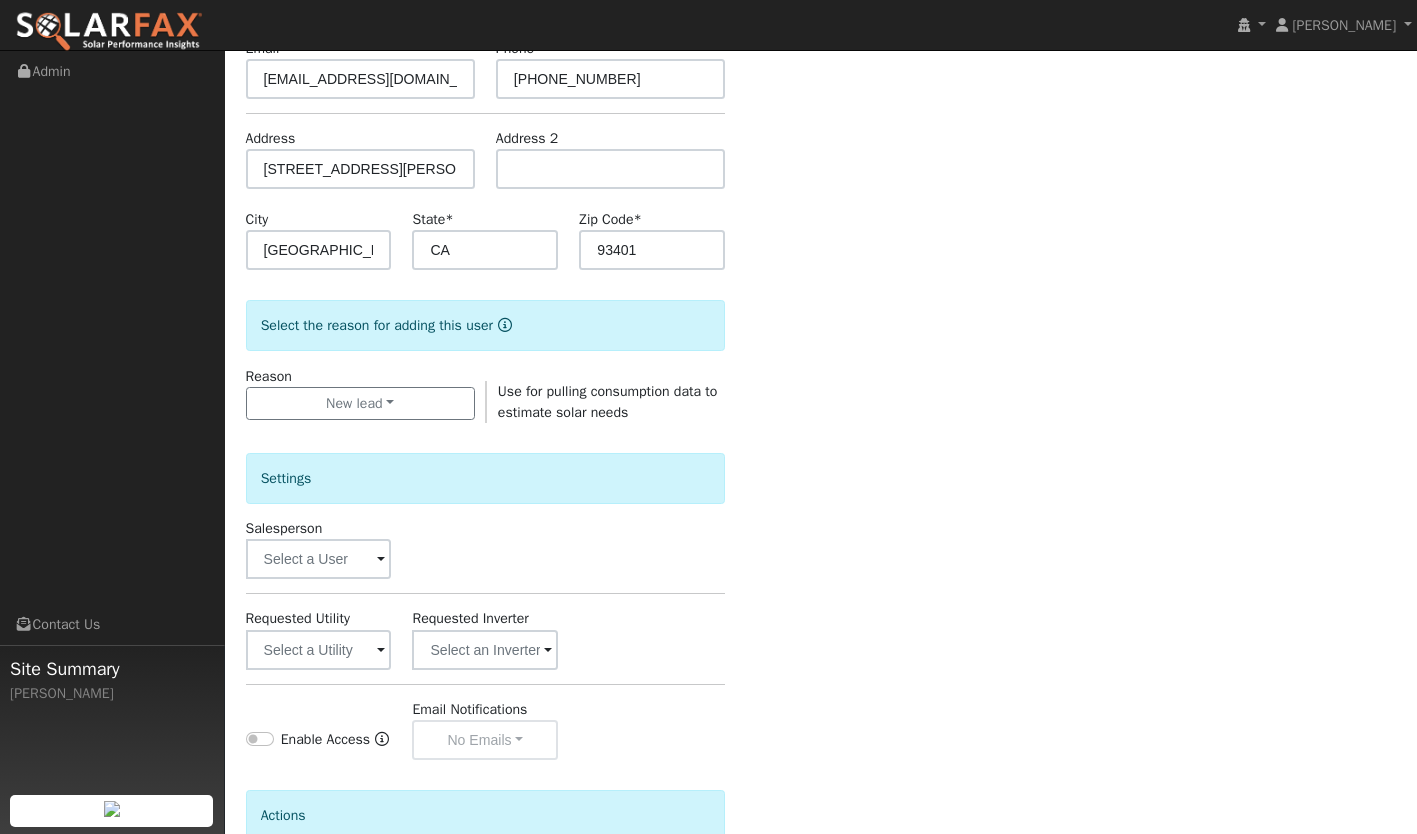 scroll, scrollTop: 266, scrollLeft: 0, axis: vertical 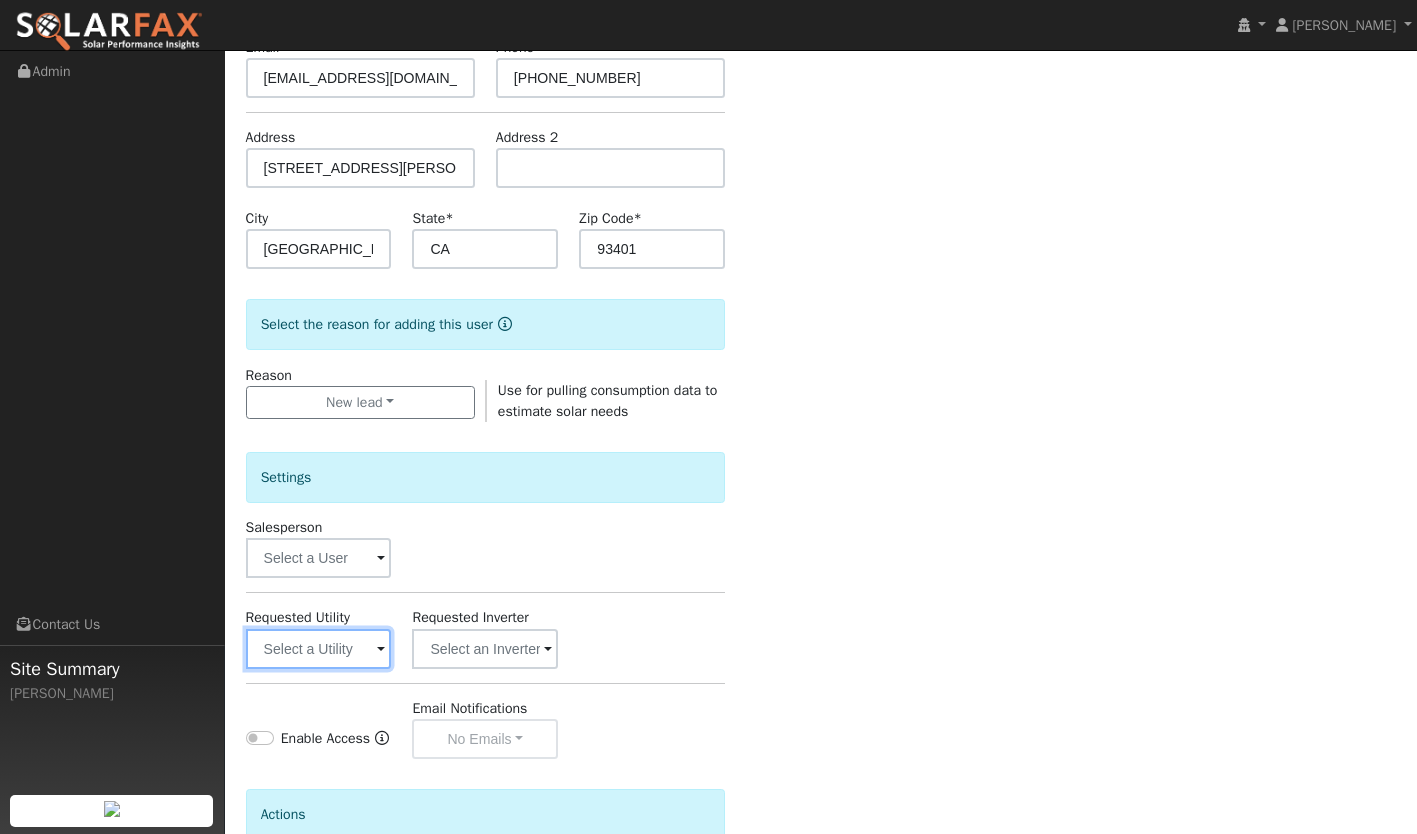 click at bounding box center [319, 649] 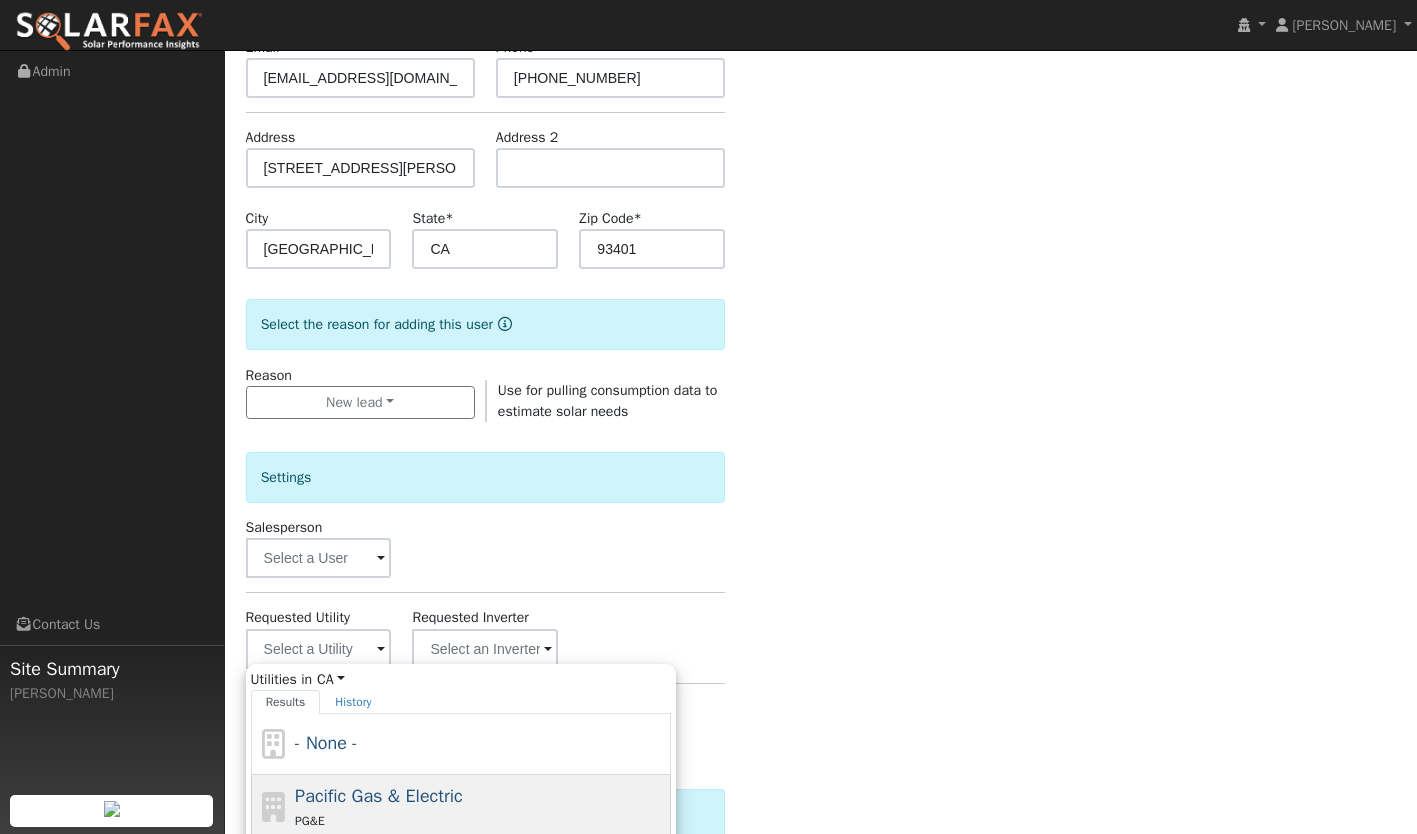 click on "Pacific Gas & Electric PG&E" at bounding box center (480, 807) 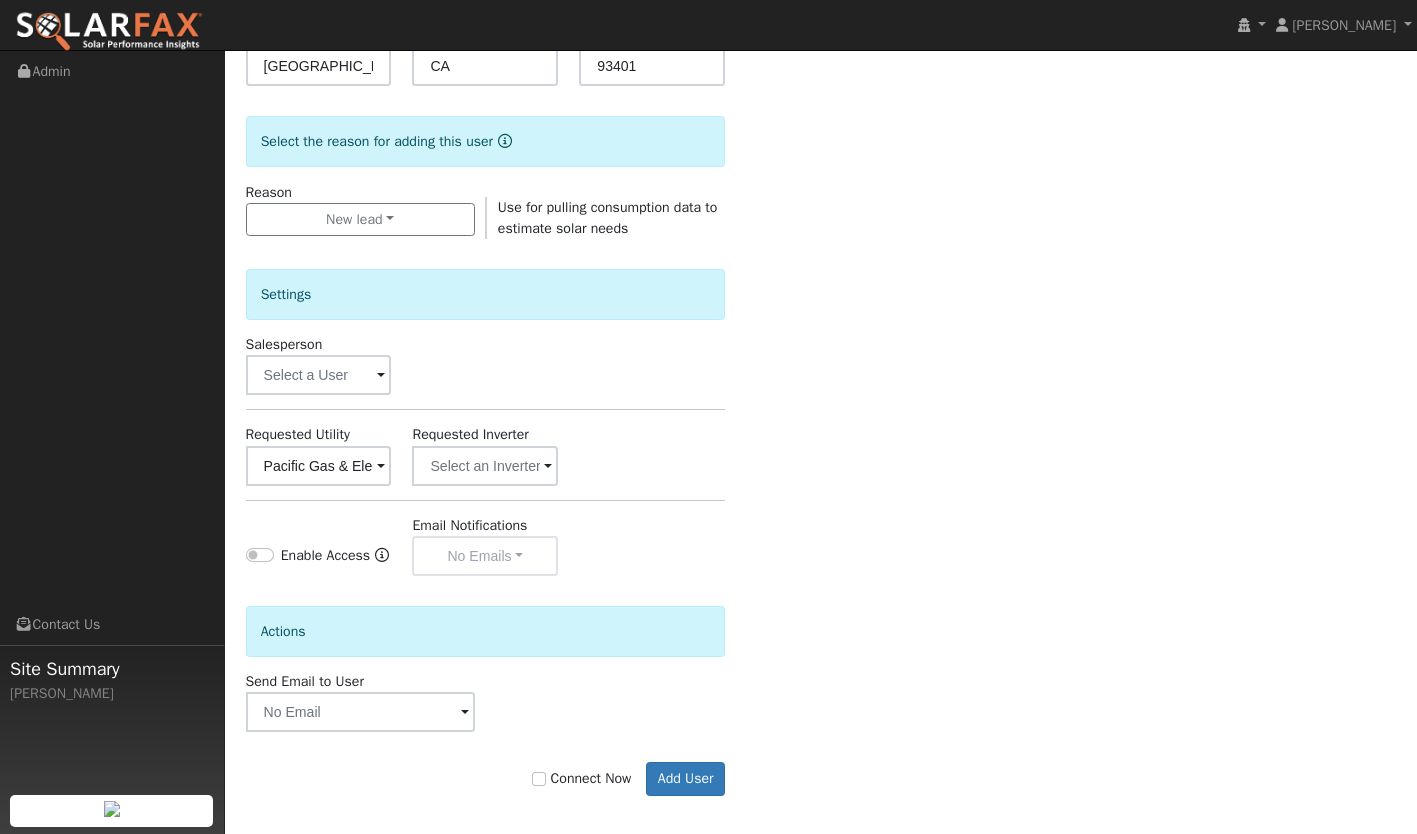 scroll, scrollTop: 450, scrollLeft: 0, axis: vertical 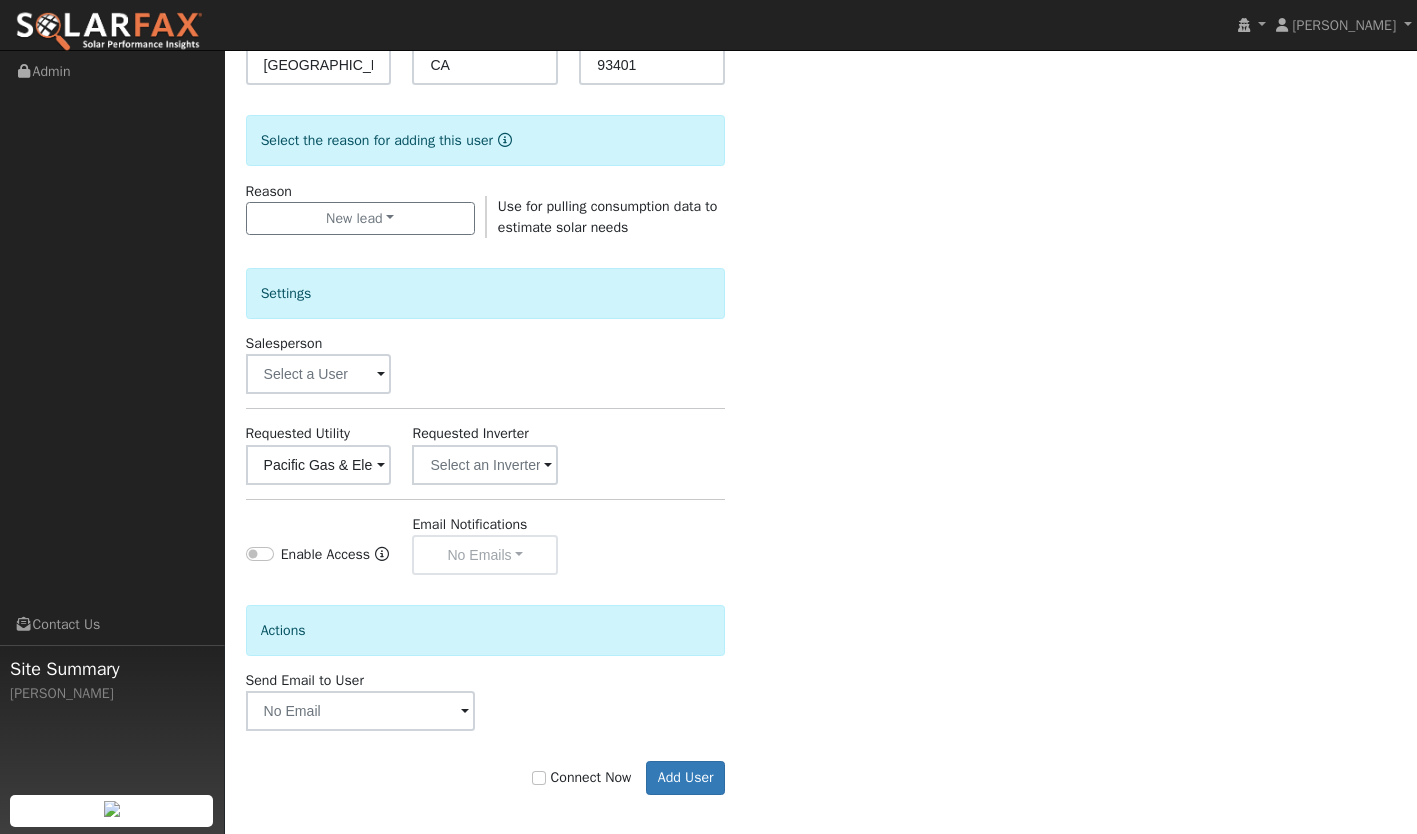 click on "Connect Now" at bounding box center [582, 777] 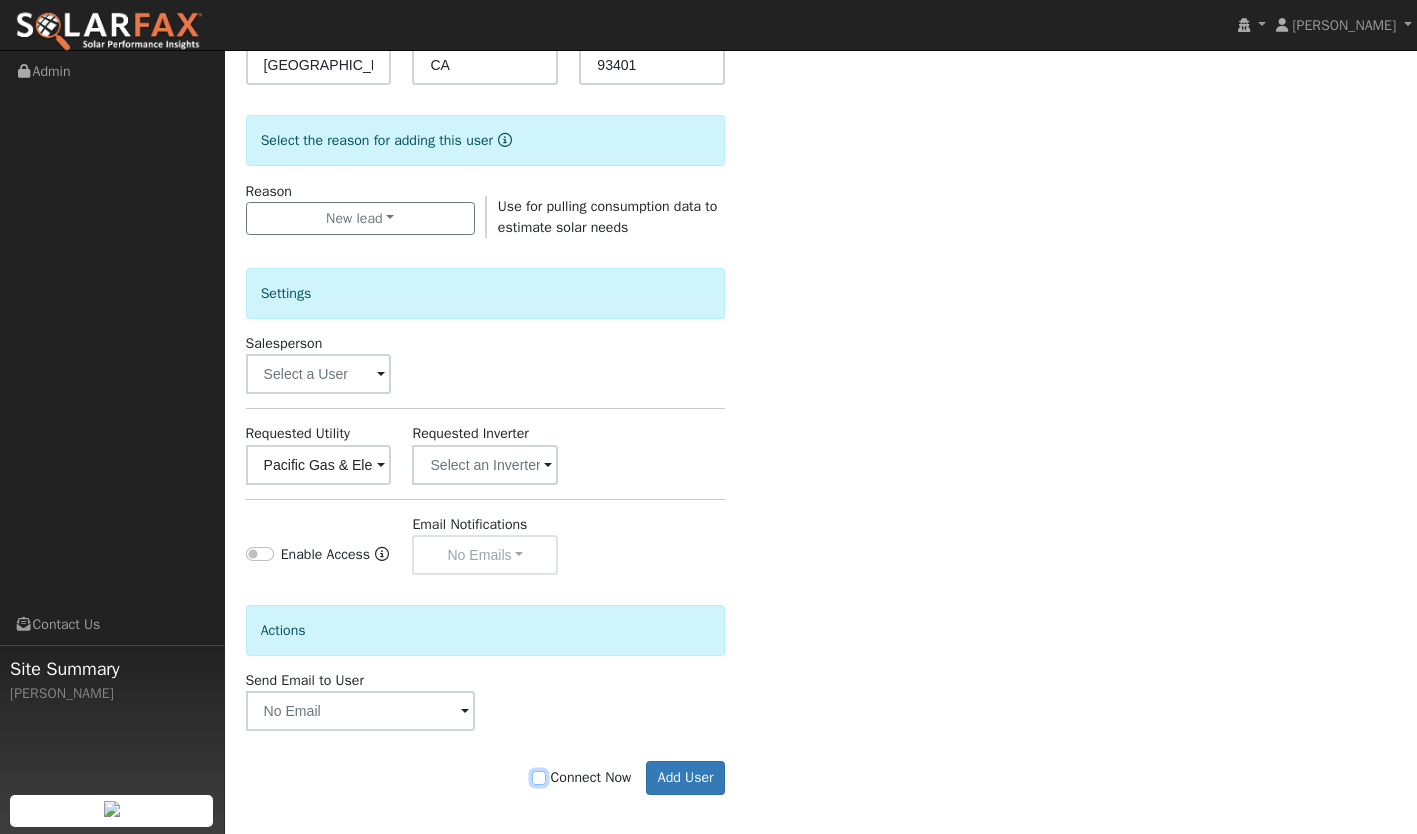 click on "Connect Now" at bounding box center [539, 778] 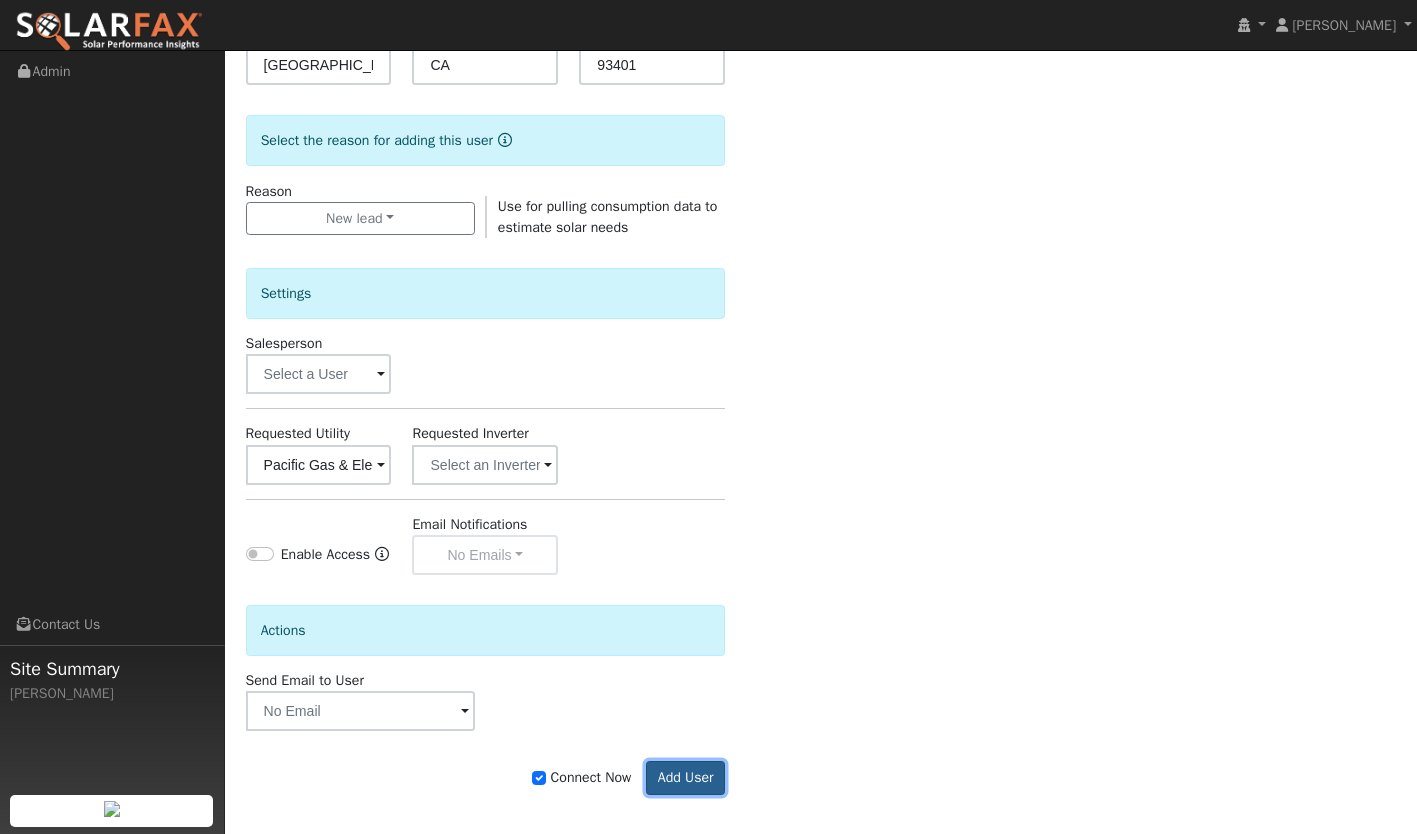 click on "Add User" at bounding box center [685, 778] 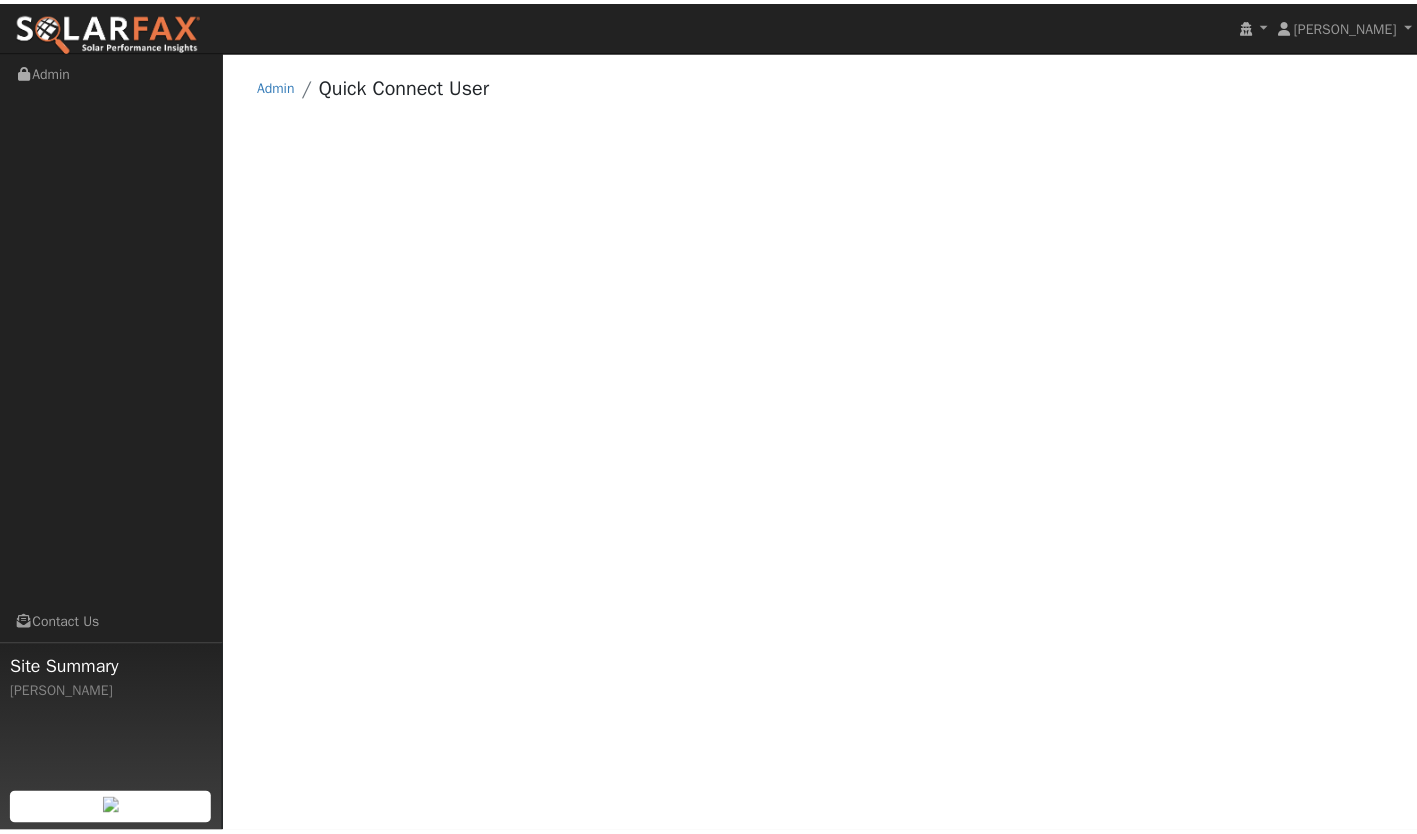 scroll, scrollTop: 0, scrollLeft: 0, axis: both 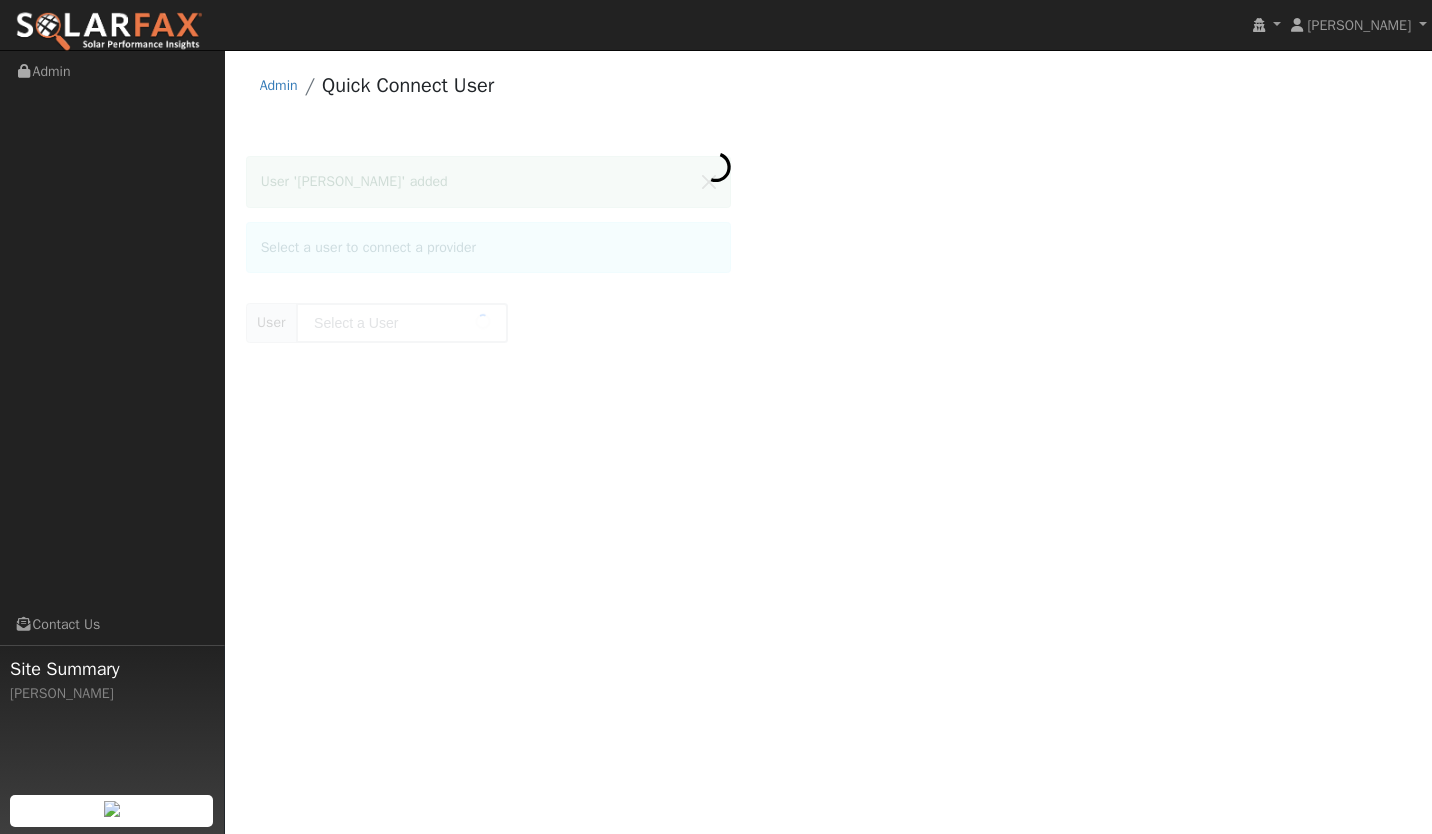 type on "[PERSON_NAME]" 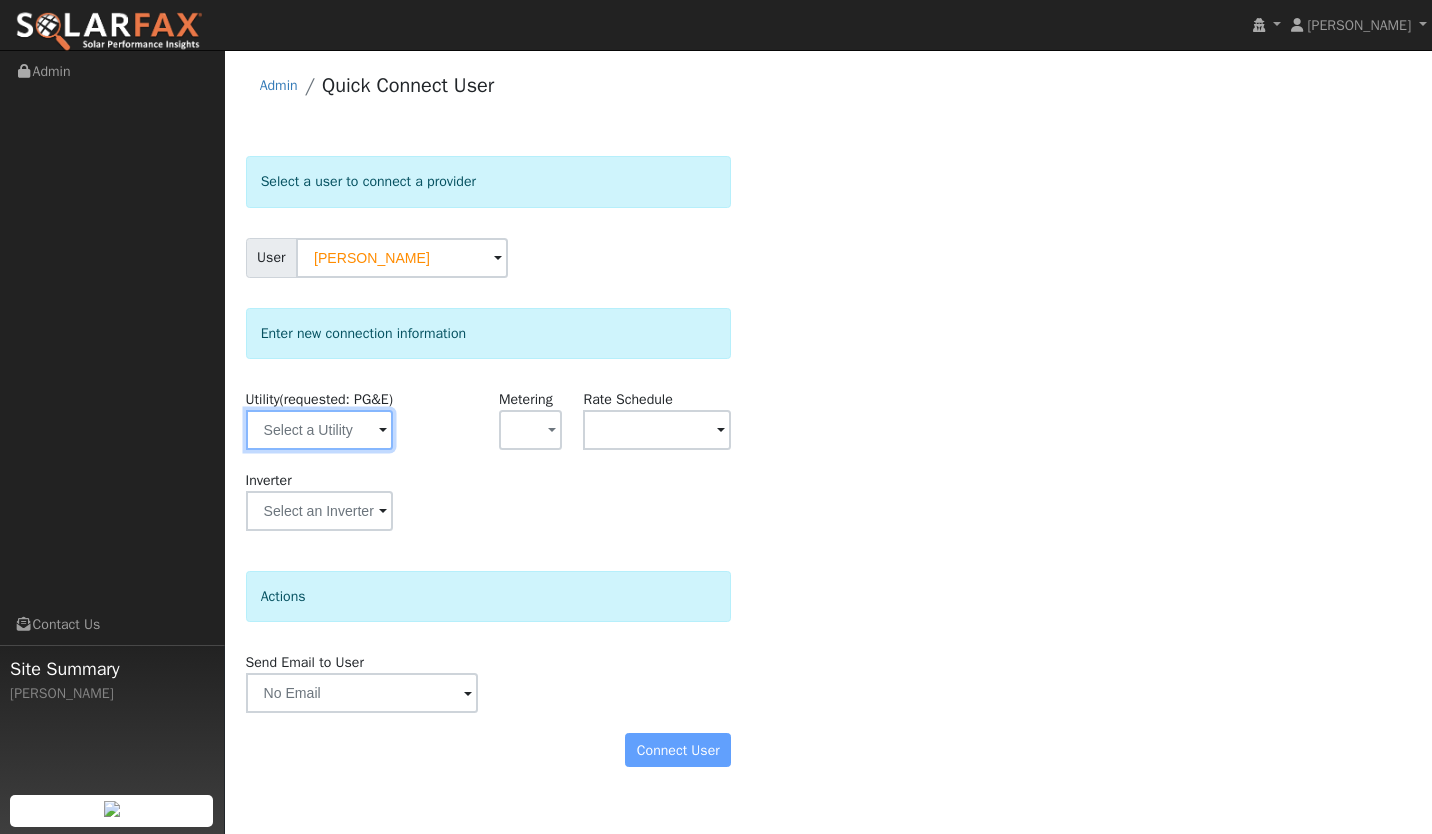 click at bounding box center [320, 430] 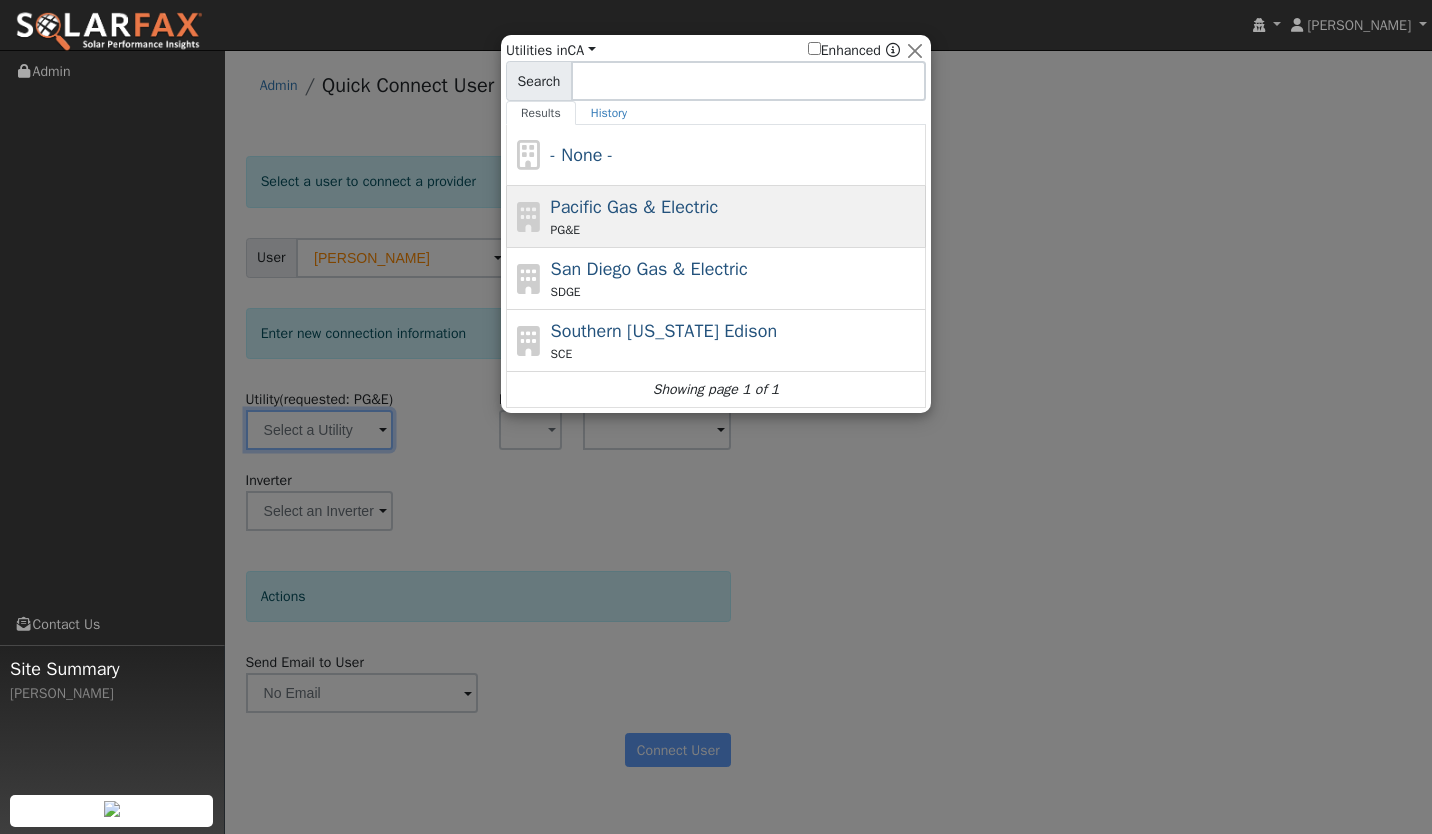 click on "PG&E" at bounding box center (736, 230) 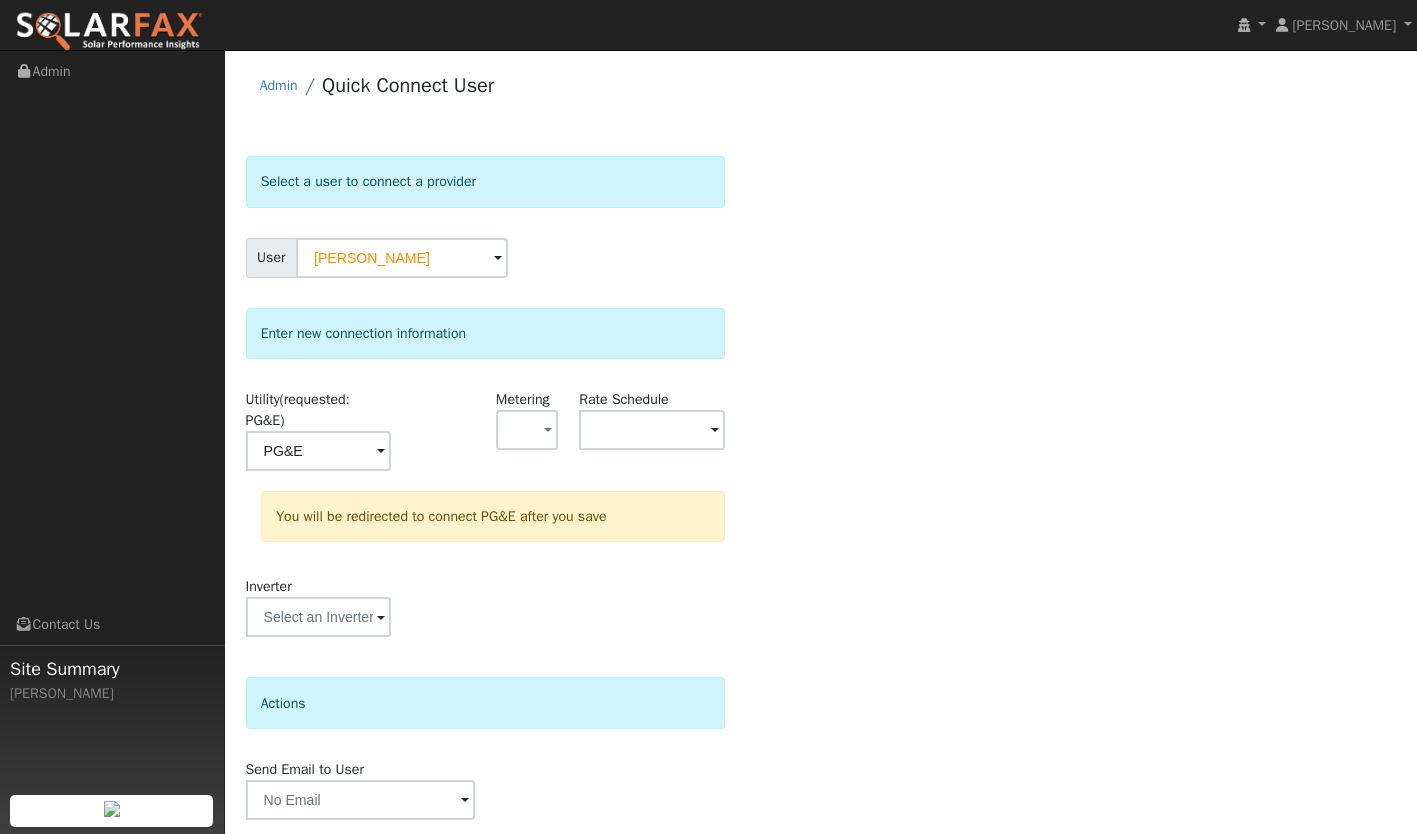 scroll, scrollTop: 69, scrollLeft: 0, axis: vertical 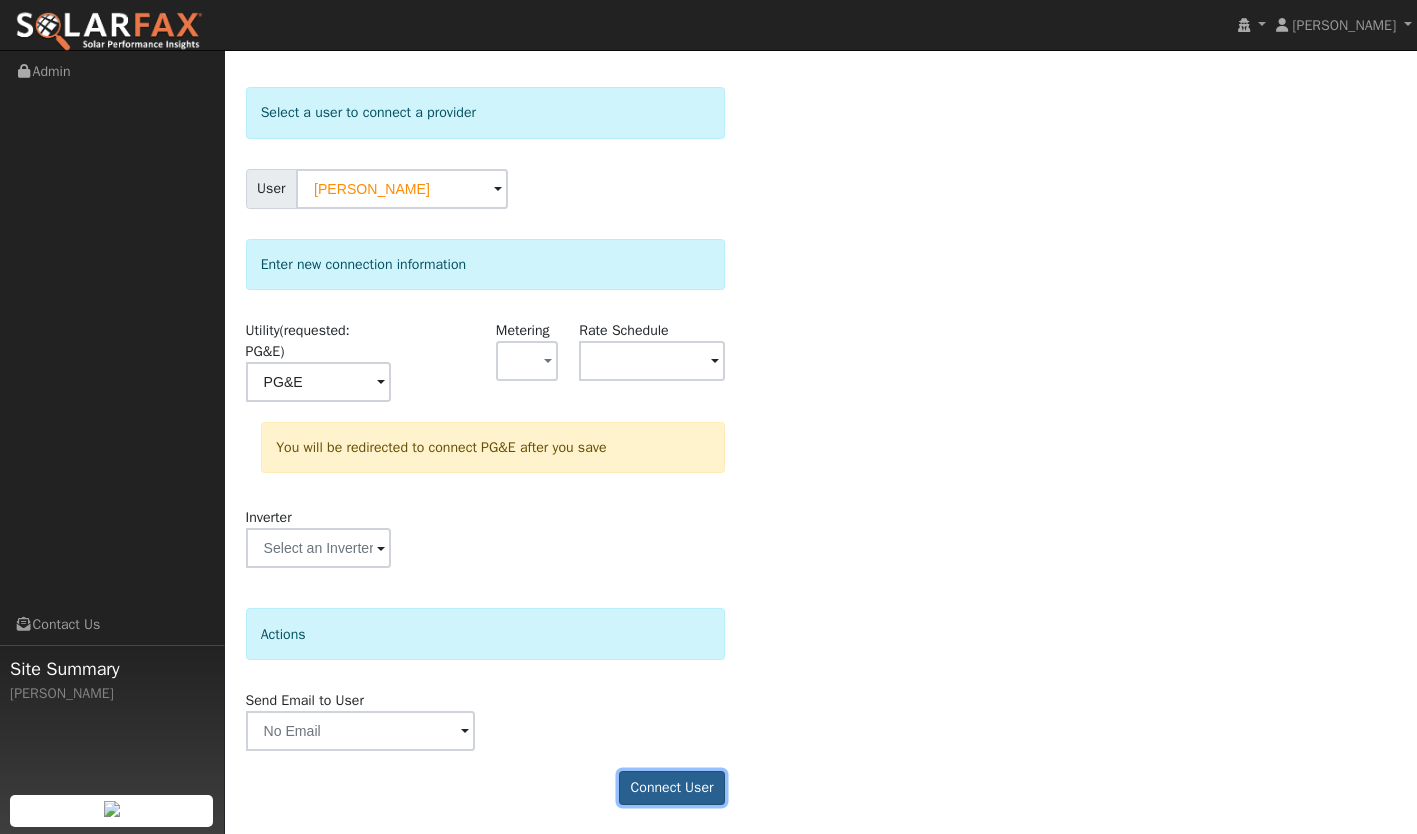 click on "Connect User" at bounding box center (672, 788) 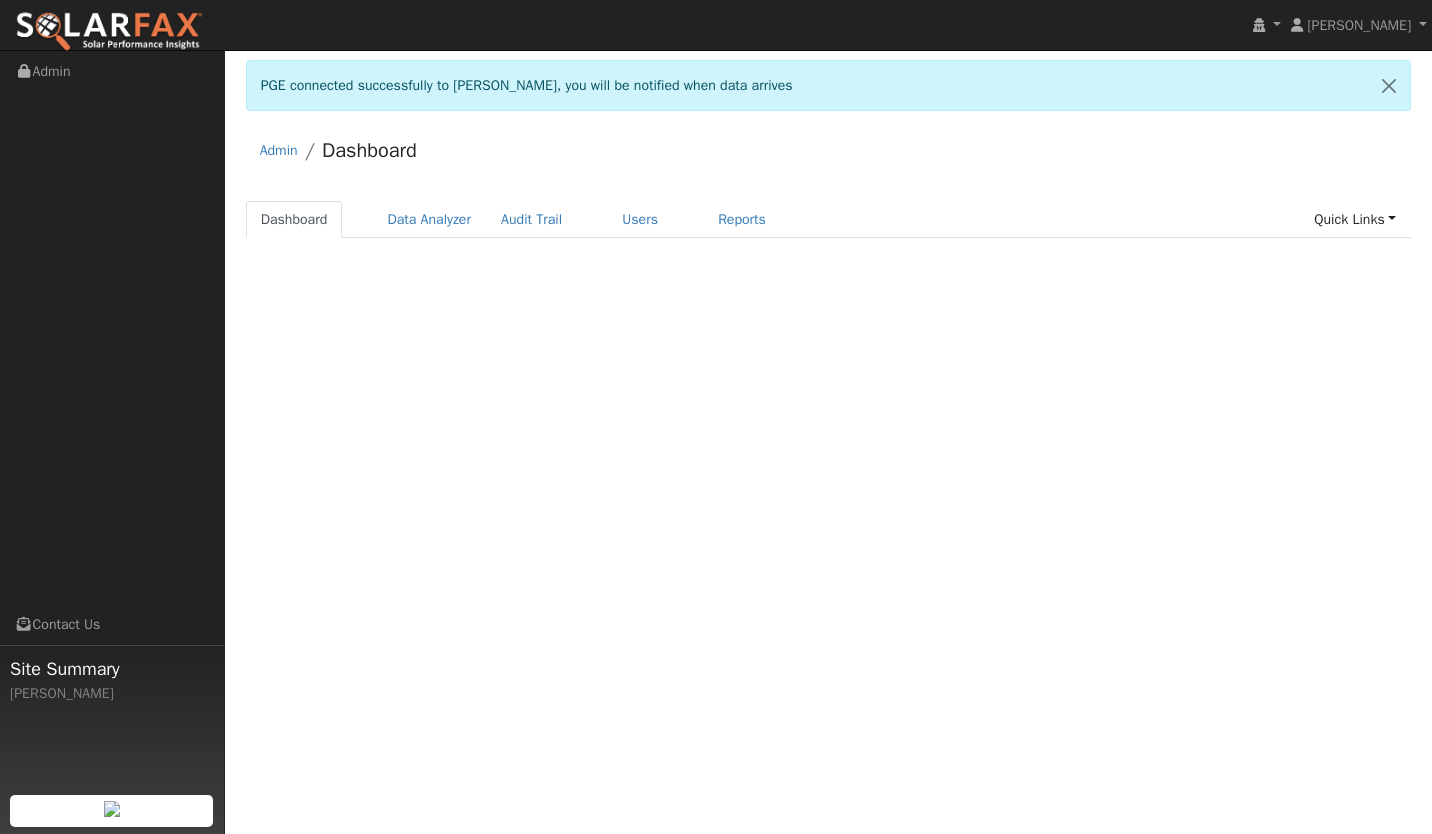 scroll, scrollTop: 0, scrollLeft: 0, axis: both 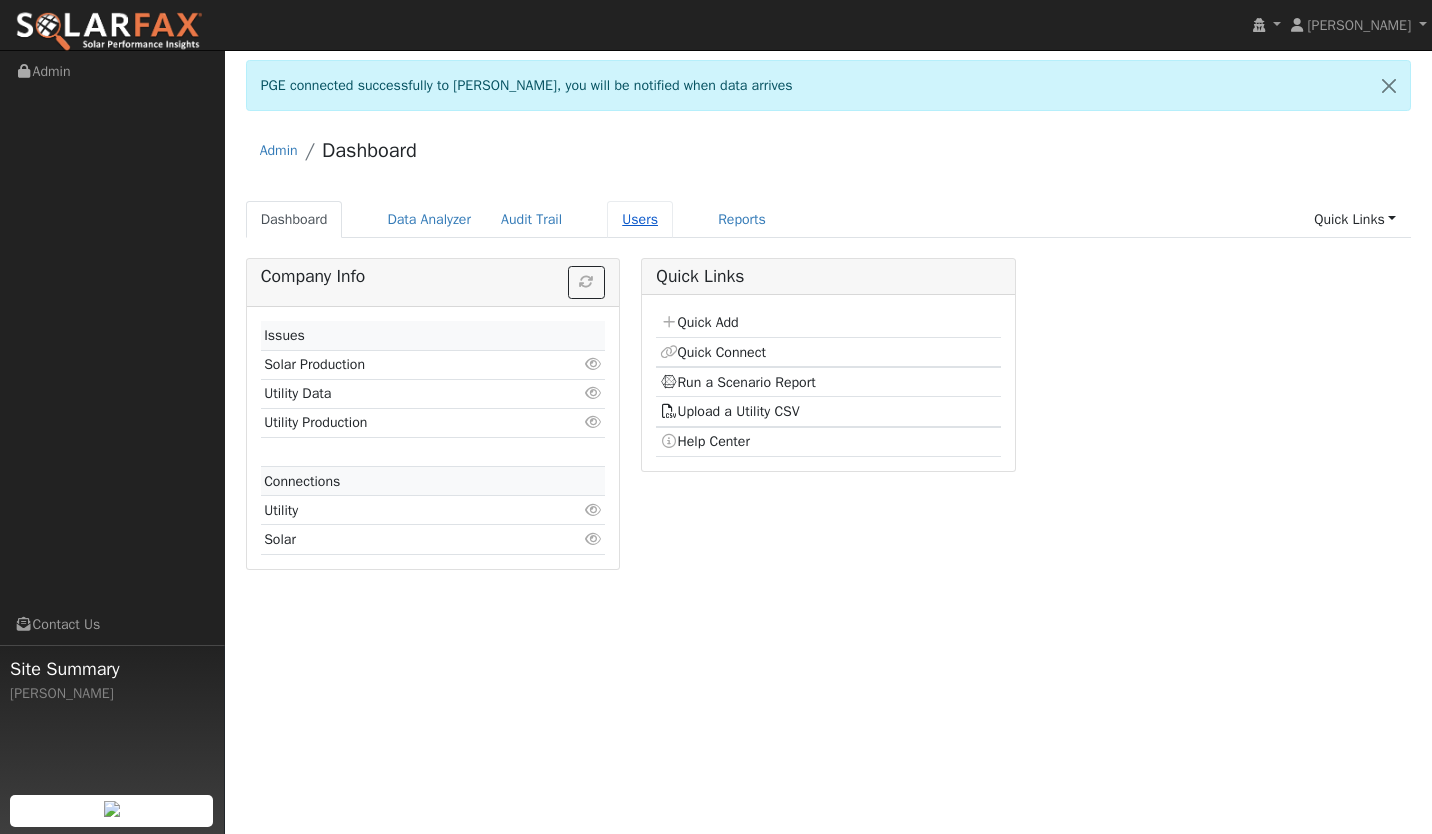click on "Users" at bounding box center (640, 219) 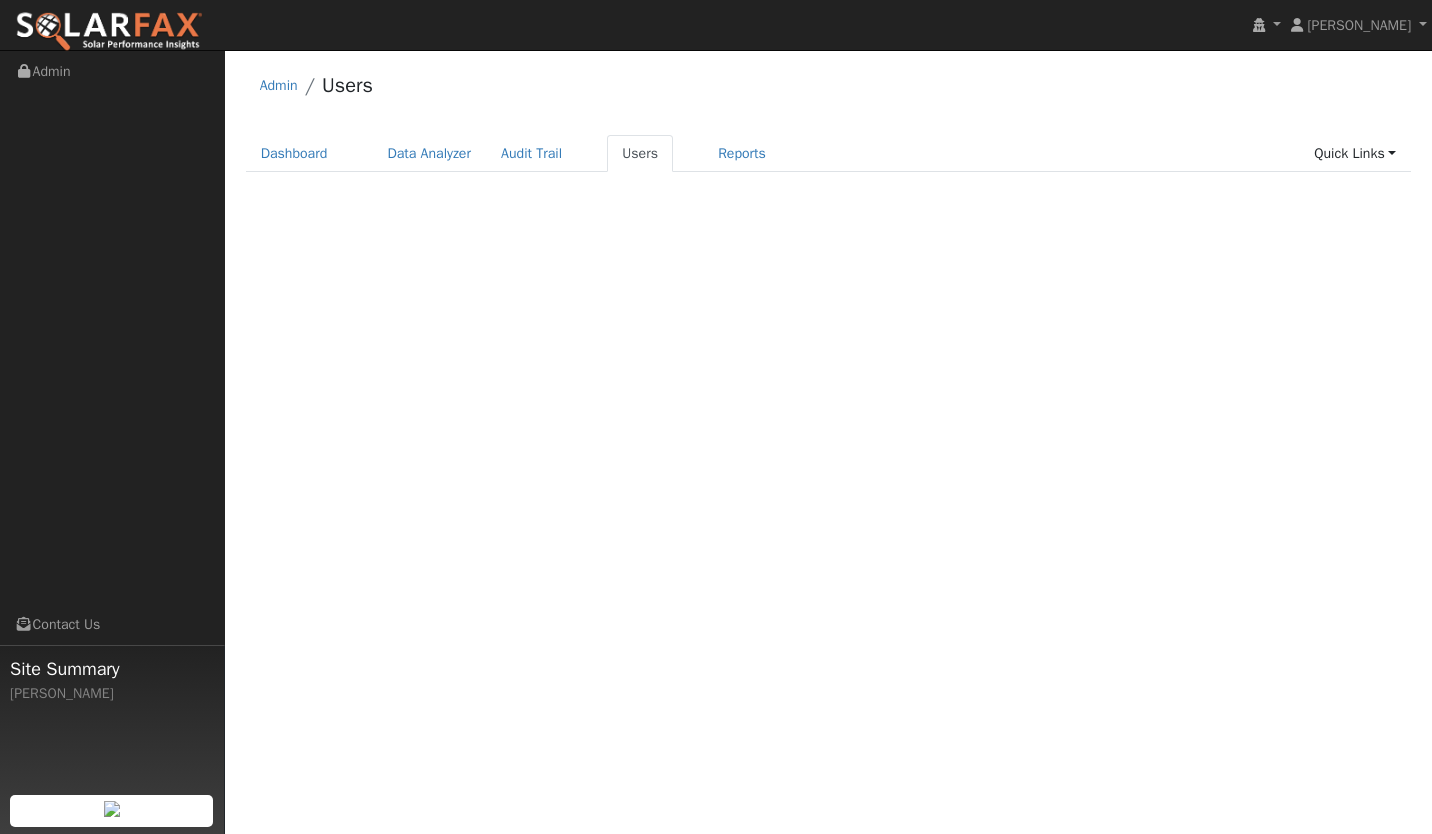 scroll, scrollTop: 0, scrollLeft: 0, axis: both 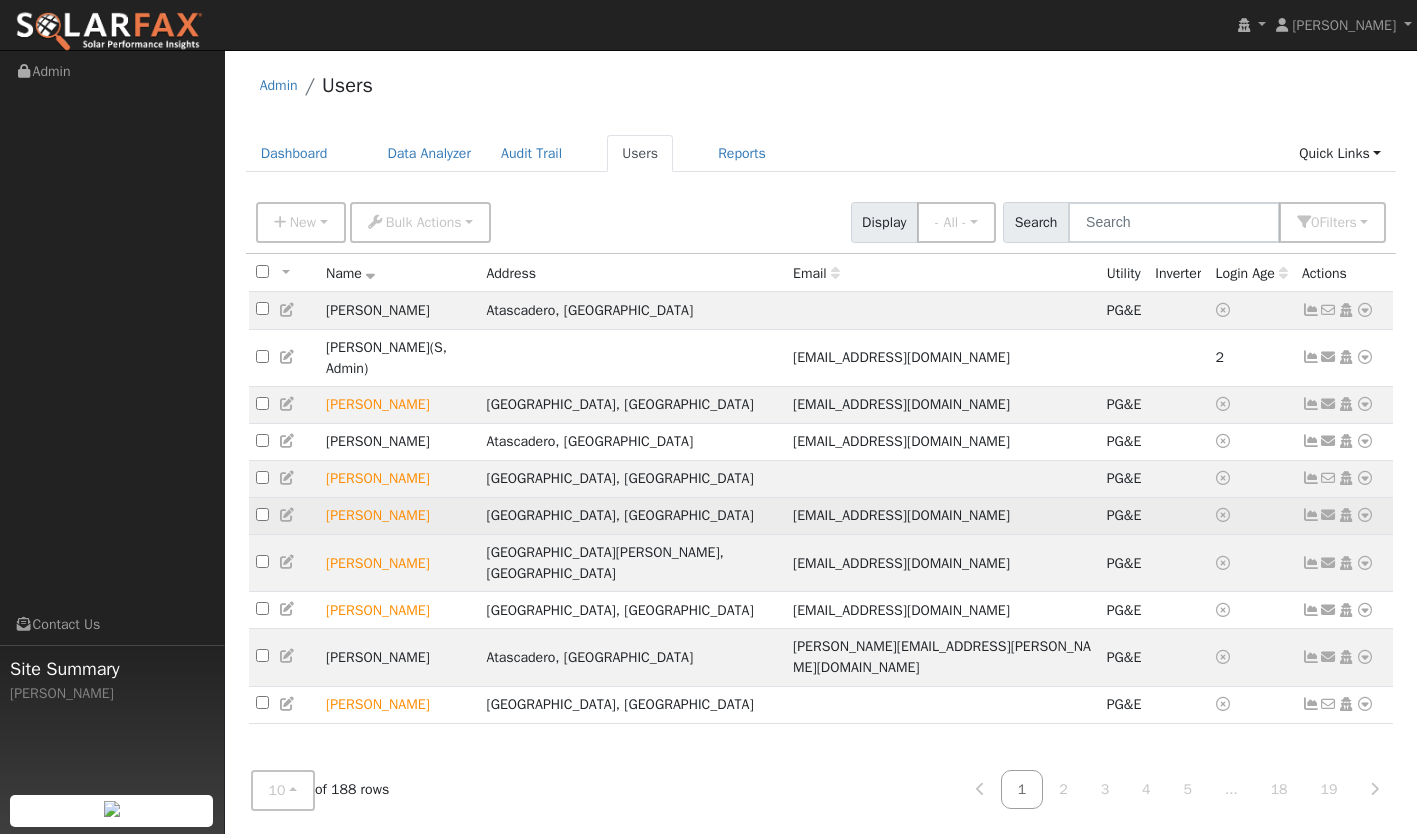 click at bounding box center (1311, 515) 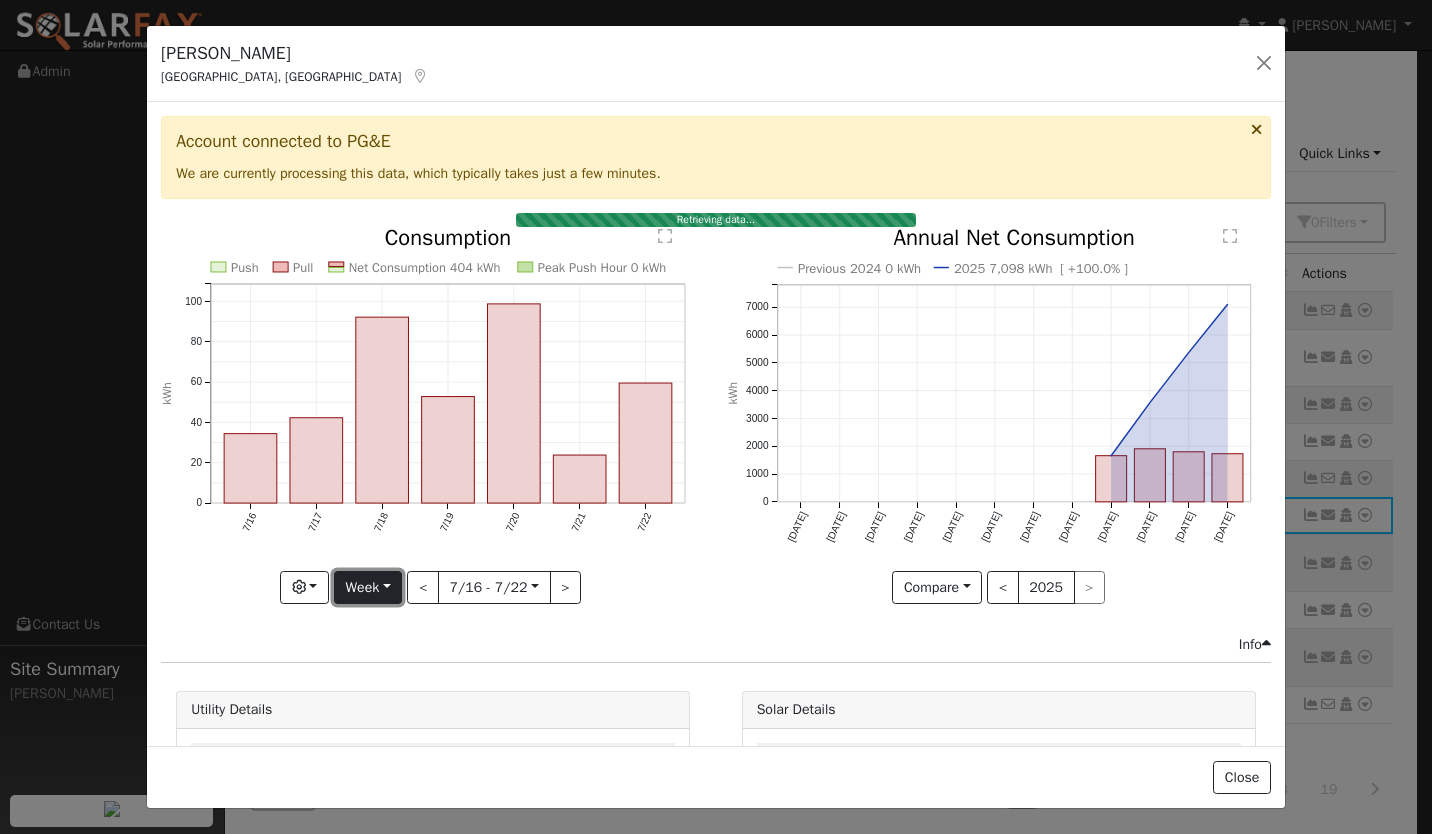 click on "Week" at bounding box center (368, 588) 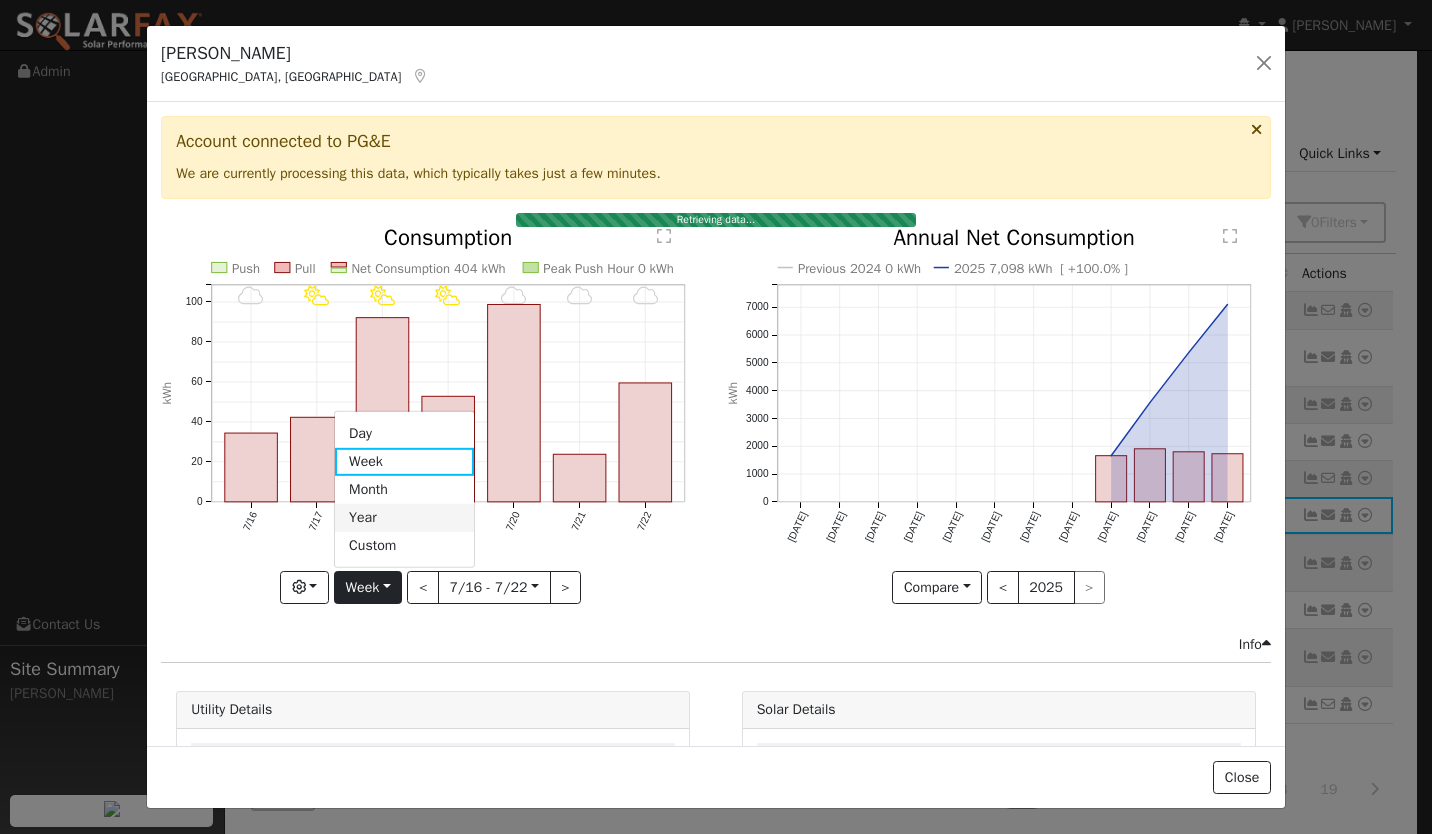 click on "Year" at bounding box center (404, 518) 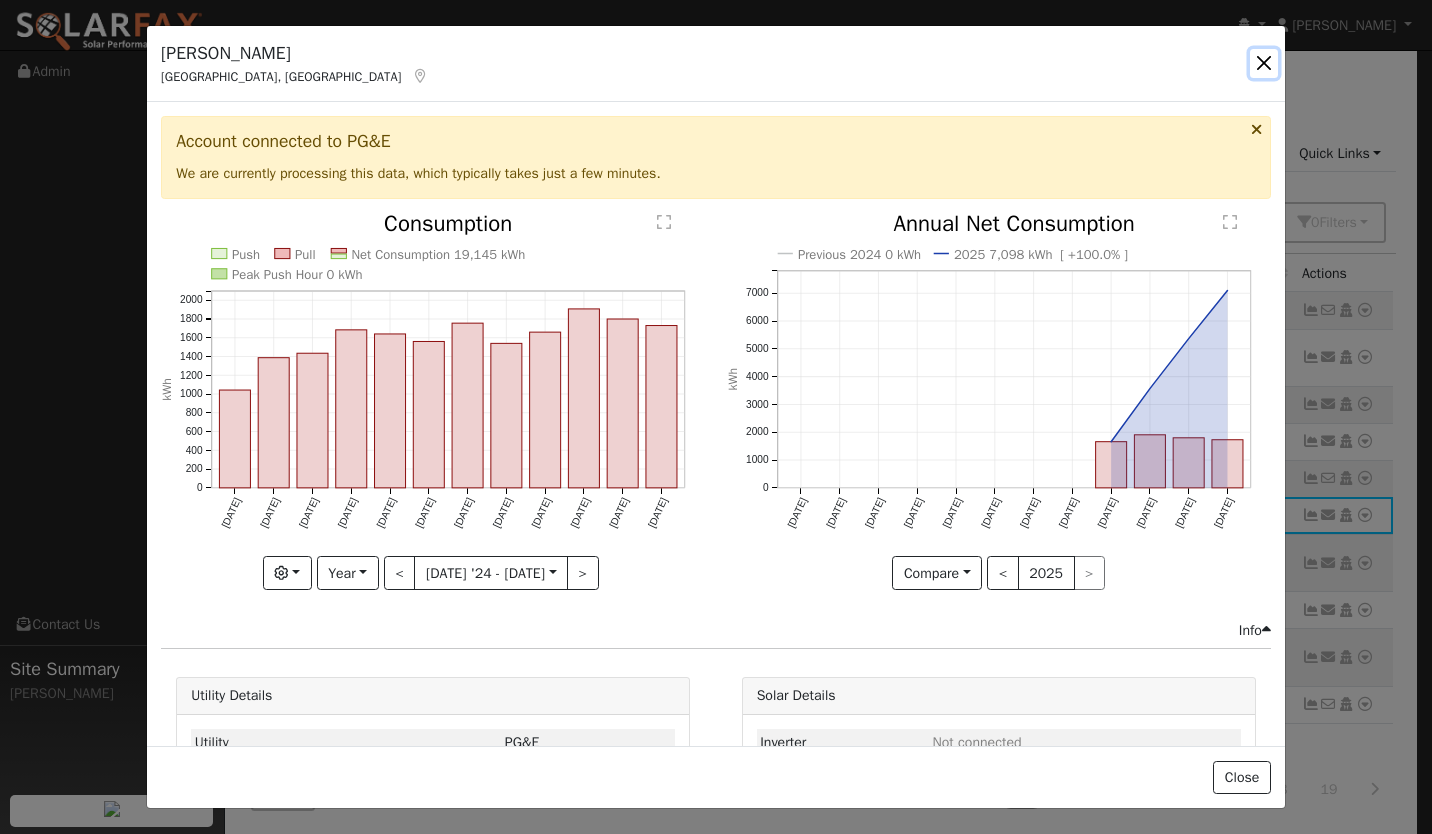 click at bounding box center [1264, 63] 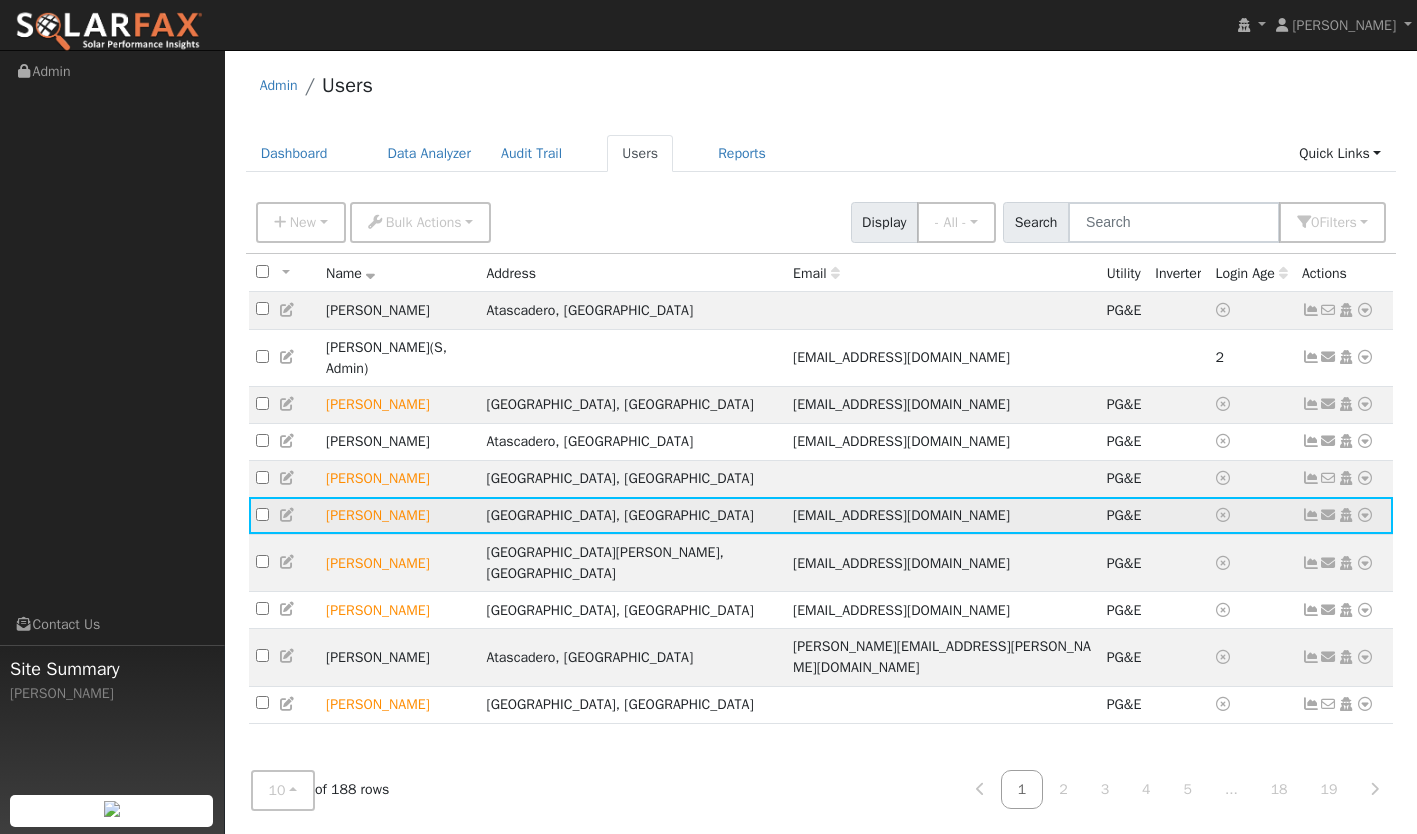 click at bounding box center [1365, 515] 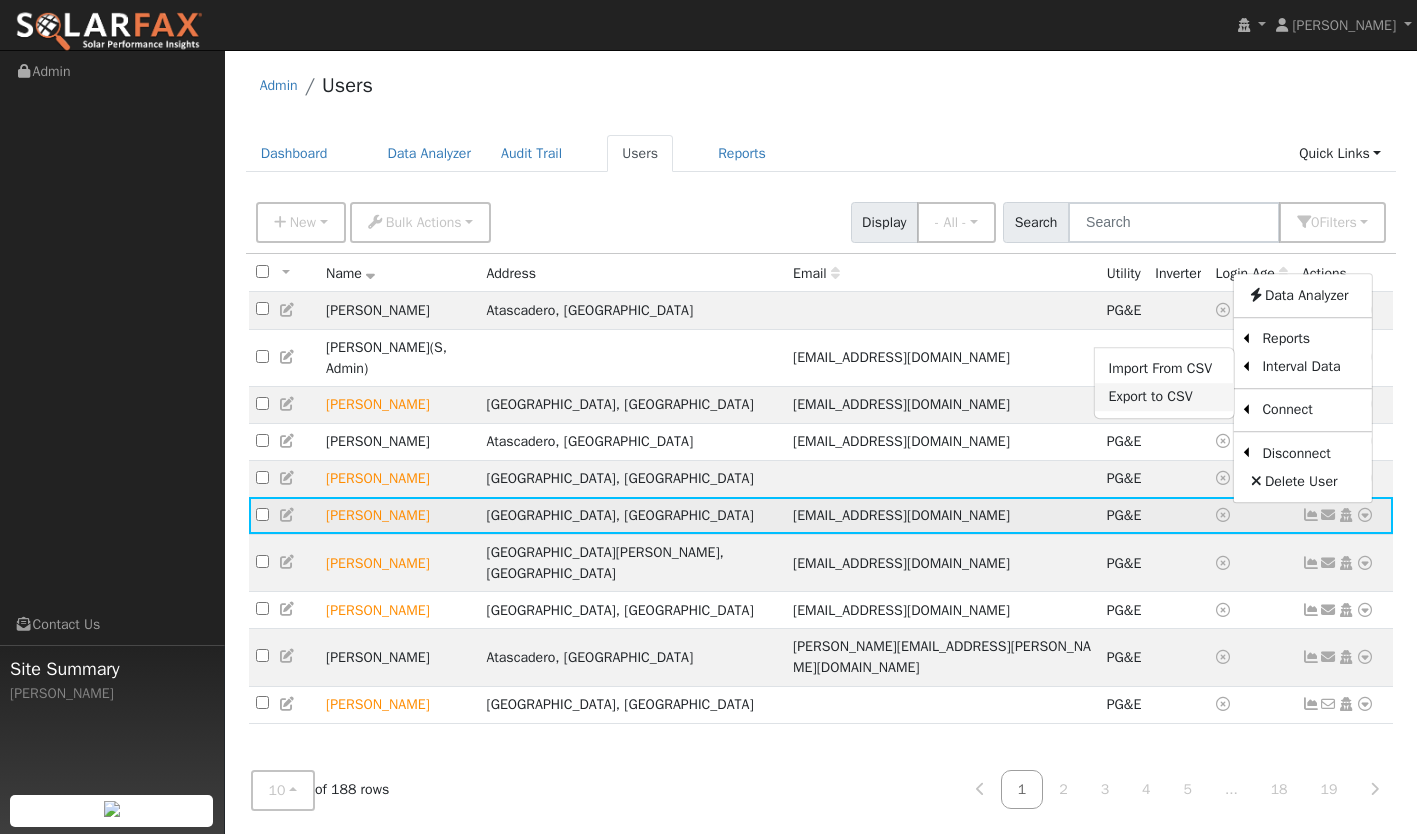 click on "Export to CSV" at bounding box center [1164, 397] 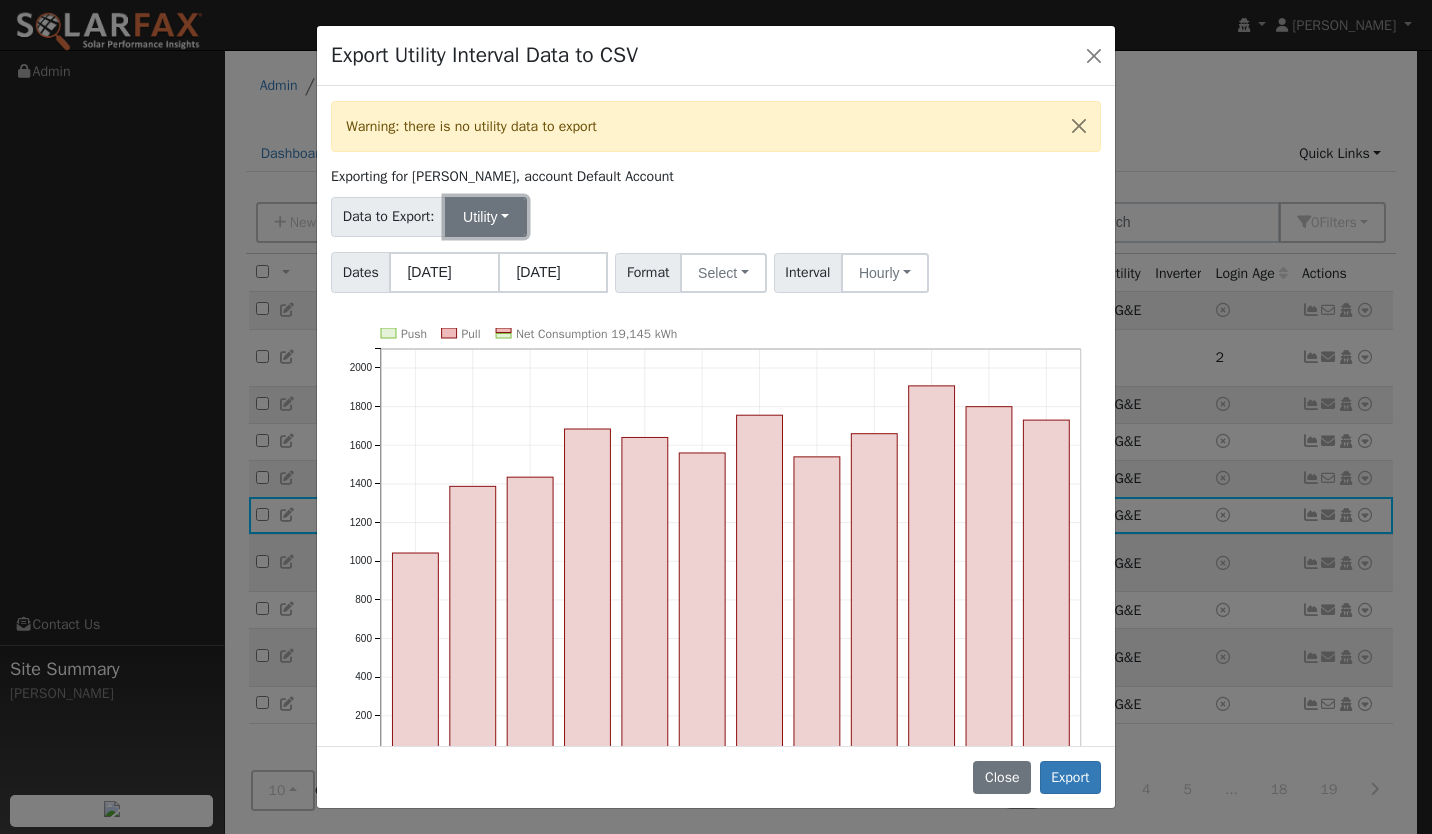 click on "Utility" at bounding box center (486, 217) 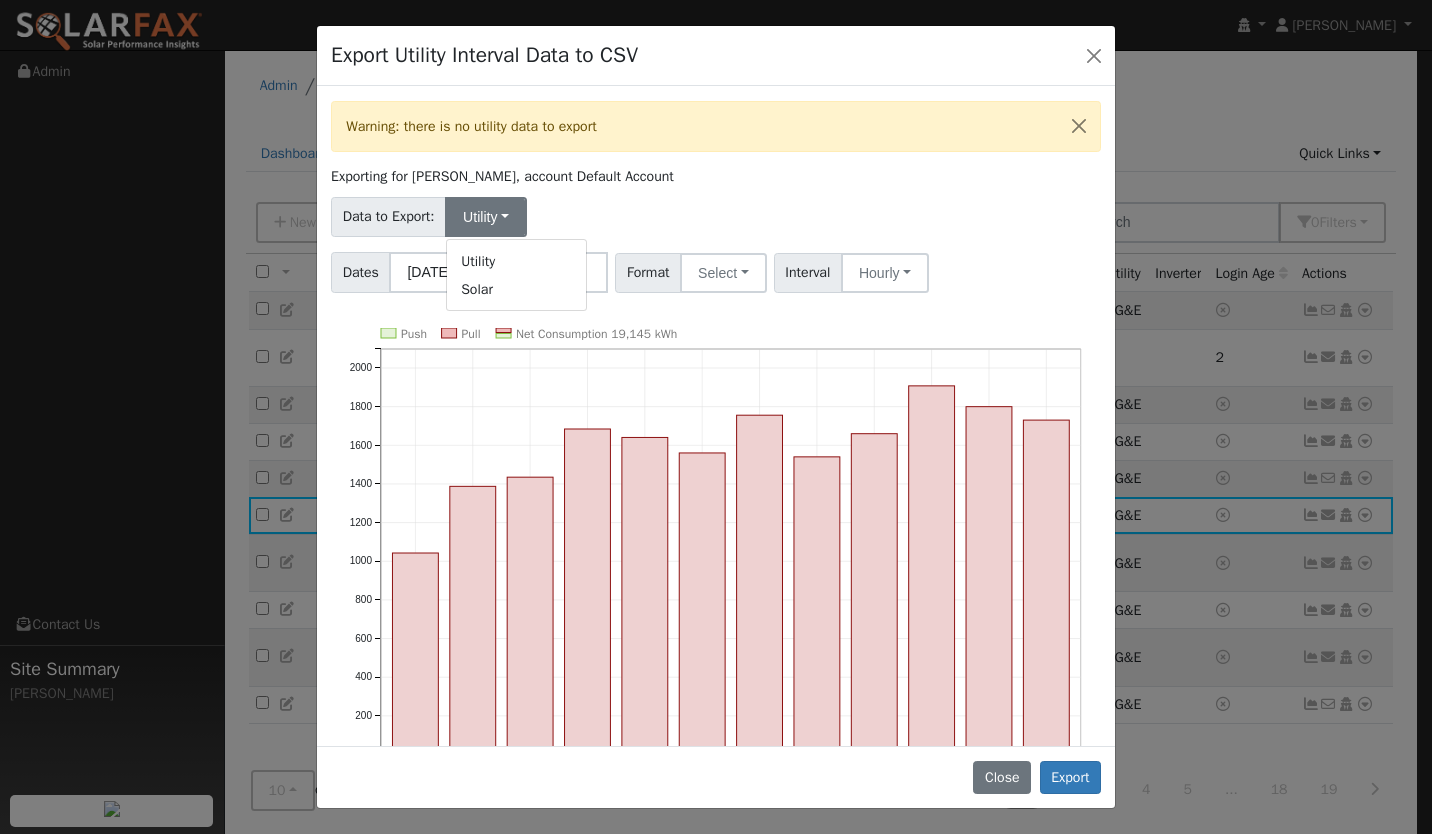 click on "Data to Export:  Utility Utility Solar" at bounding box center (716, 213) 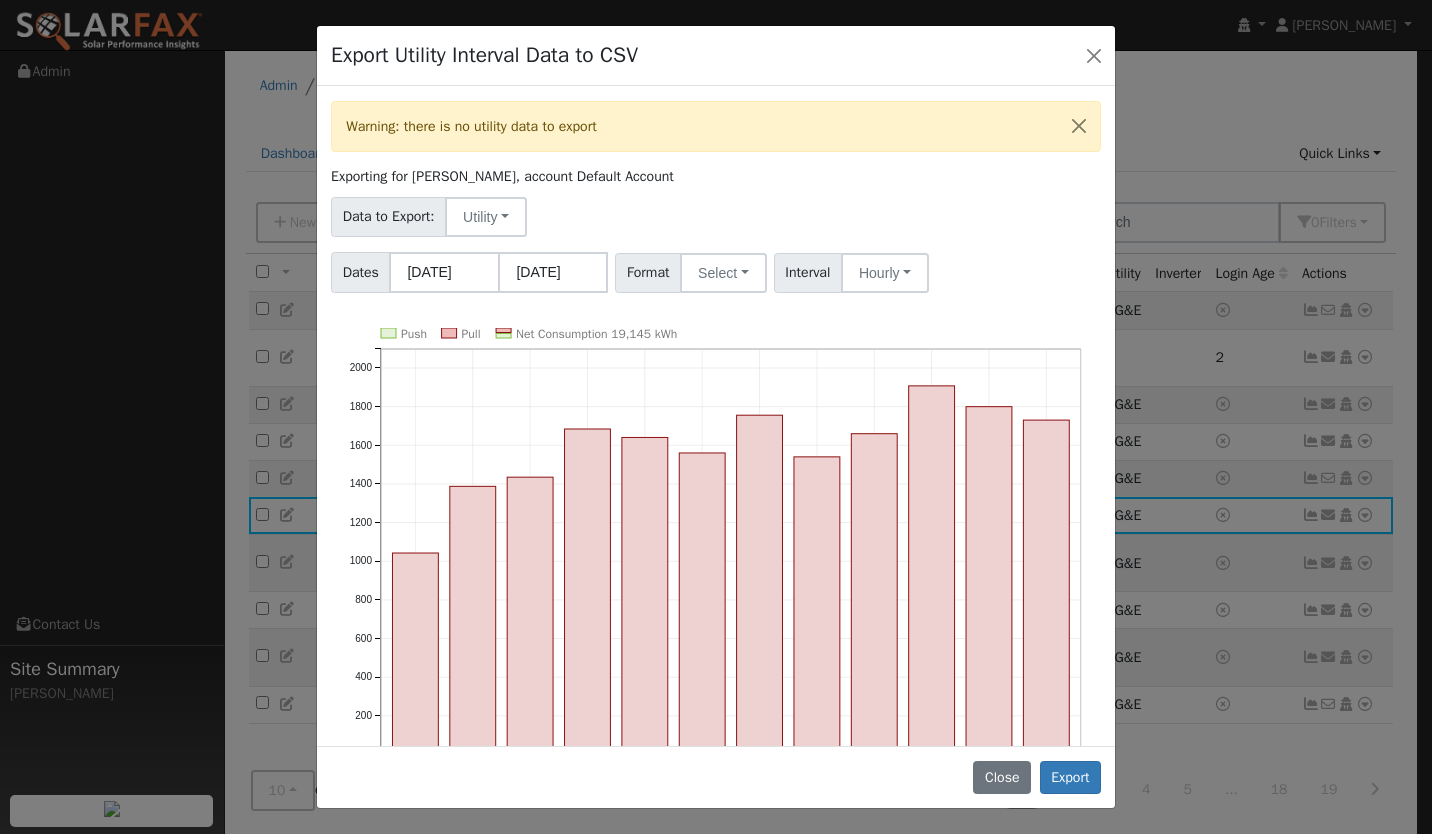 click on "Dates 07/01/2024 06/30/2025 Format Select Generic PG&E SCE SDGE Aurora Energy Toolbase OpenSolar Solargraf Interval Hourly 15 Minute 30 Minute Hourly" at bounding box center [716, 269] 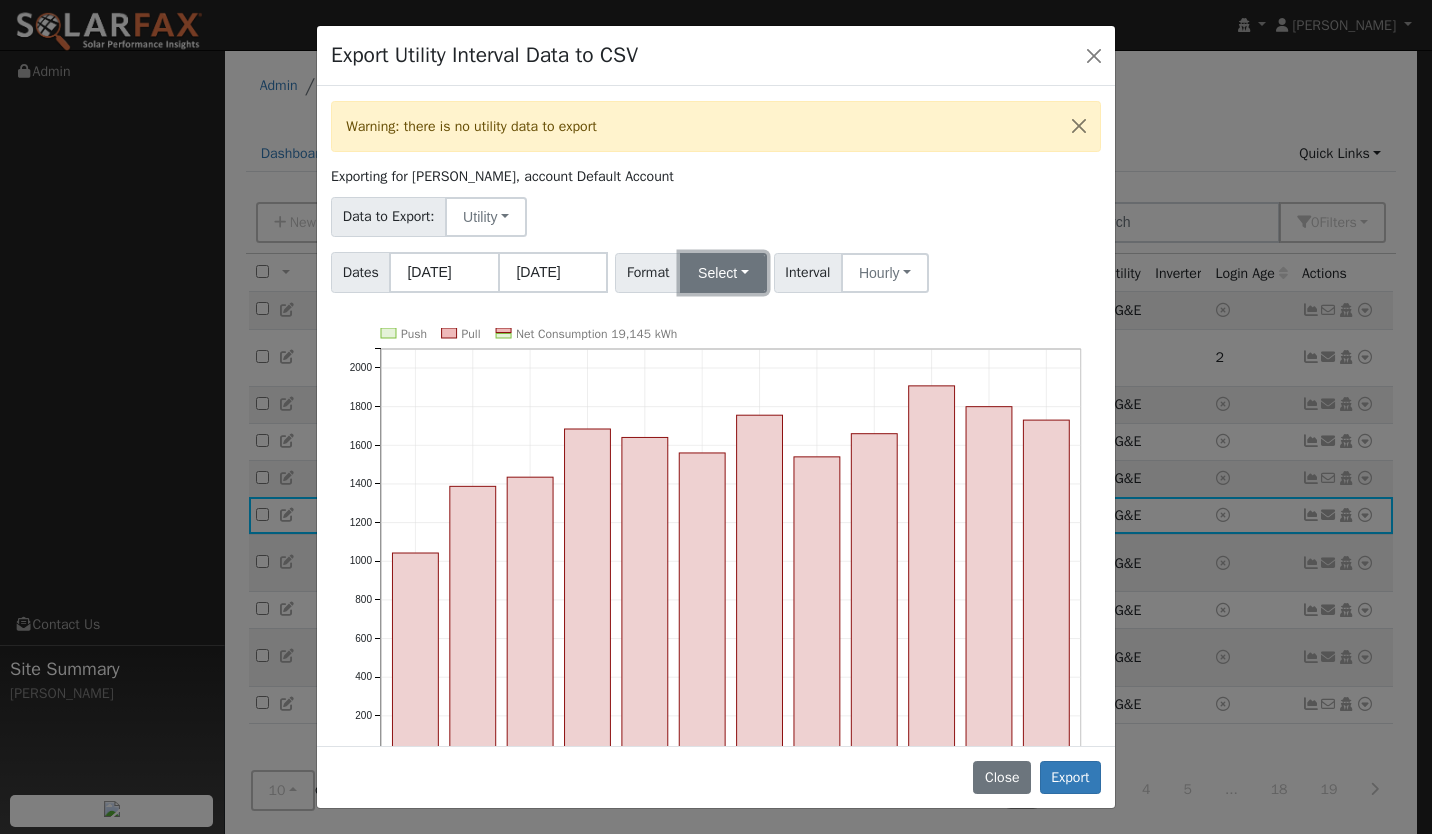 click on "Select" at bounding box center (723, 273) 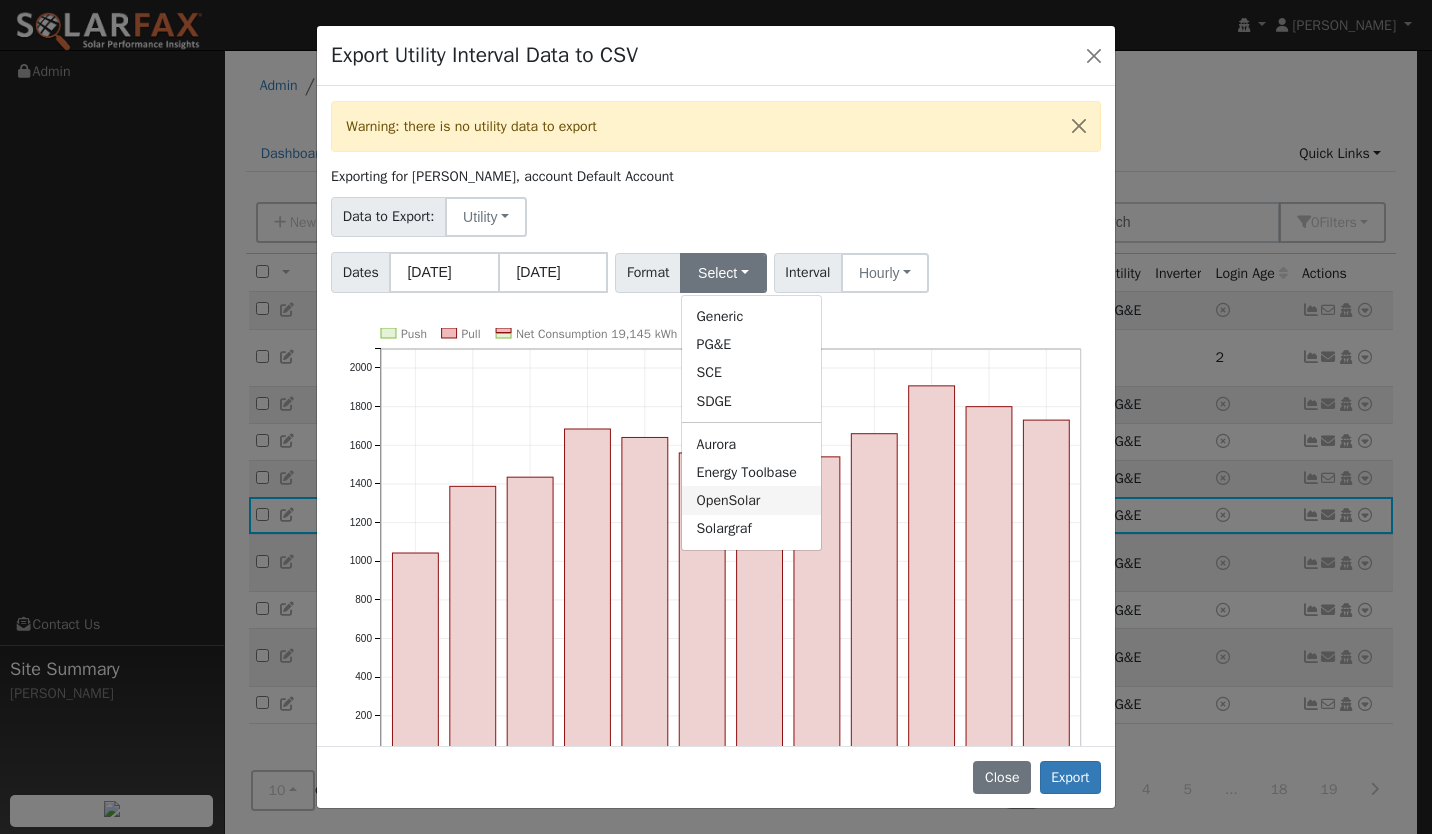 click on "OpenSolar" at bounding box center [751, 500] 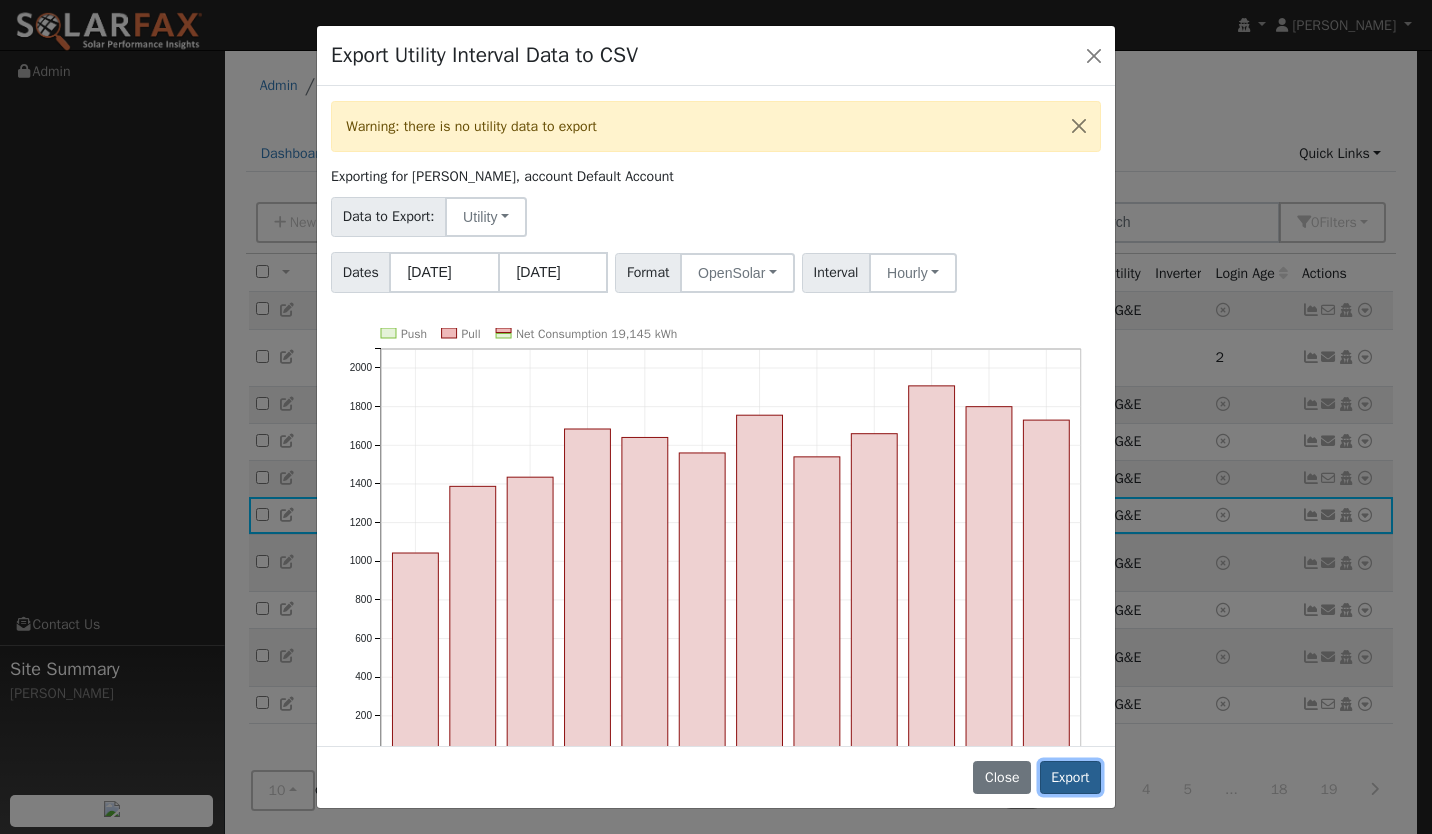 click on "Export" at bounding box center (1070, 778) 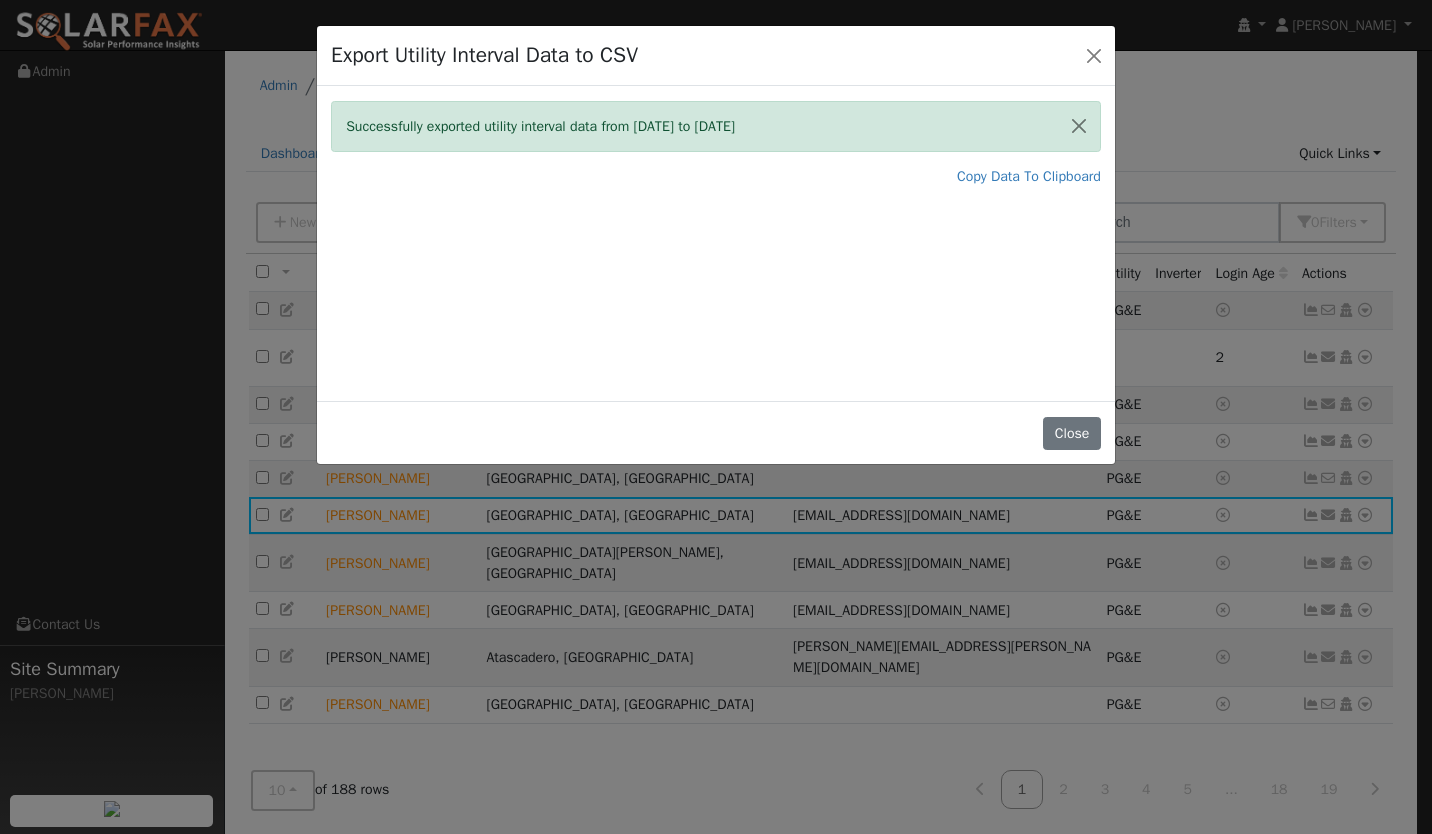 drag, startPoint x: 578, startPoint y: 527, endPoint x: 524, endPoint y: 449, distance: 94.86833 